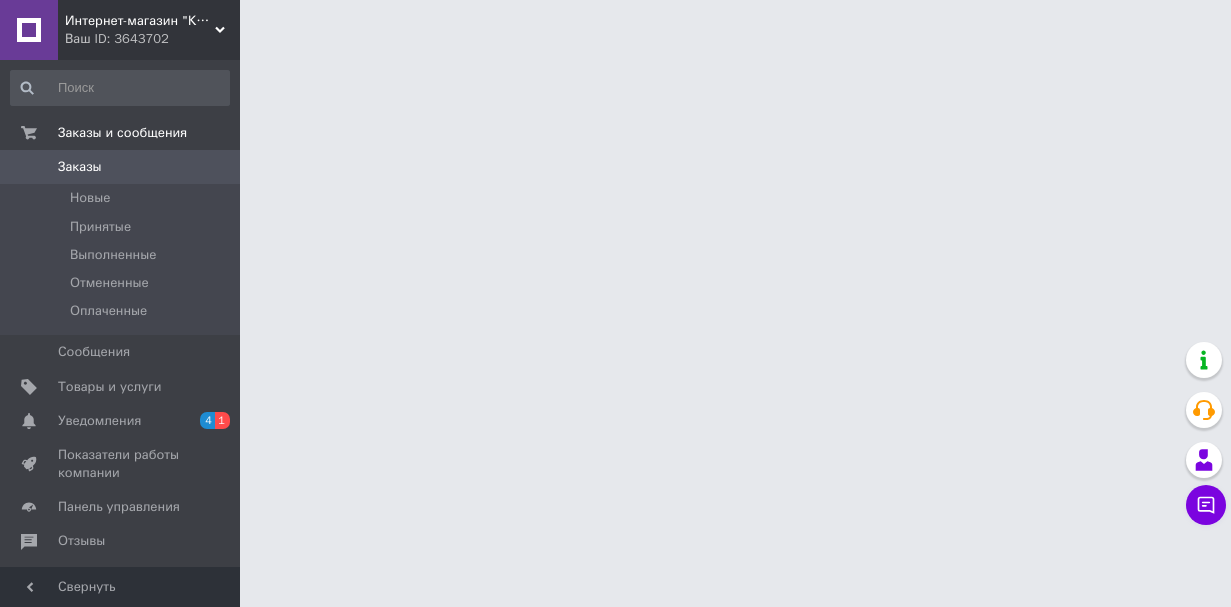 scroll, scrollTop: 0, scrollLeft: 0, axis: both 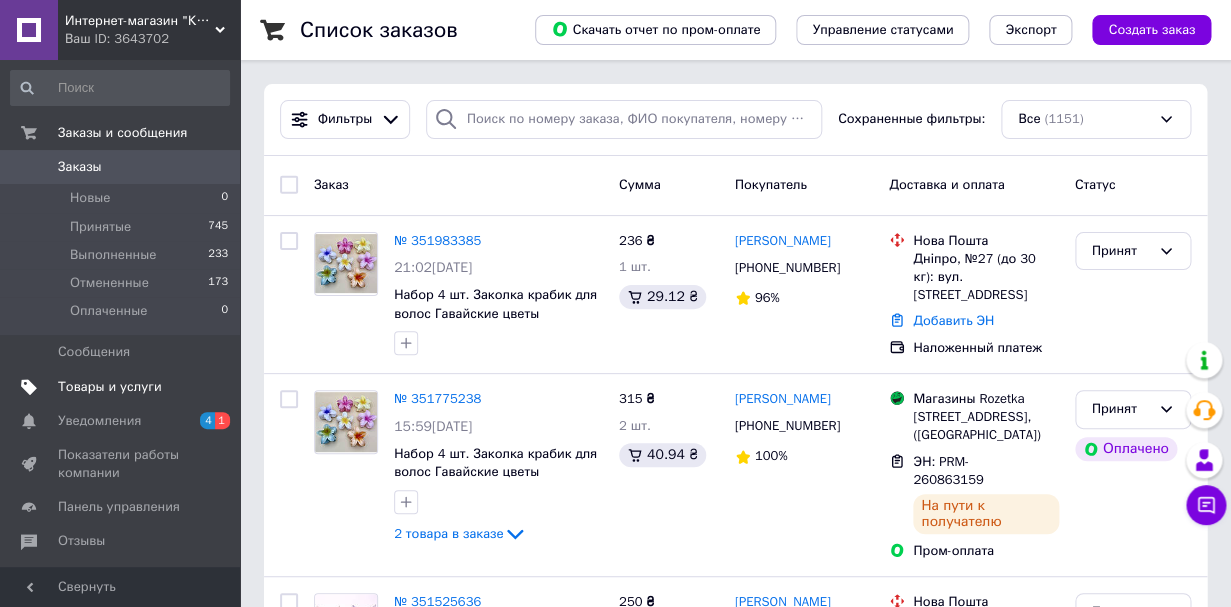 click on "Товары и услуги" at bounding box center (110, 387) 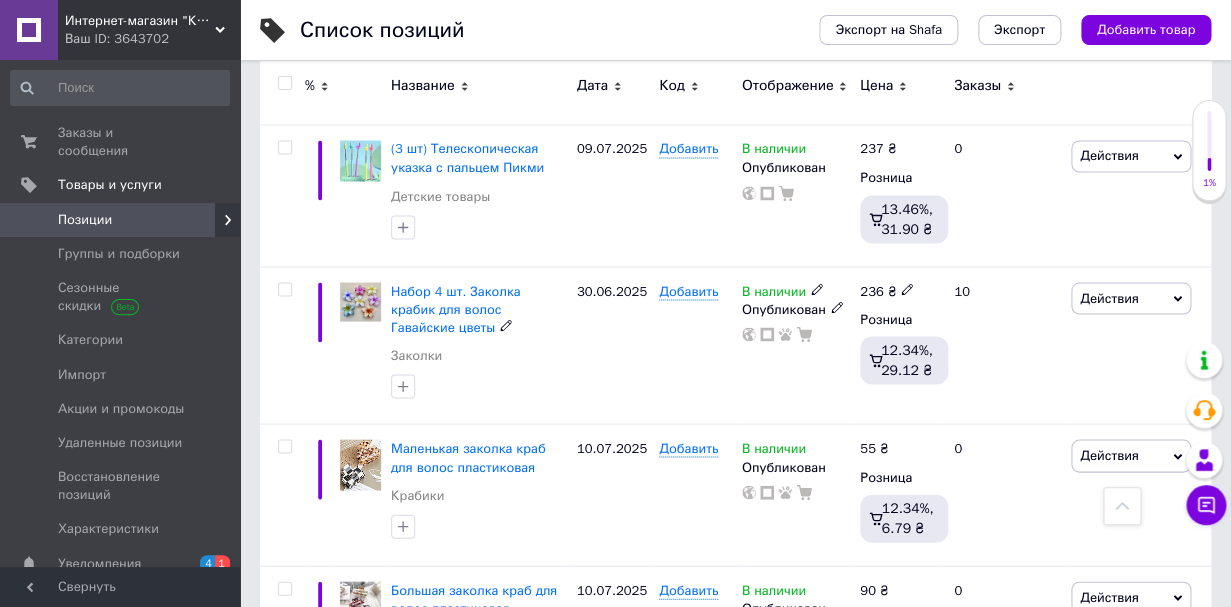 scroll, scrollTop: 1065, scrollLeft: 0, axis: vertical 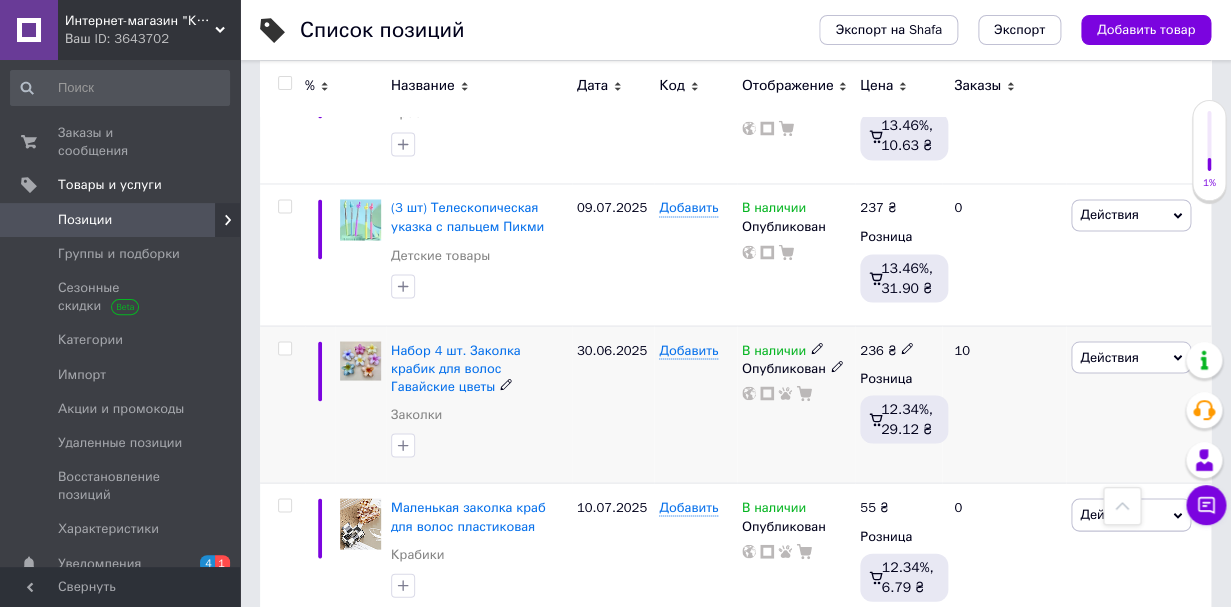 click on "Действия" at bounding box center [1131, 357] 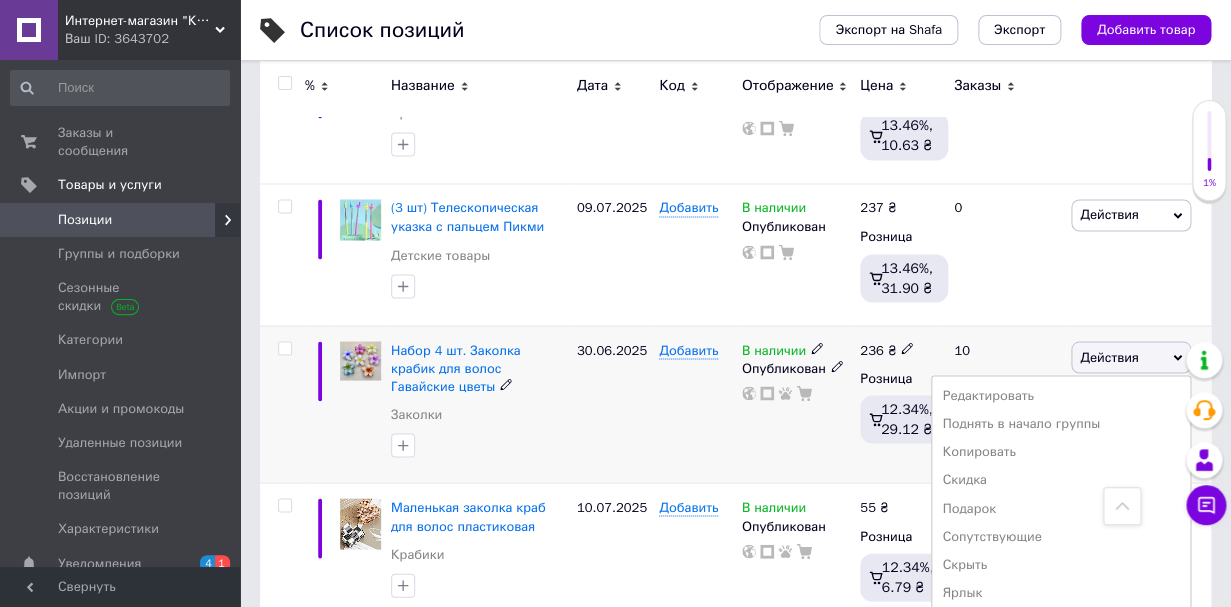 click on "Добавить" at bounding box center [695, 404] 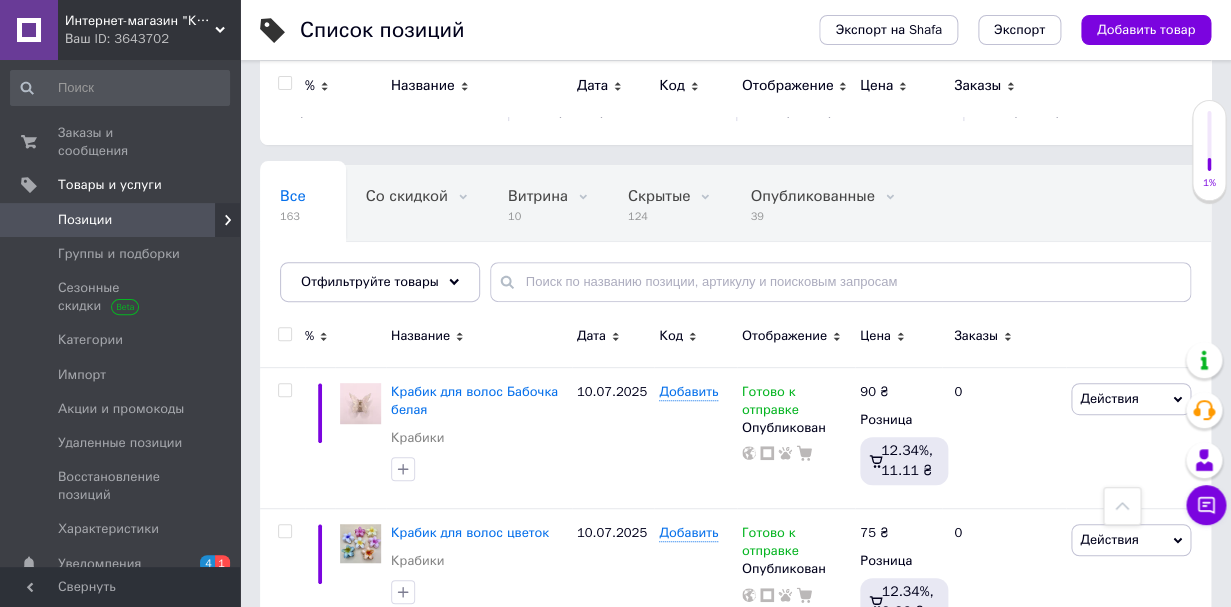 scroll, scrollTop: 0, scrollLeft: 0, axis: both 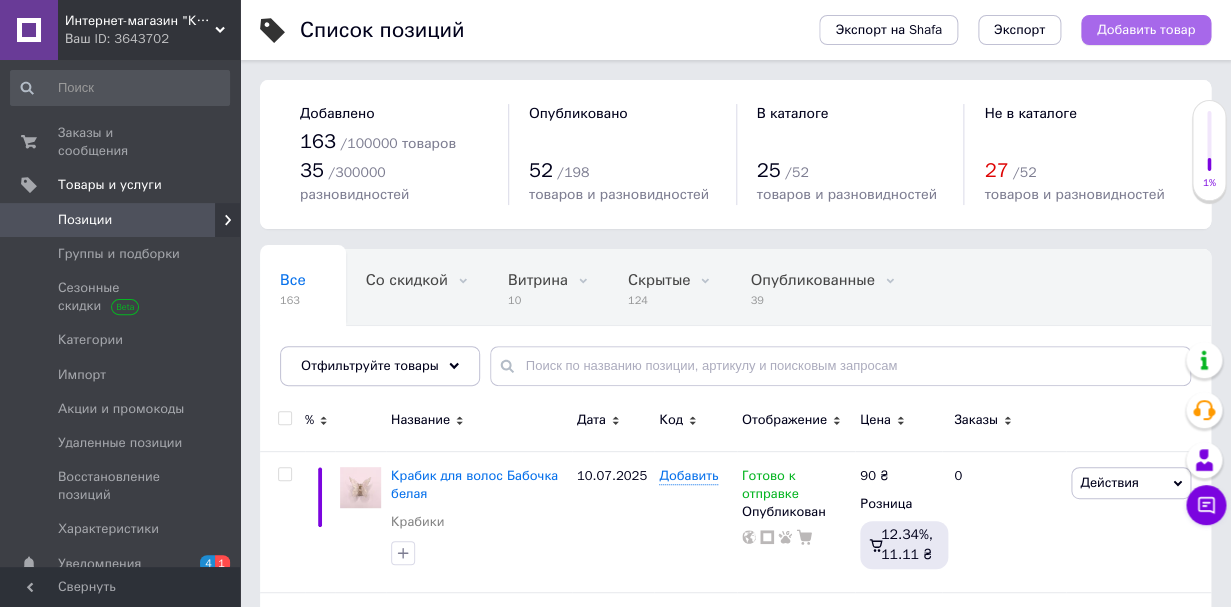 click on "Добавить товар" at bounding box center (1146, 30) 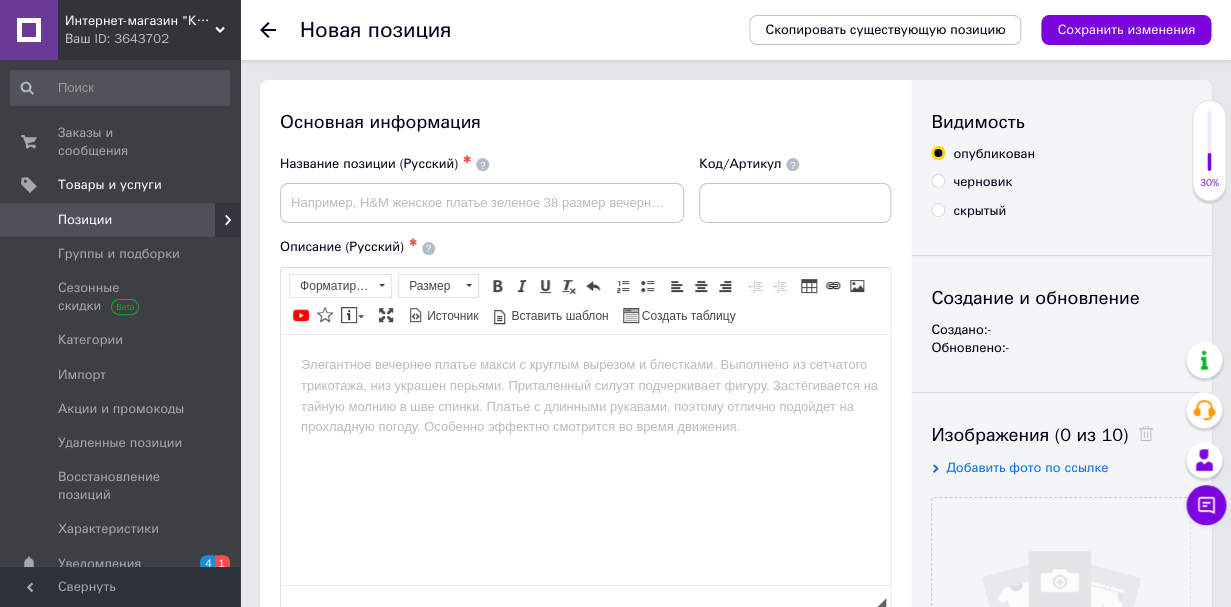 scroll, scrollTop: 0, scrollLeft: 0, axis: both 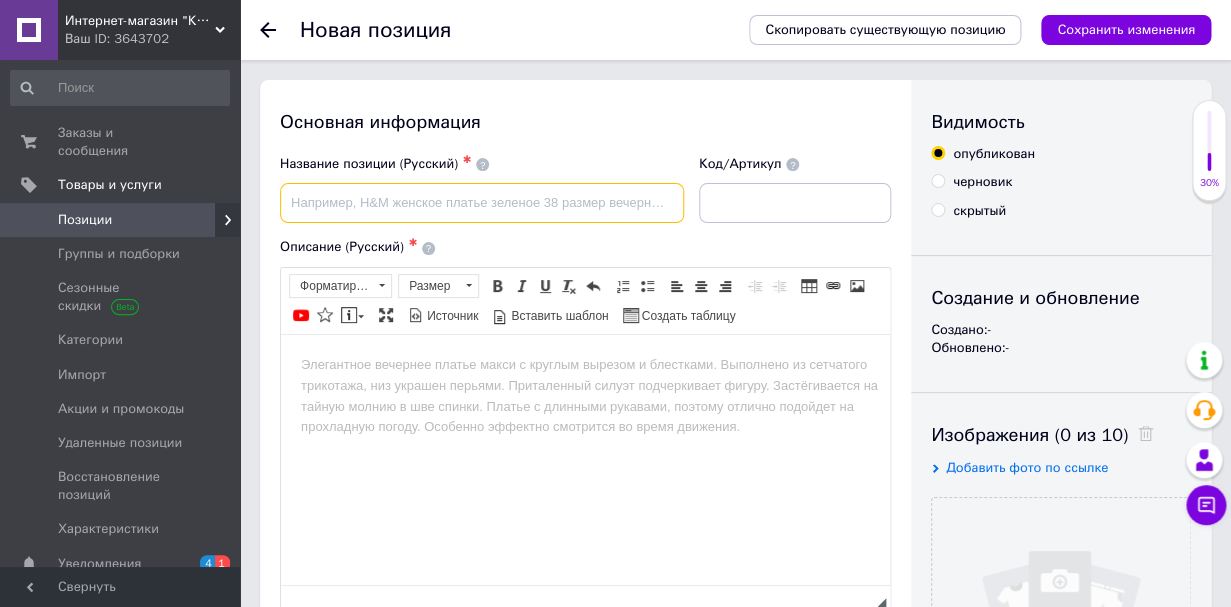 click at bounding box center [482, 203] 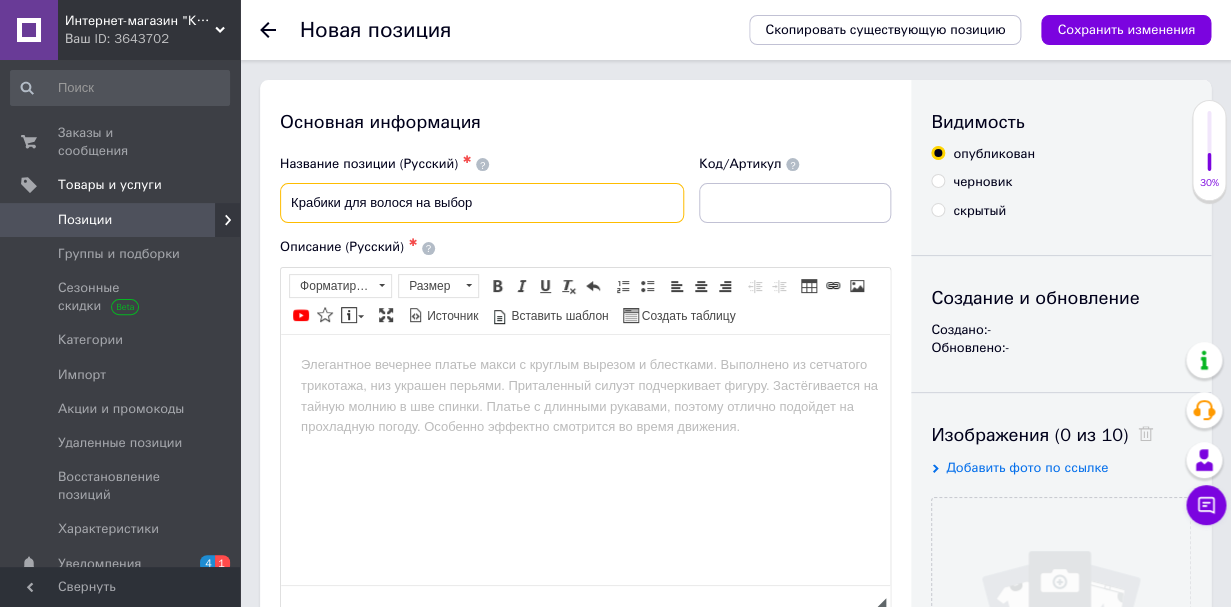 click on "Крабики для волося на выбор" at bounding box center [482, 203] 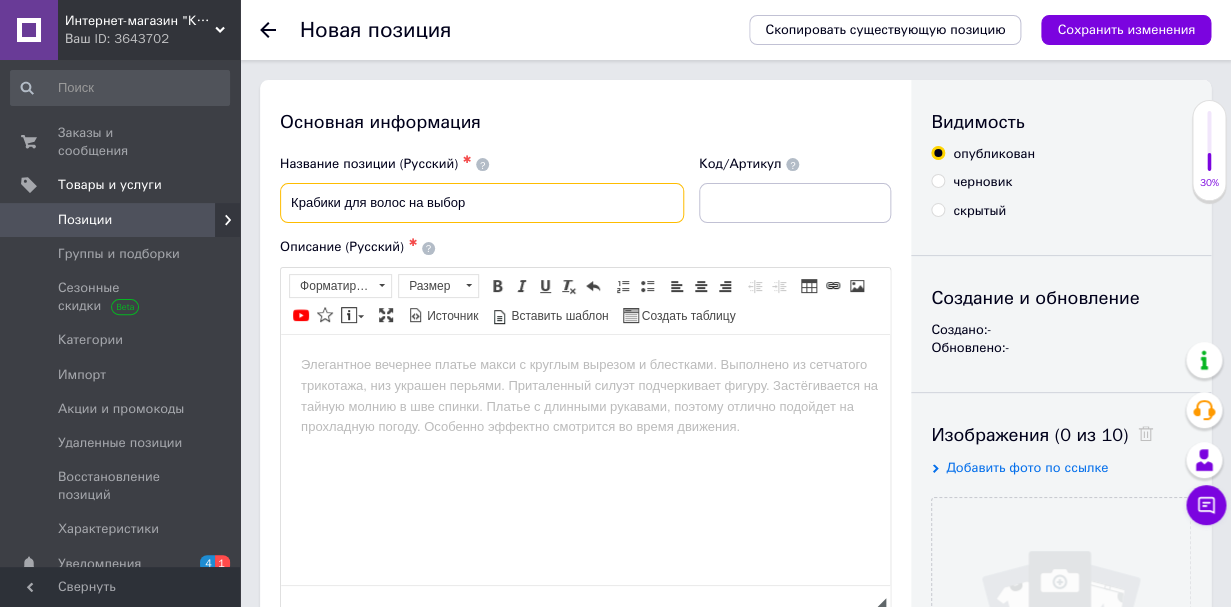 type on "Крабики для волос на выбор" 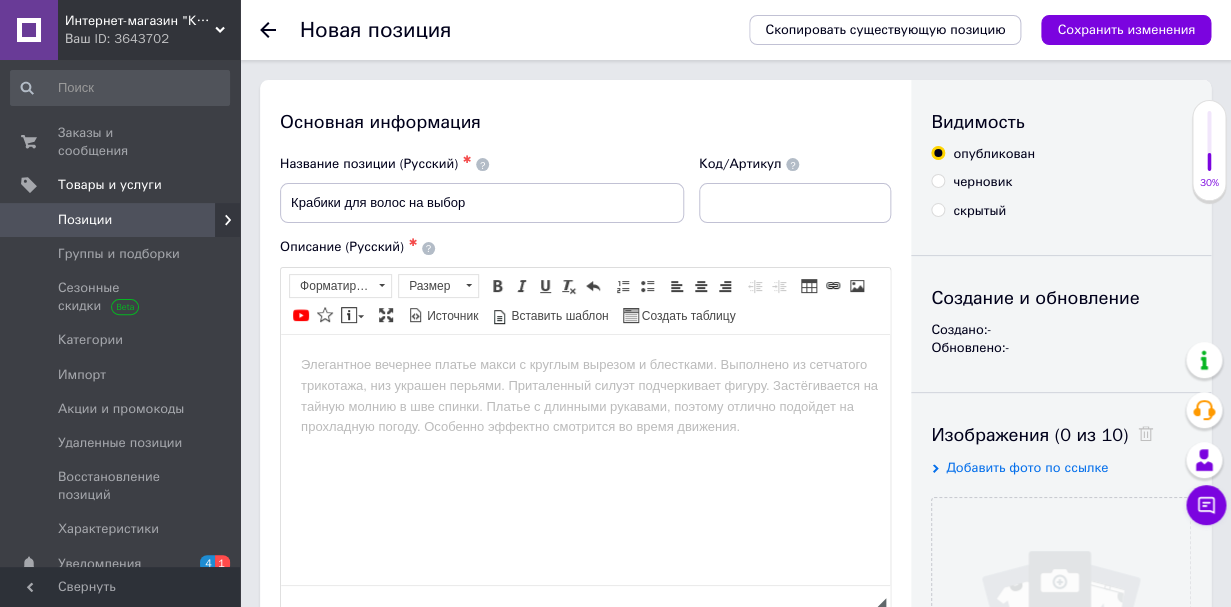 click on "Описание (Русский) ✱ Rich Text Editor, F6E76945-2E83-45AA-AEBB-4A819DF6890C Панели инструментов редактора Форматирование Форматирование Размер Размер   Полужирный  Комбинация клавиш Command+B   Курсив  Комбинация клавиш Command+I   Подчеркнутый  Комбинация клавиш Command+U   Убрать форматирование   Отменить  Комбинация клавиш Command+Z   Вставить / удалить нумерованный список   Вставить / удалить маркированный список   По левому краю   По центру   По правому краю   Уменьшить отступ   Увеличить отступ   Таблица   Вставить/Редактировать ссылку  Комбинация клавиш Command+L   Изображение   YouTube" at bounding box center (585, 425) 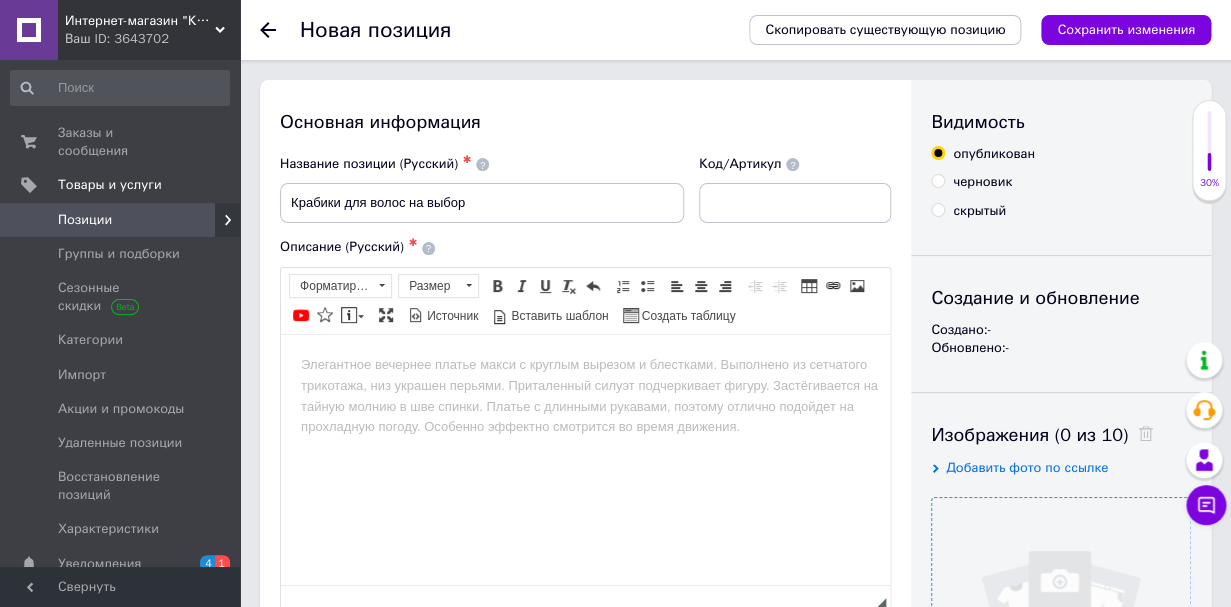click at bounding box center (1061, 627) 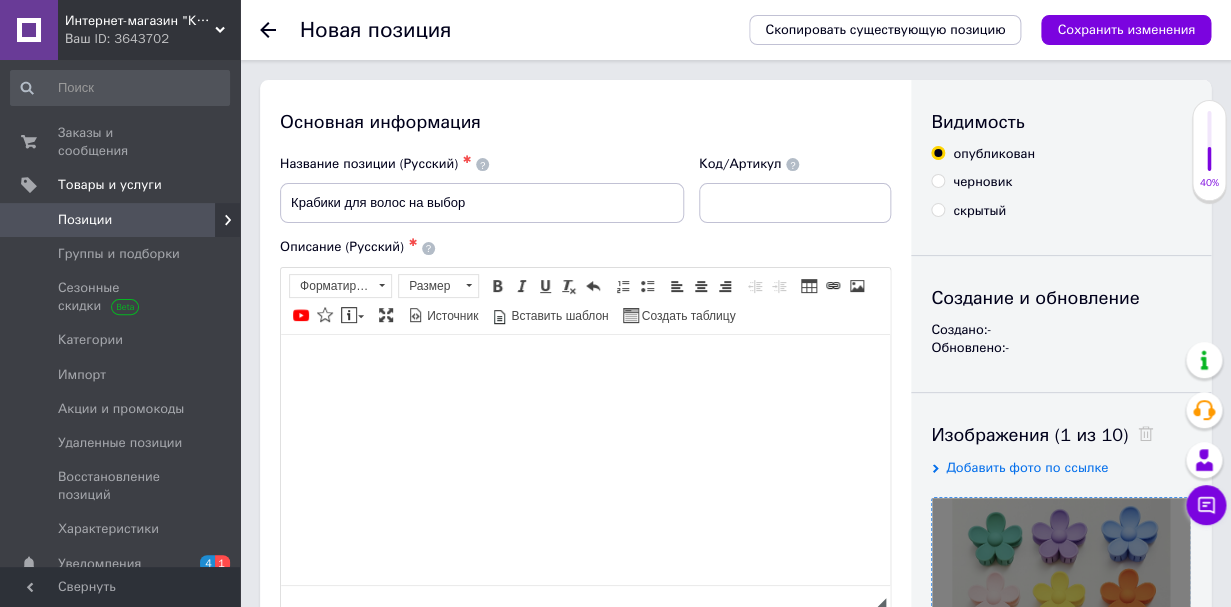 click at bounding box center (585, 459) 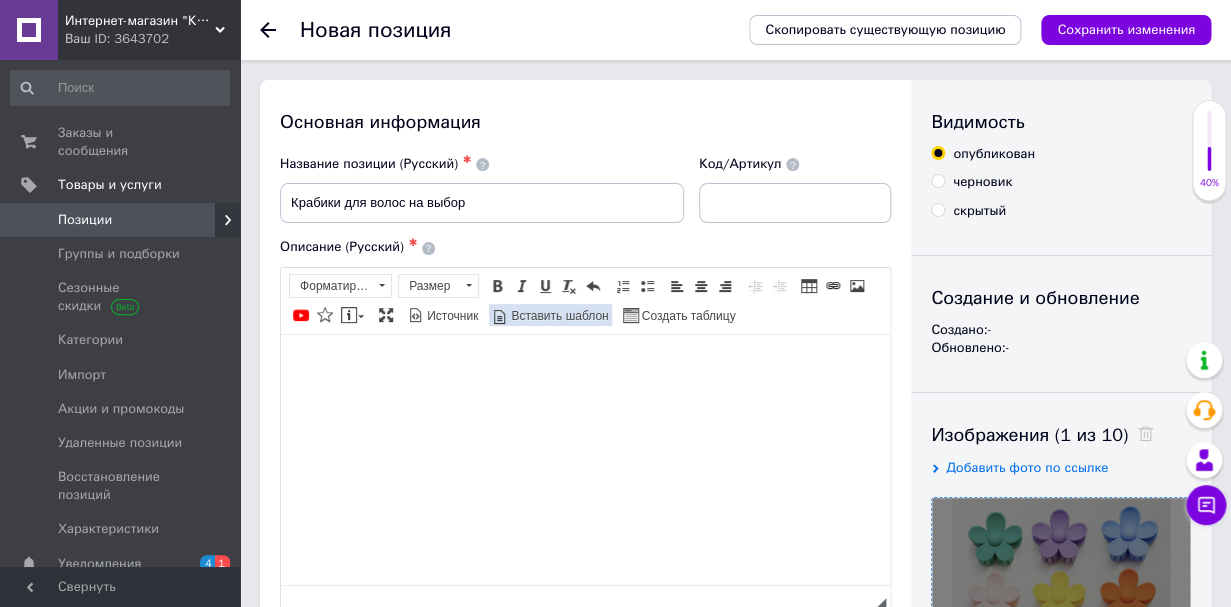 scroll, scrollTop: 122, scrollLeft: 0, axis: vertical 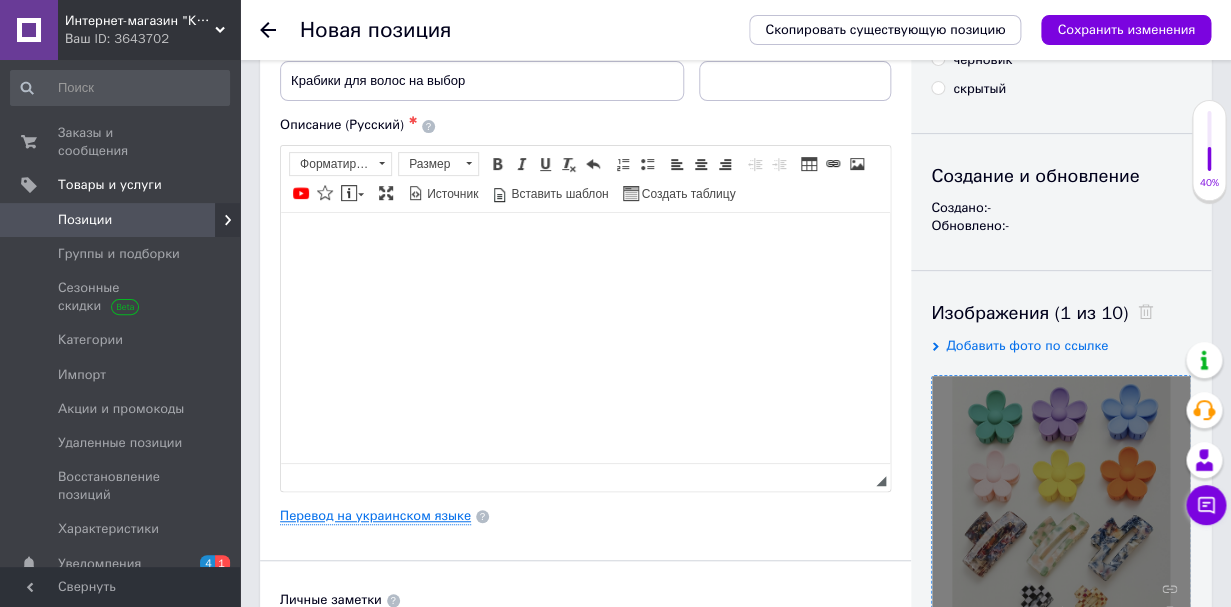 click on "Перевод на украинском языке" at bounding box center (375, 516) 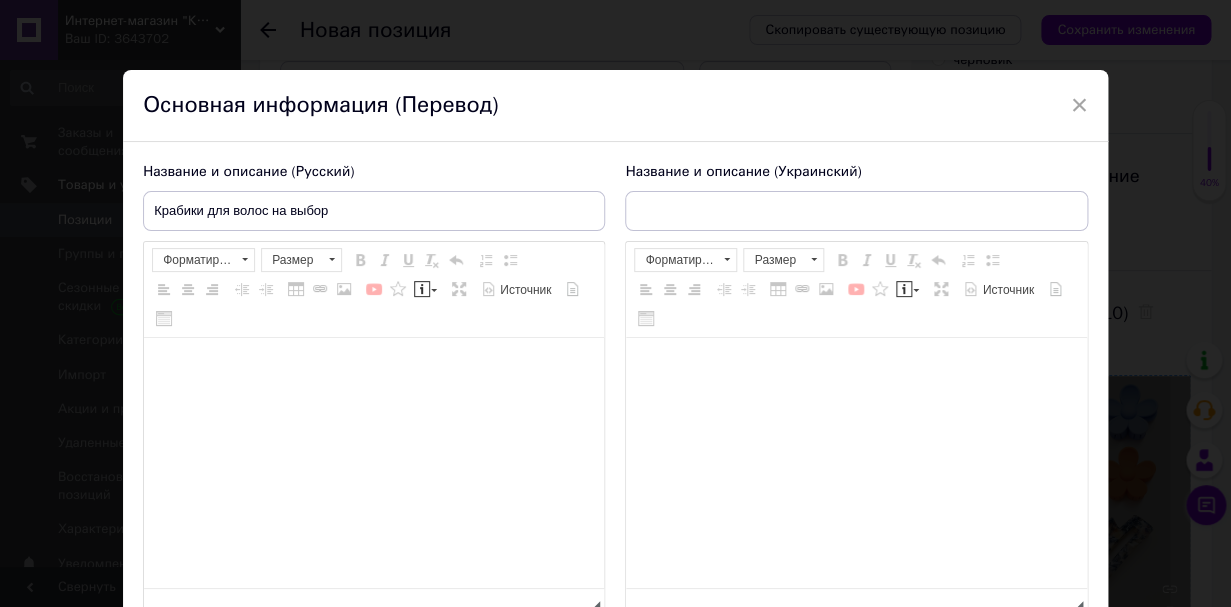 scroll, scrollTop: 0, scrollLeft: 0, axis: both 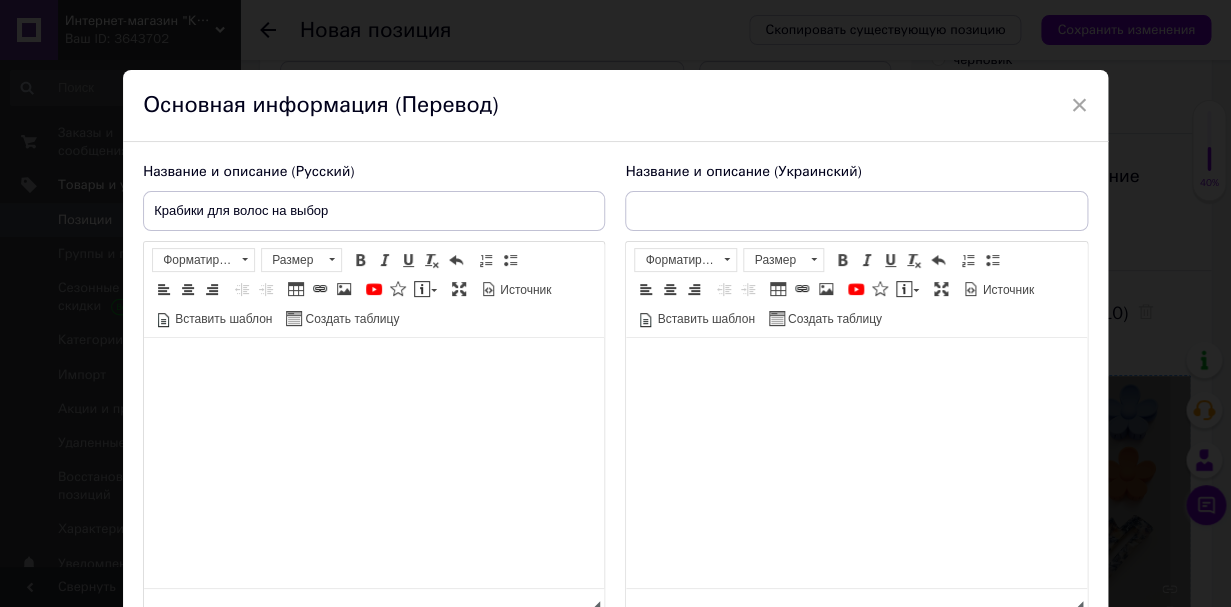 click at bounding box center [856, 463] 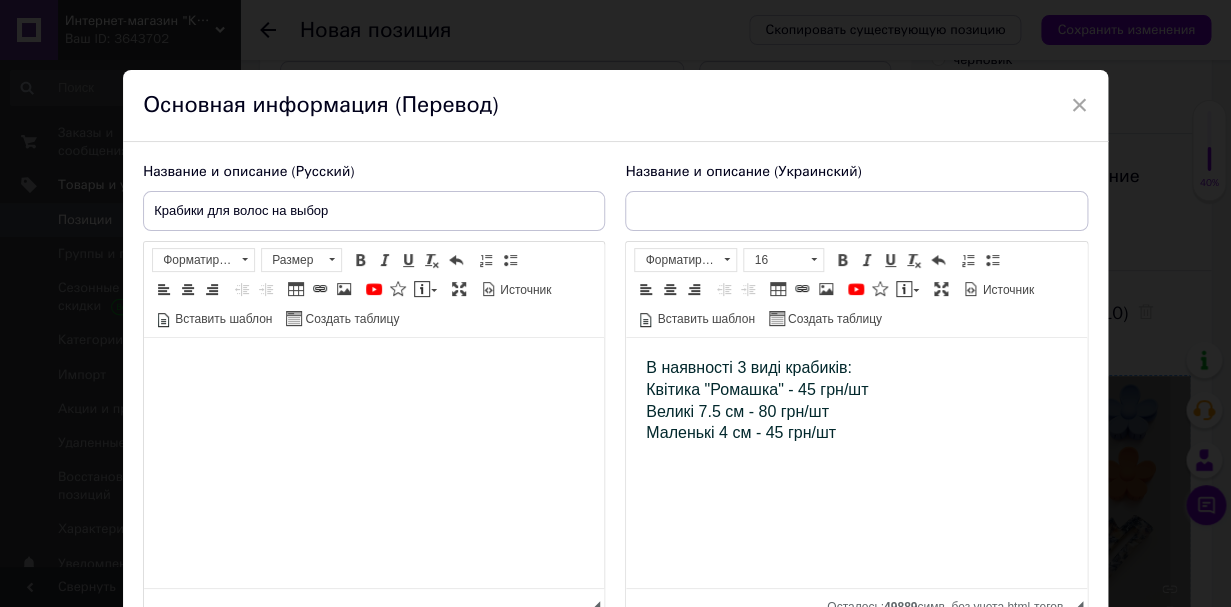 click on "Квітика "Ромашка" - 45 грн/шт" at bounding box center (757, 389) 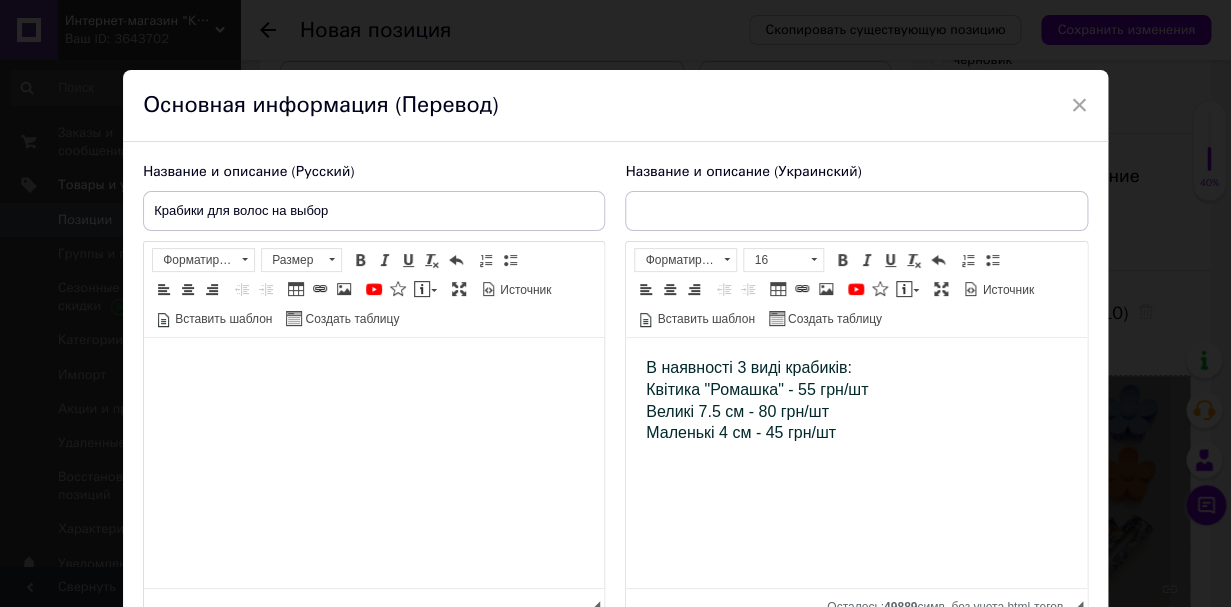 click on "Маленькі 4 см - 45 грн/шт" at bounding box center (741, 432) 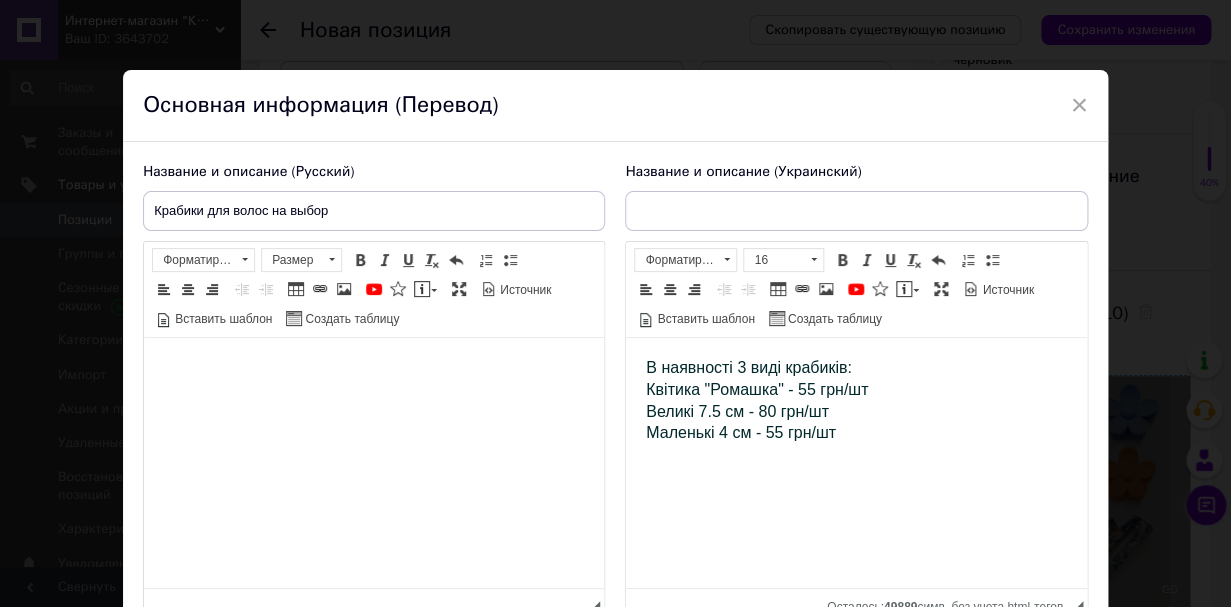 click on "Великі 7.5 см - 80 грн/шт" at bounding box center (737, 411) 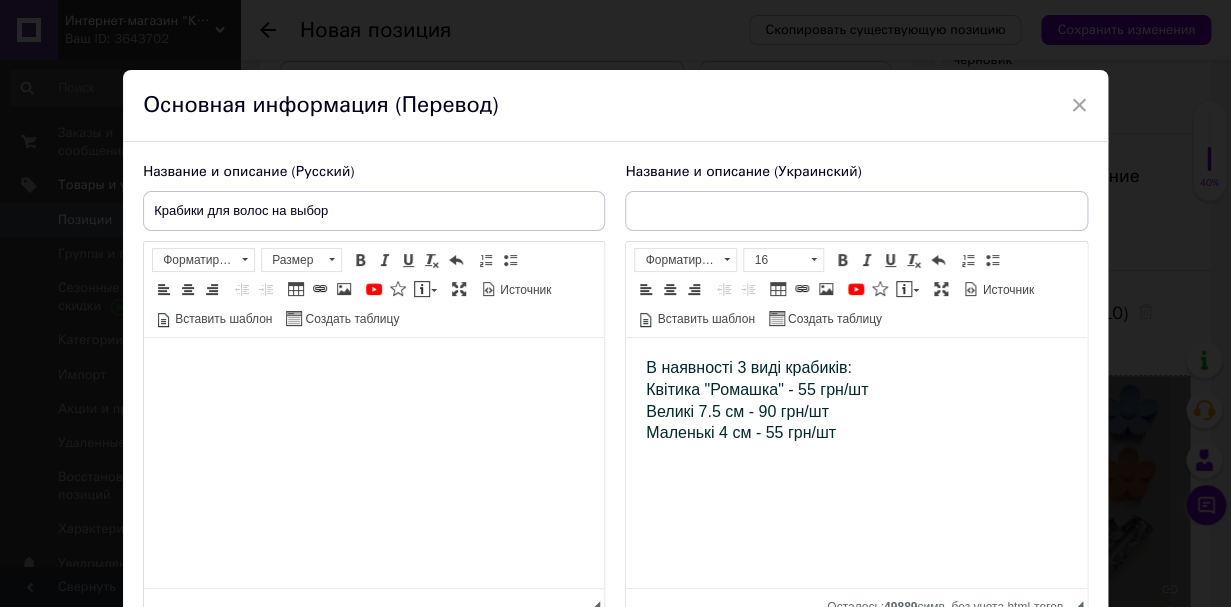 click on "В наявності 3 виді крабиків:" at bounding box center [749, 367] 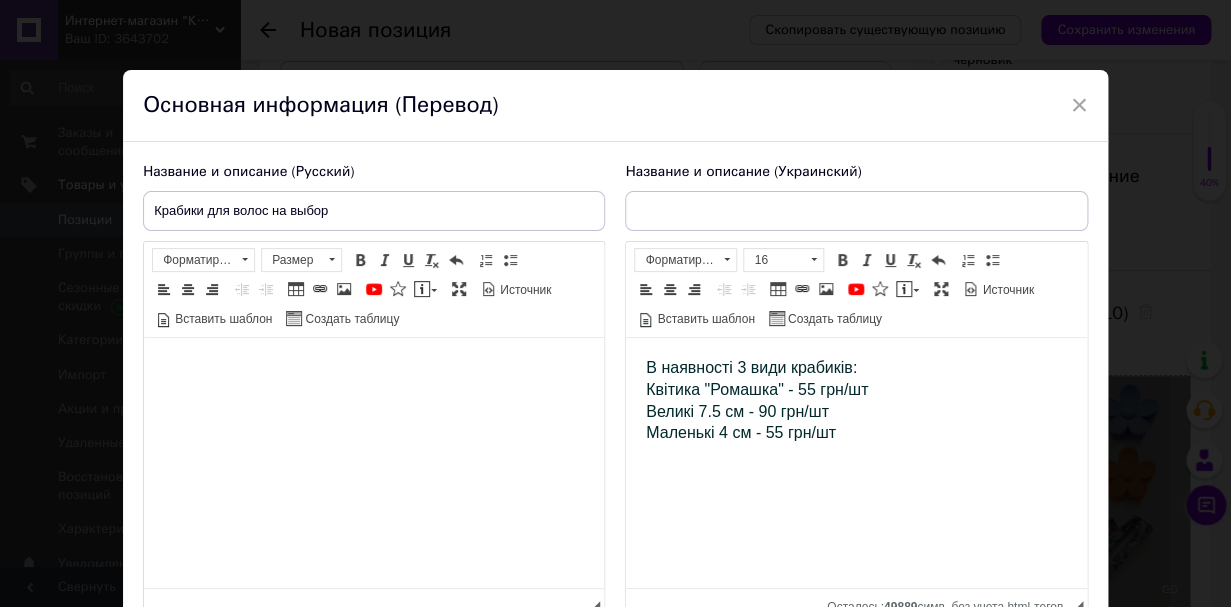 click on "В наявності 3 види крабиків:" at bounding box center (751, 367) 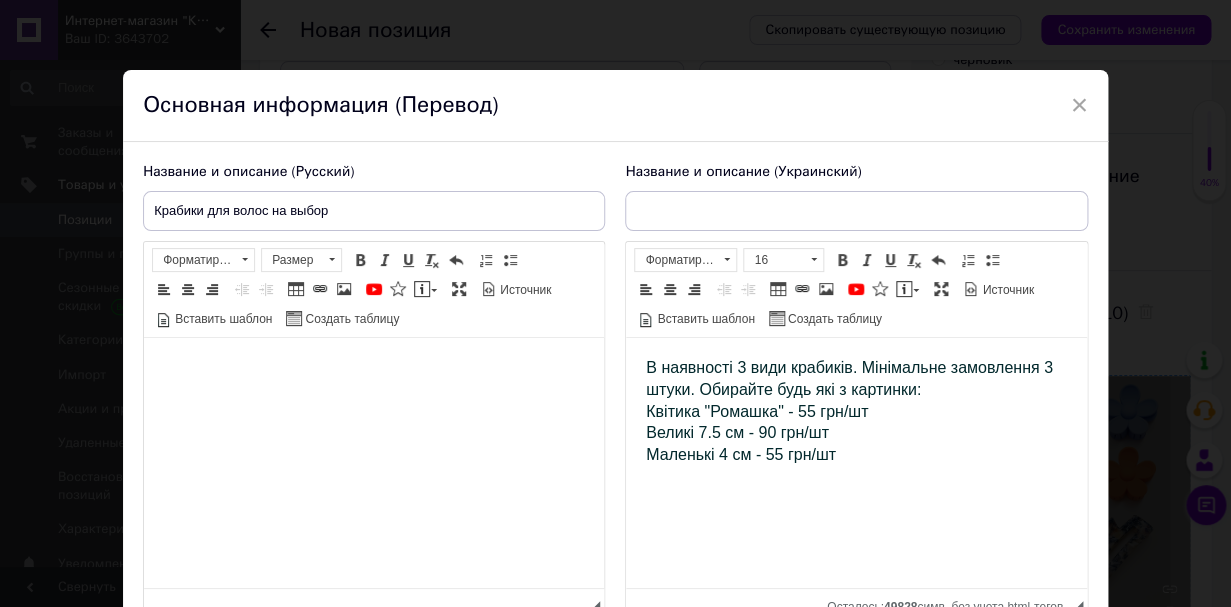 click on "В наявності 3 види крабиків. Мінімальне замовлення 3 штуки. Обирайте будь які з картинки: Квітика "Ромашка" - 55 грн/шт Великі 7.5 см - 90 грн/шт Маленькі 4 см - 55 грн/шт" at bounding box center (856, 412) 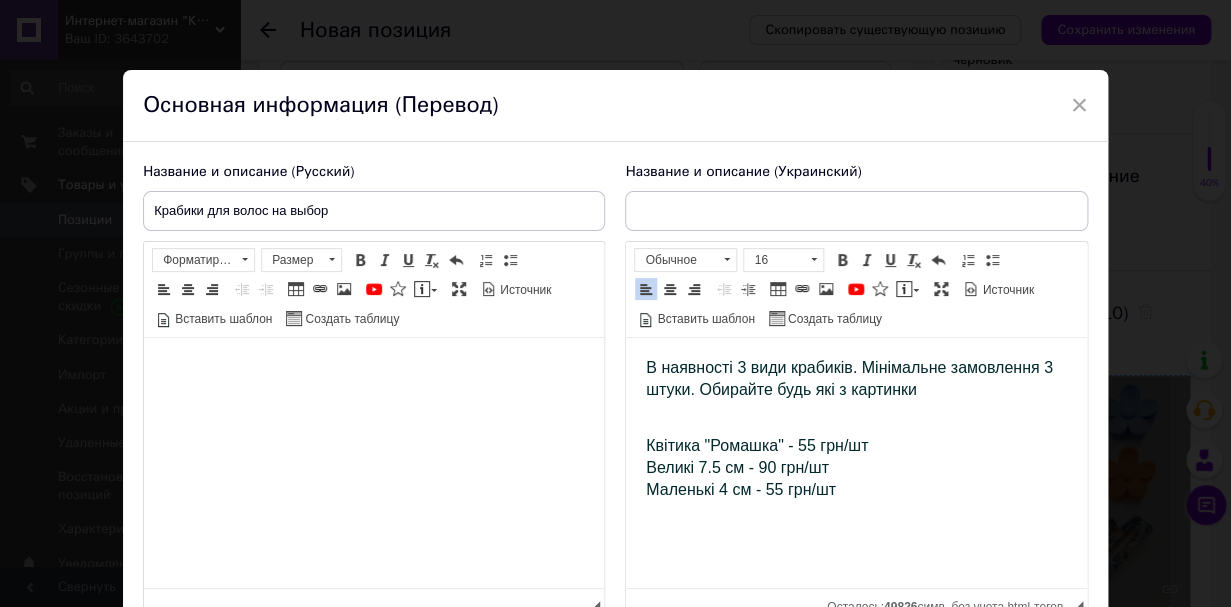 click on "Квітика "Ромашка" - 55 грн/шт Великі 7.5 см - 90 грн/шт Маленькі 4 см - 55 грн/шт" at bounding box center [856, 458] 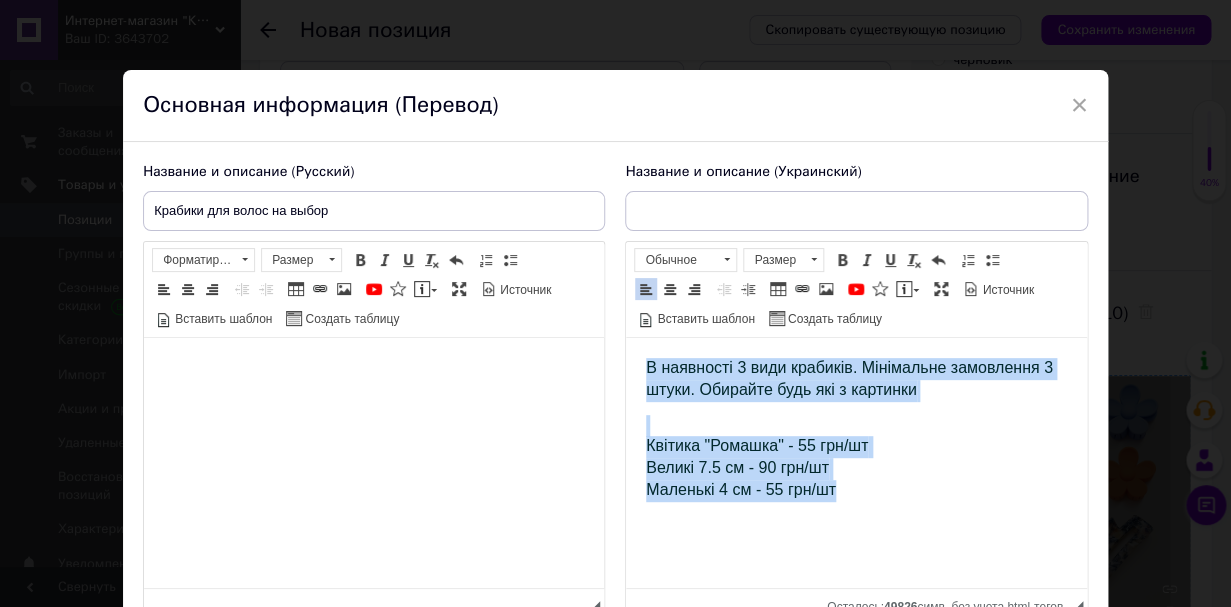 drag, startPoint x: 843, startPoint y: 498, endPoint x: 643, endPoint y: 361, distance: 242.42319 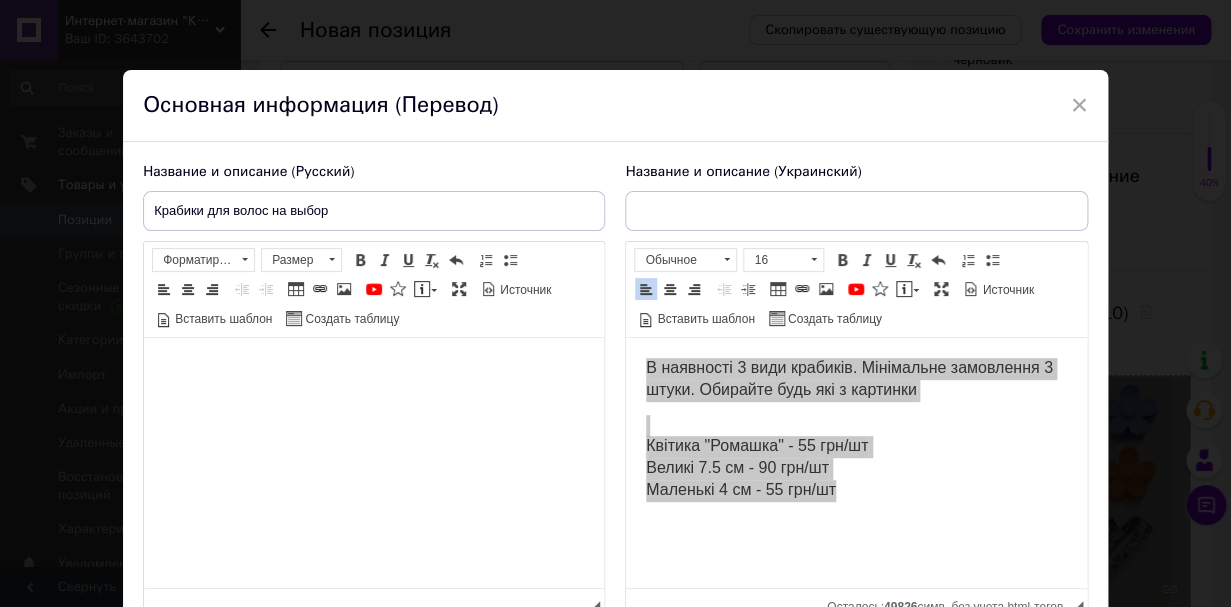 click on "Название и описание (Украинский) В наявності 3 види крабиків. Мінімальне замовлення 3 штуки. Обирайте будь які з картинки
Квітика "Ромашка" - 55 грн/шт
Великі 7.5 см - 90 грн/шт
Маленькі 4 см - 55 грн/шт
Rich Text Editor, 148E7527-D82B-44F5-8439-5A855BF16246 Панели инструментов редактора Форматирование Обычное Размер 16   Полужирный  Комбинация клавиш Command+B   Курсив  Комбинация клавиш Command+I   Подчеркнутый  Комбинация клавиш Command+U   Убрать форматирование   Отменить  Комбинация клавиш Command+Z   Вставить / удалить нумерованный список   Вставить / удалить маркированный список     По центру" at bounding box center [856, 390] 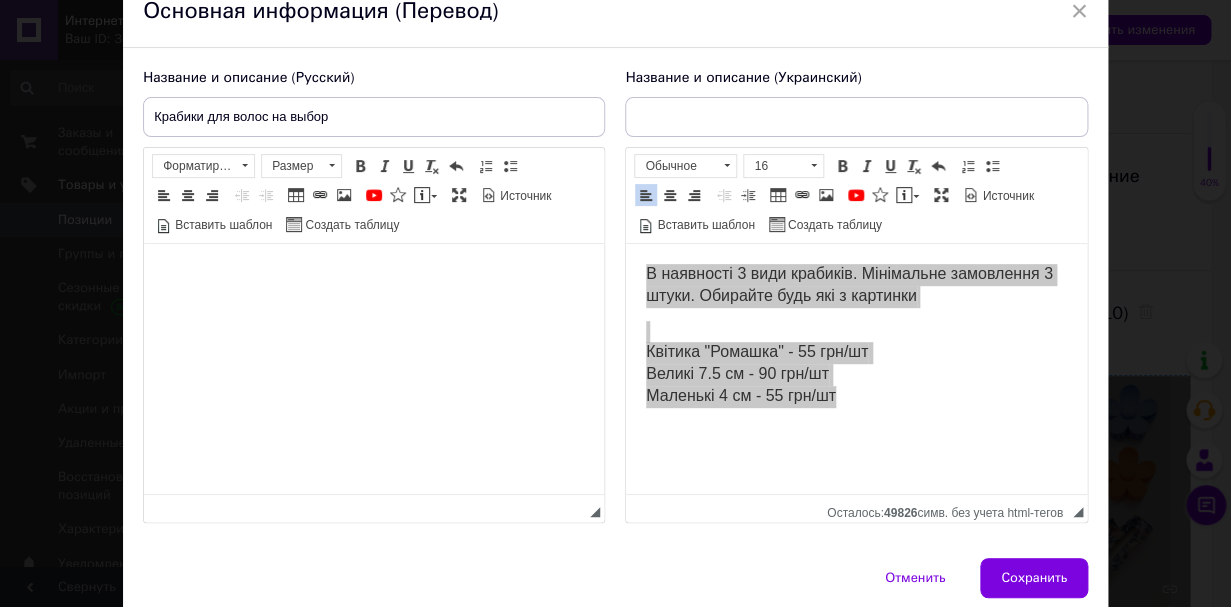 scroll, scrollTop: 90, scrollLeft: 0, axis: vertical 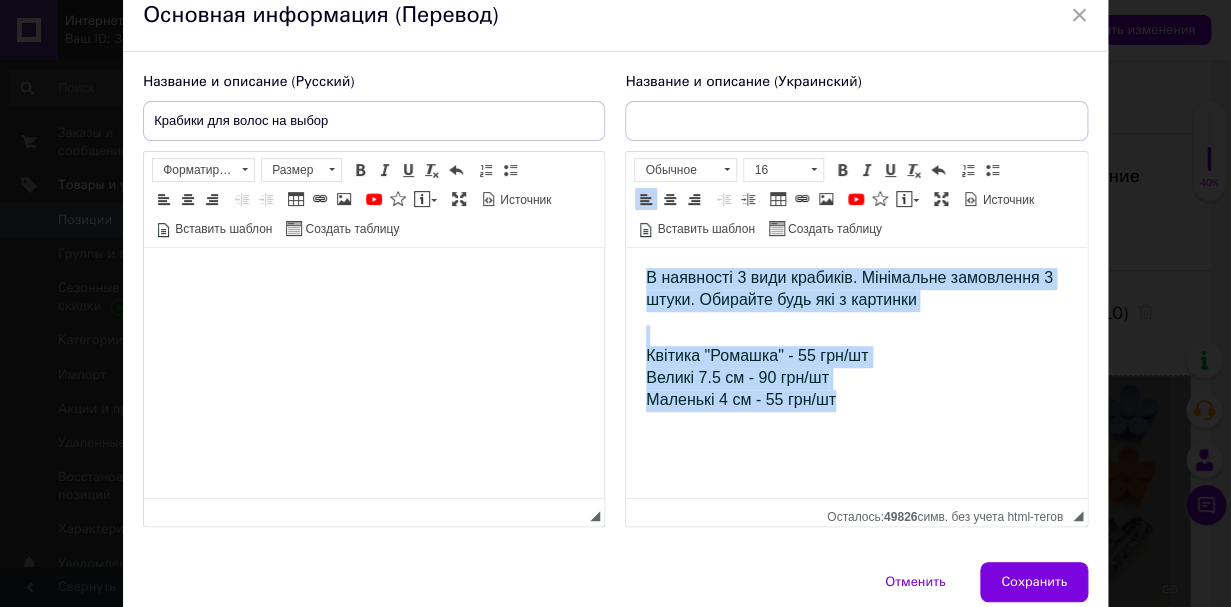 click on "Квітика "Ромашка" - 55 грн/шт Великі 7.5 см - 90 грн/шт Маленькі 4 см - 55 грн/шт" at bounding box center [856, 368] 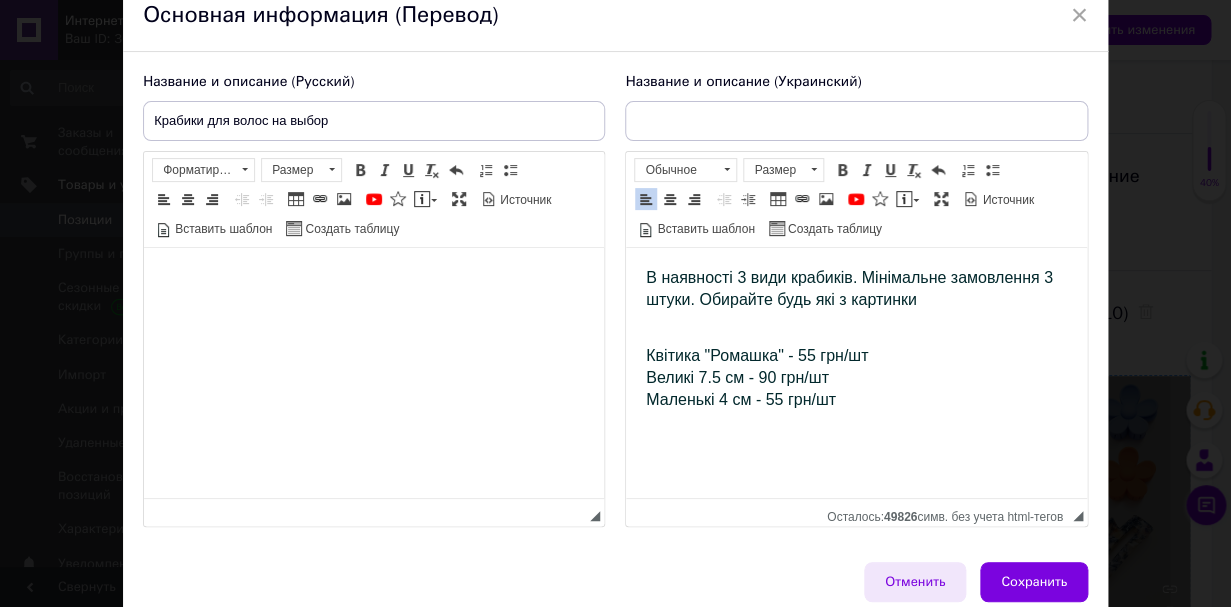 click on "Отменить" at bounding box center (915, 582) 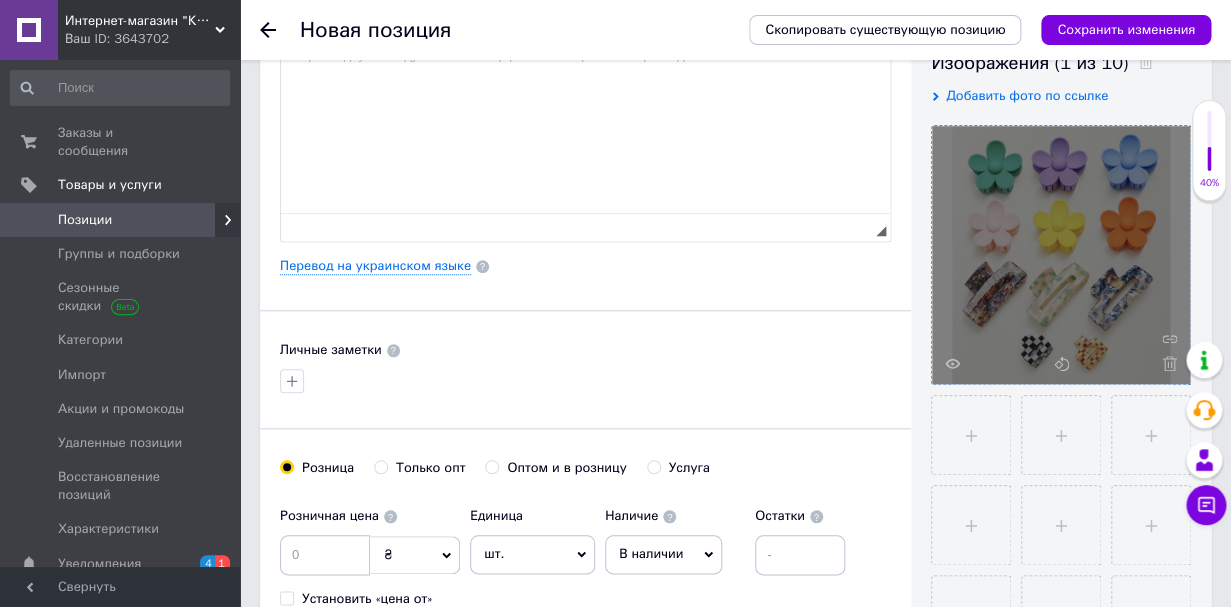 scroll, scrollTop: 384, scrollLeft: 0, axis: vertical 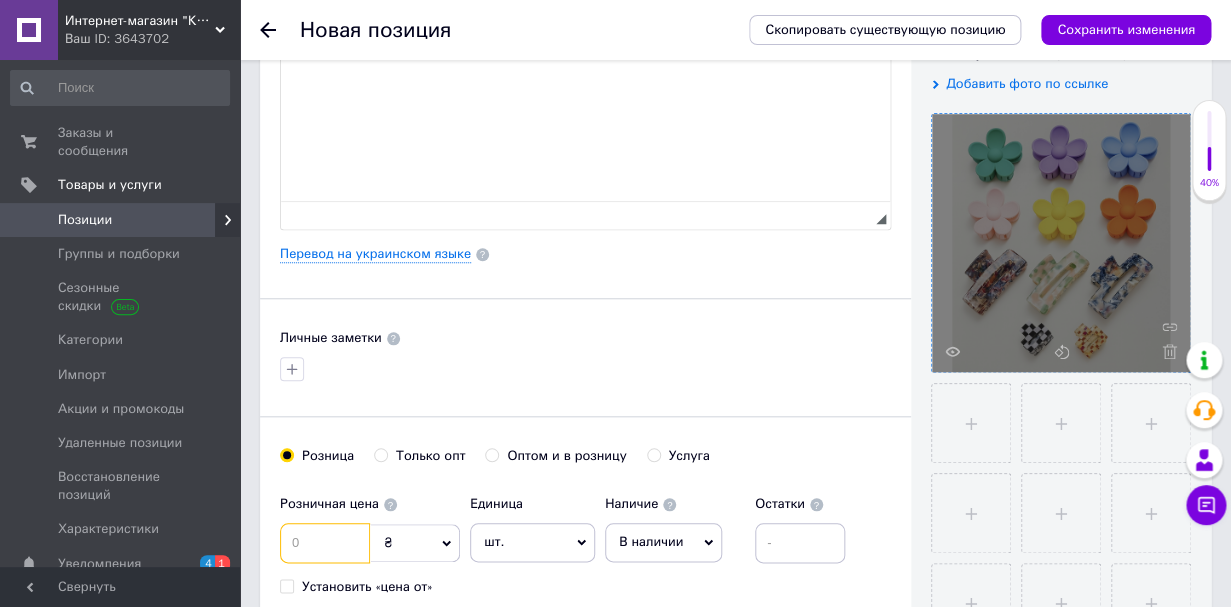 click at bounding box center (325, 543) 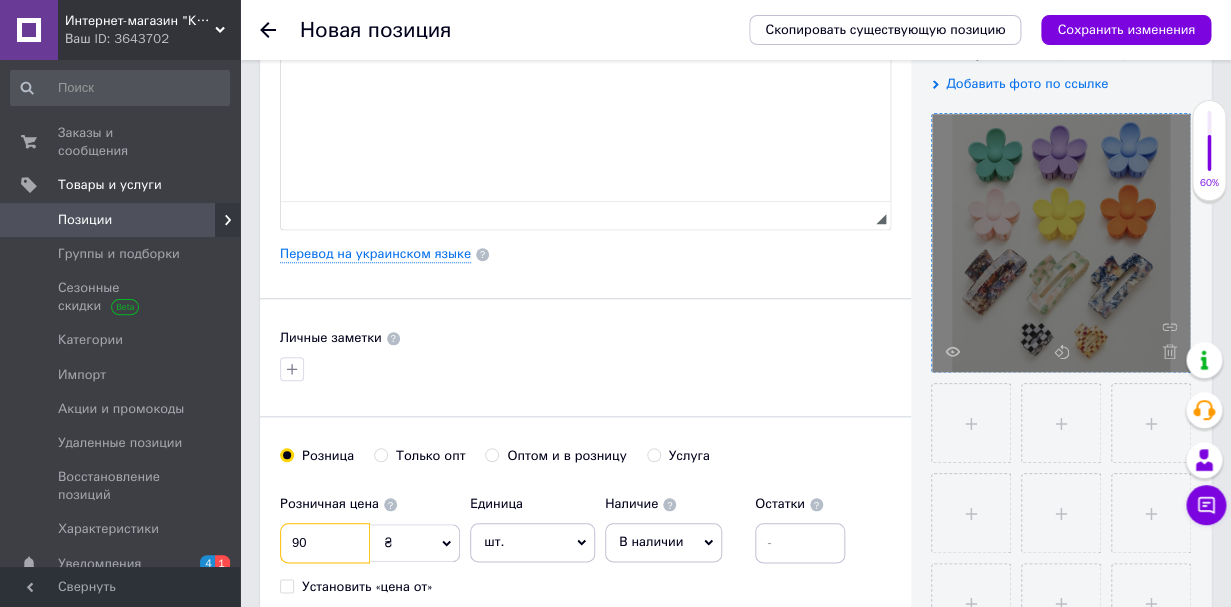 type on "90" 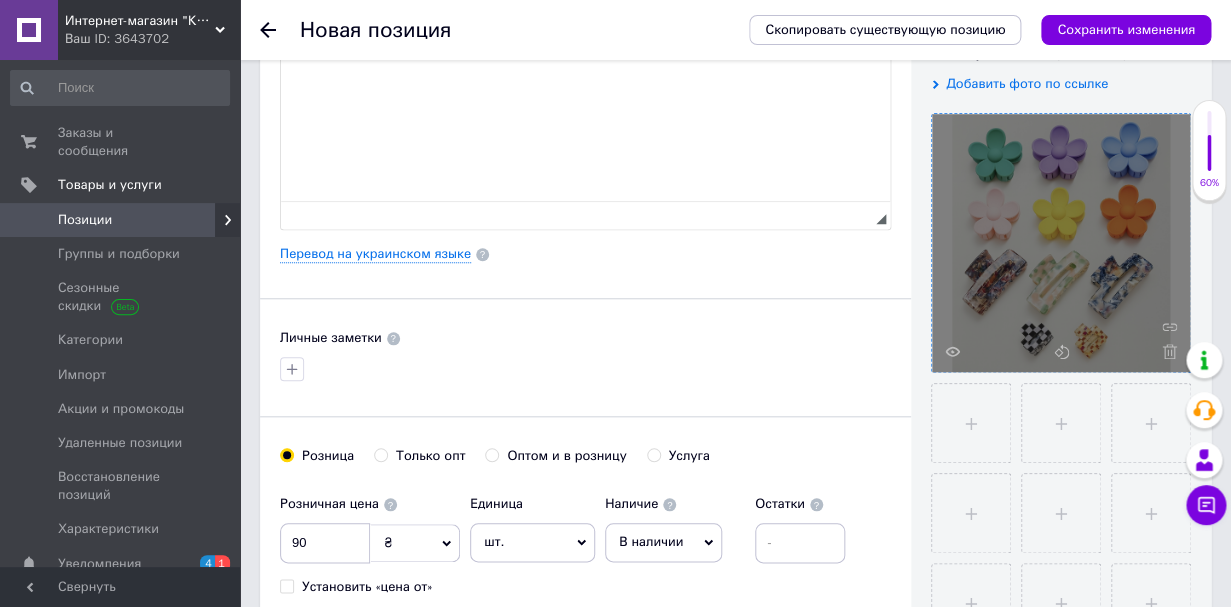 click on "Основная информация Название позиции (Русский) ✱ Крабики для волос на выбор Код/Артикул Описание (Русский) ✱ Rich Text Editor, F6E76945-2E83-45AA-AEBB-4A819DF6890C Панели инструментов редактора Форматирование Форматирование Размер Размер   Полужирный  Комбинация клавиш Command+B   Курсив  Комбинация клавиш Command+I   Подчеркнутый  Комбинация клавиш Command+U   Убрать форматирование   Отменить  Комбинация клавиш Command+Z   Вставить / удалить нумерованный список   Вставить / удалить маркированный список   По левому краю   По центру   По правому краю   Уменьшить отступ   Увеличить отступ" at bounding box center [585, 254] 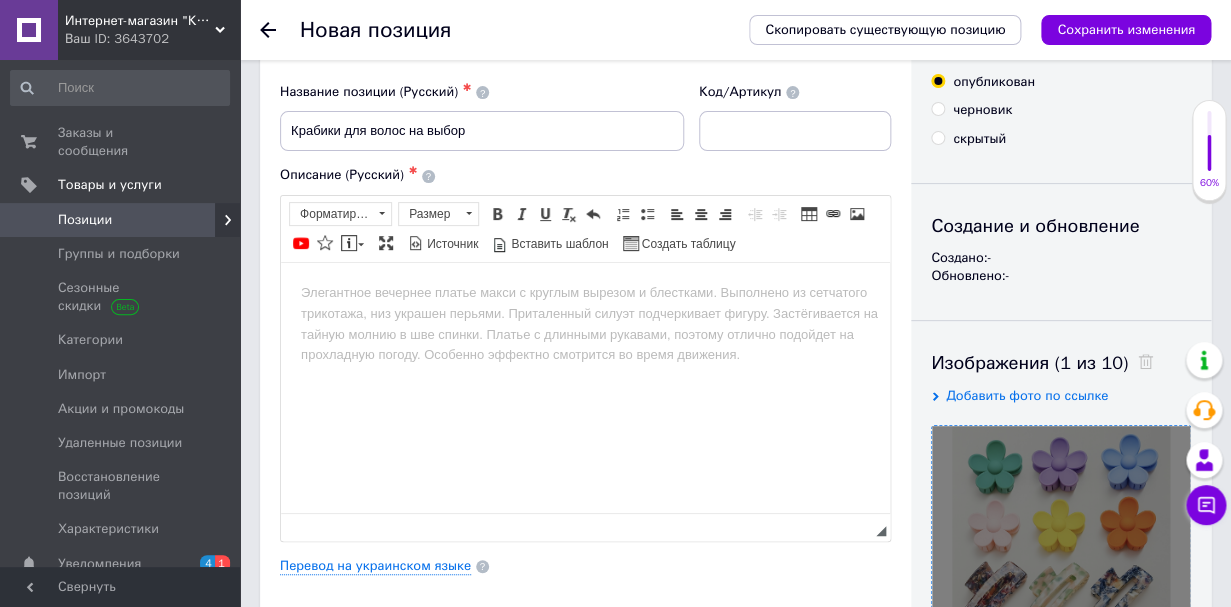 scroll, scrollTop: 68, scrollLeft: 0, axis: vertical 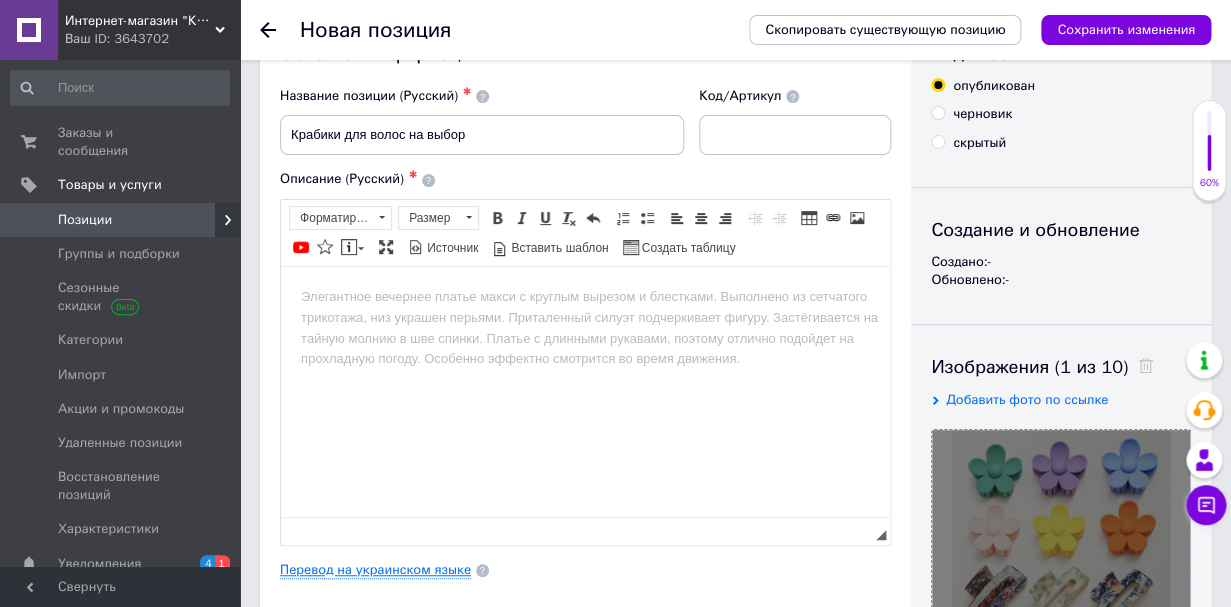 click on "Перевод на украинском языке" at bounding box center [375, 570] 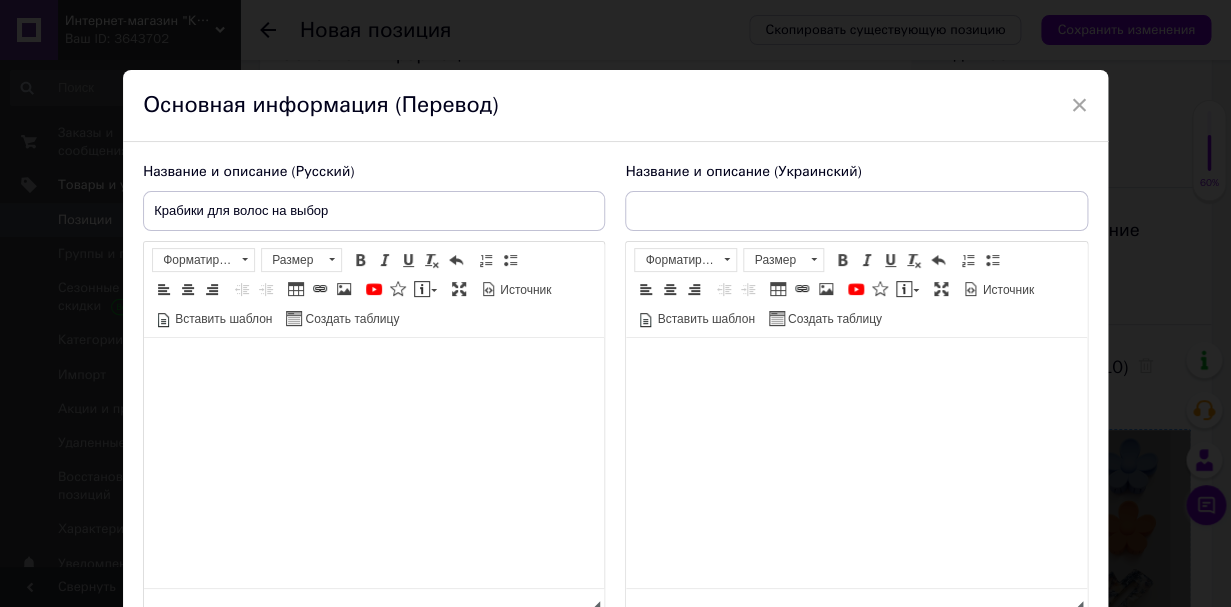scroll, scrollTop: 0, scrollLeft: 0, axis: both 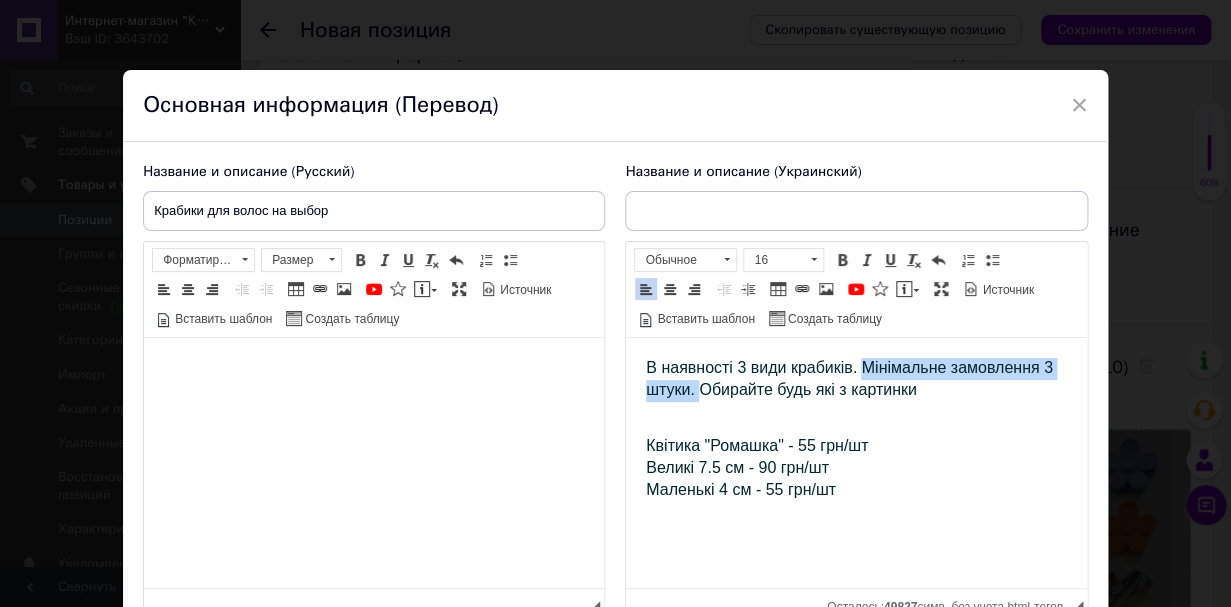 drag, startPoint x: 863, startPoint y: 368, endPoint x: 698, endPoint y: 396, distance: 167.3589 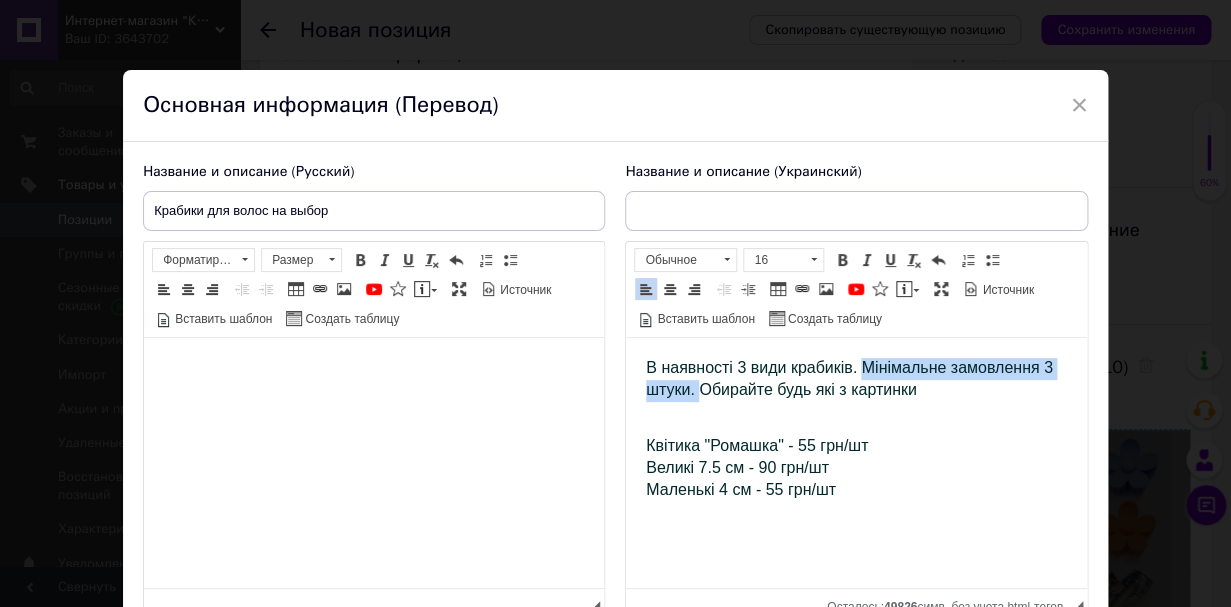 type 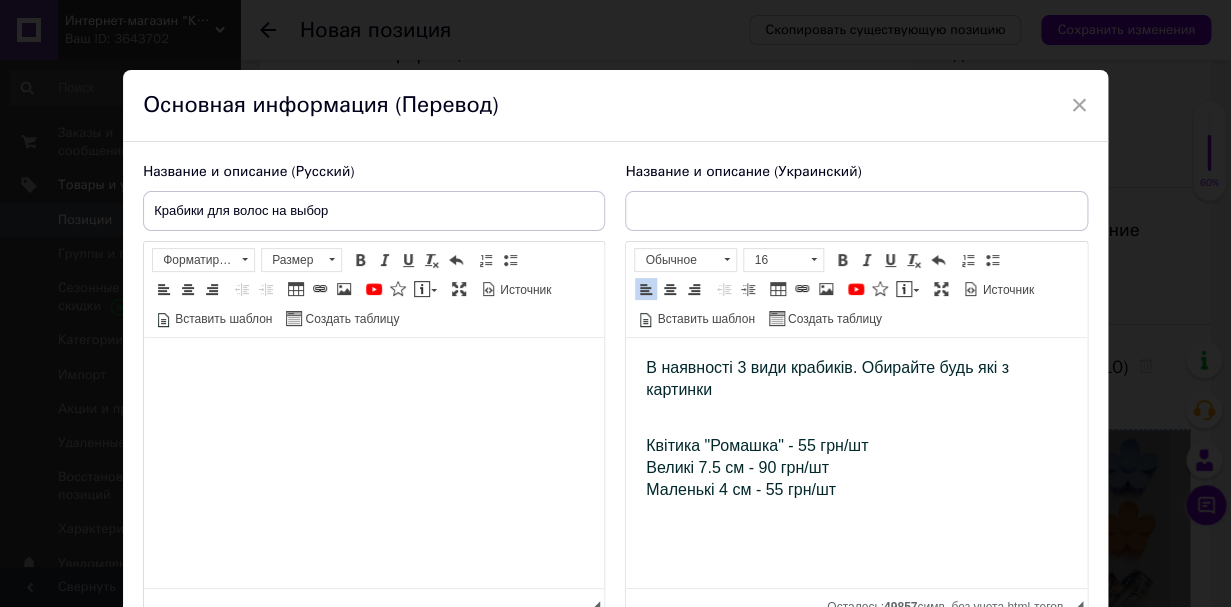 click on "Квітика "Ромашка" - 55 грн/шт Великі 7.5 см - 90 грн/шт Маленькі 4 см - 55 грн/шт" at bounding box center (856, 458) 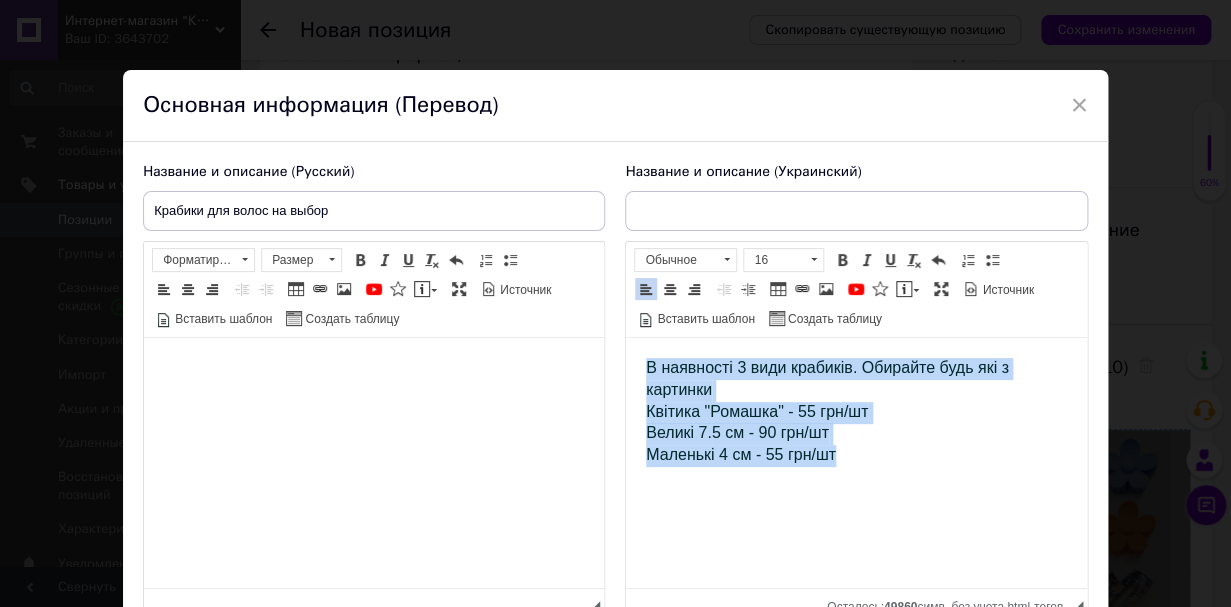 drag, startPoint x: 842, startPoint y: 463, endPoint x: 648, endPoint y: 360, distance: 219.64745 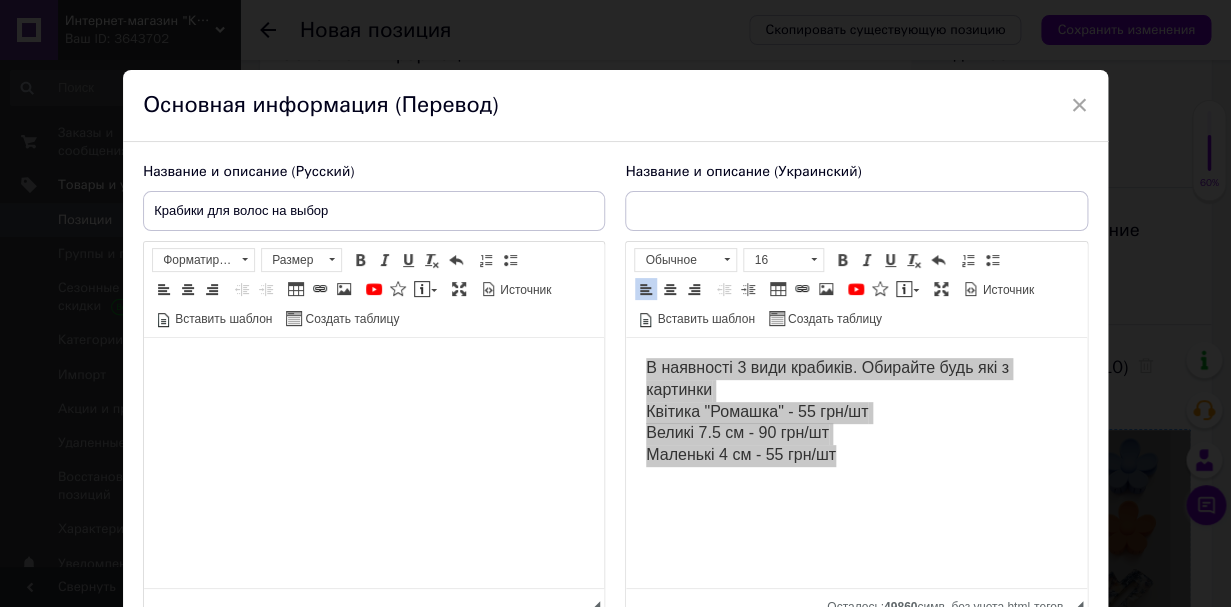 click at bounding box center (374, 463) 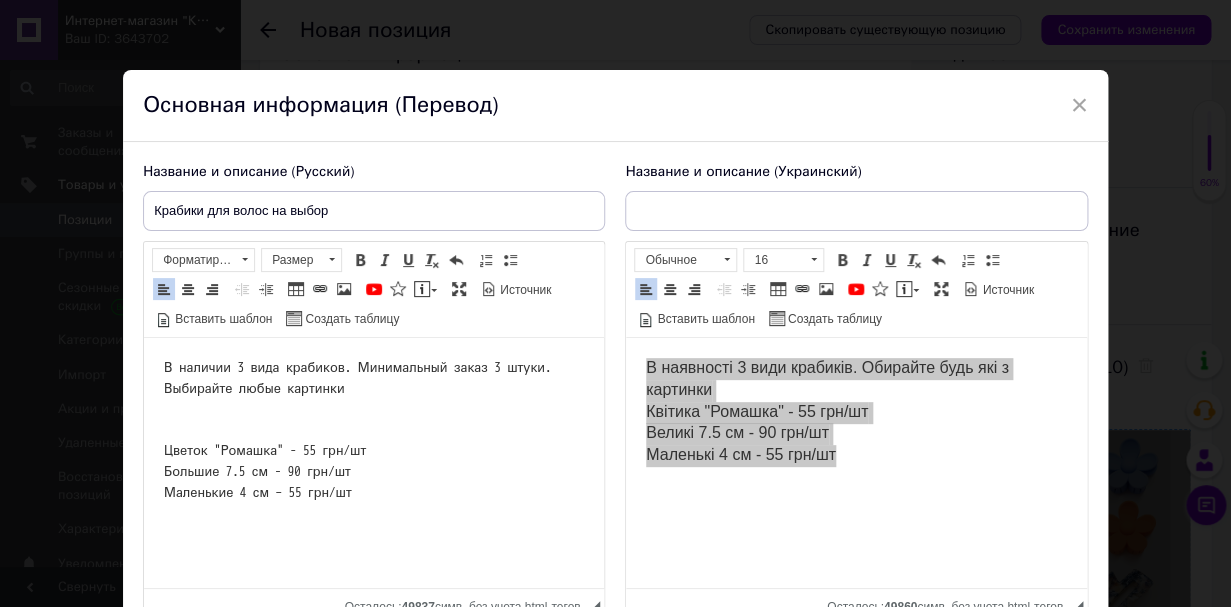 click on "В наличии 3 вида крабиков. Минимальный заказ 3 штуки. Выбирайте любые картинки
Цветок "Ромашка" - 55 грн/шт
Большие 7.5 см - 90 грн/шт
Маленькие 4 см – 55 грн/шт" at bounding box center (361, 430) 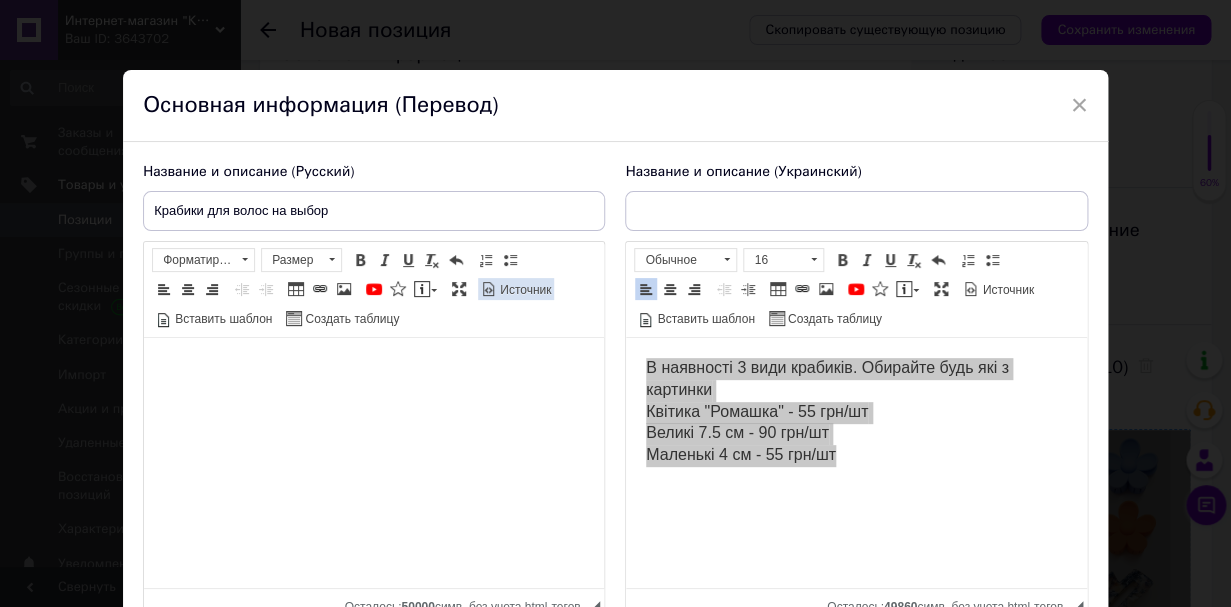 click on "Источник" at bounding box center (516, 289) 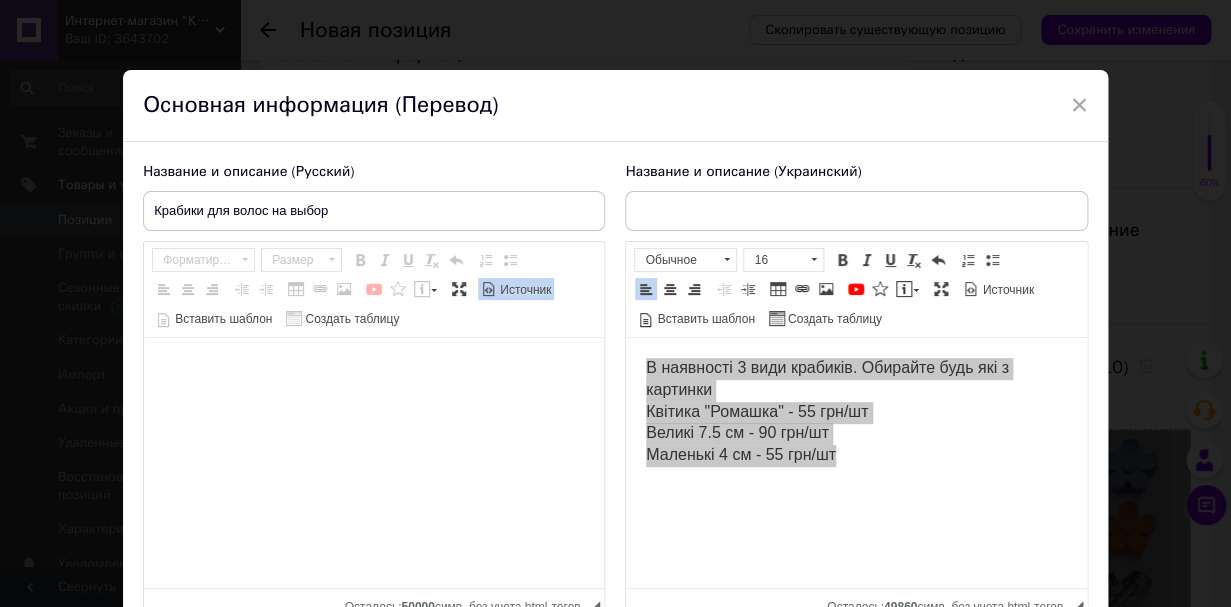 click at bounding box center [374, 463] 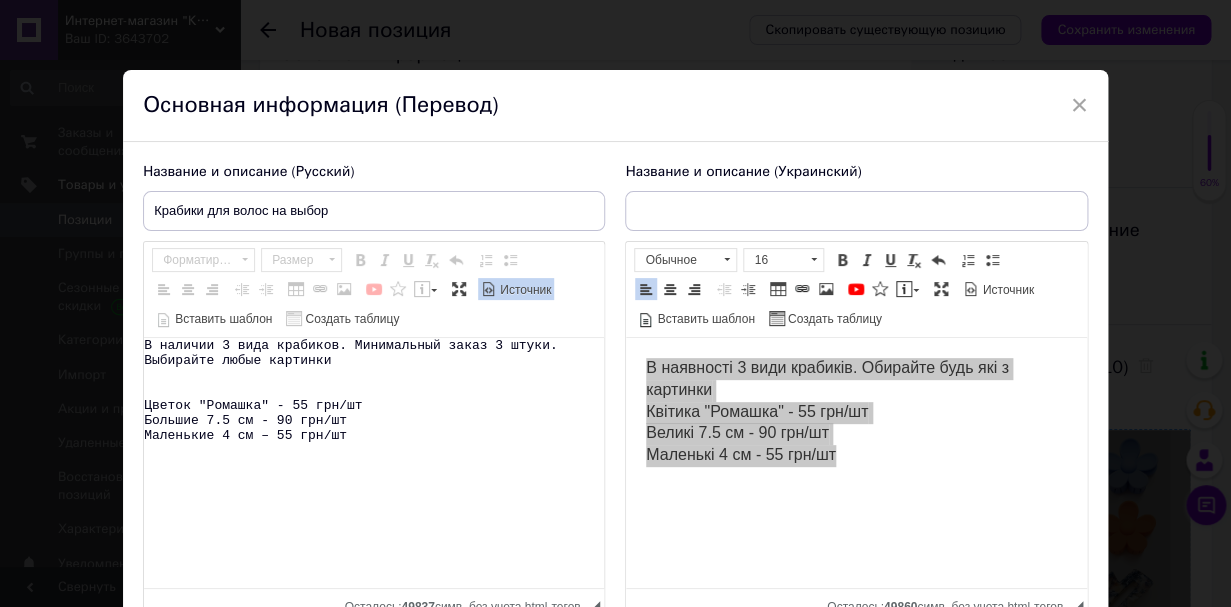 click on "Источник" at bounding box center (524, 290) 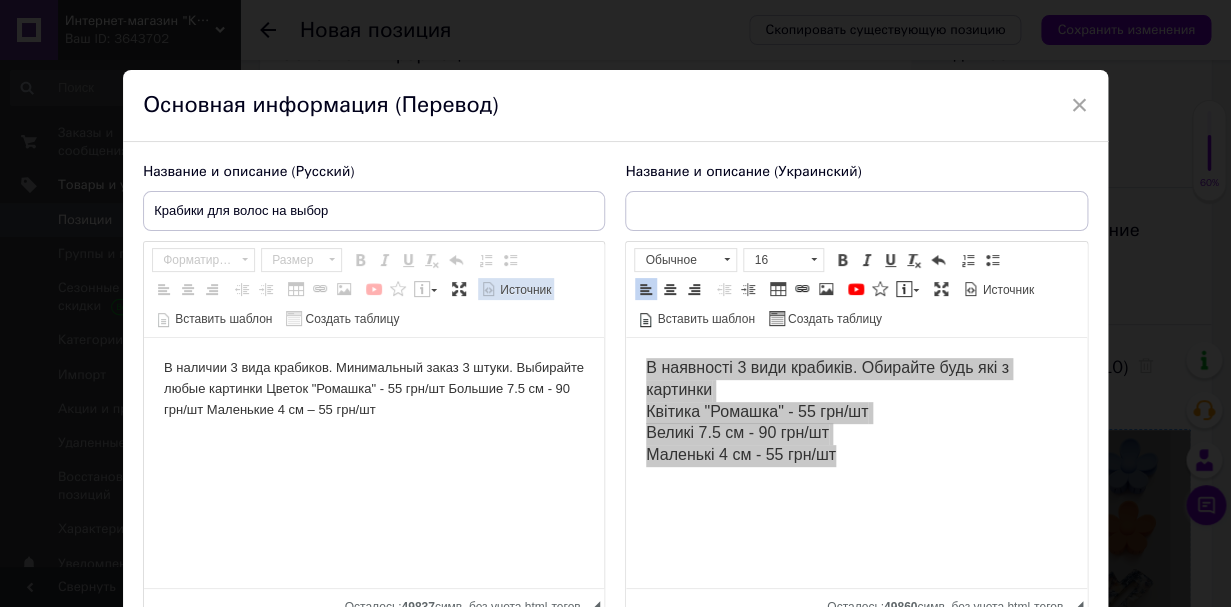 scroll, scrollTop: 0, scrollLeft: 0, axis: both 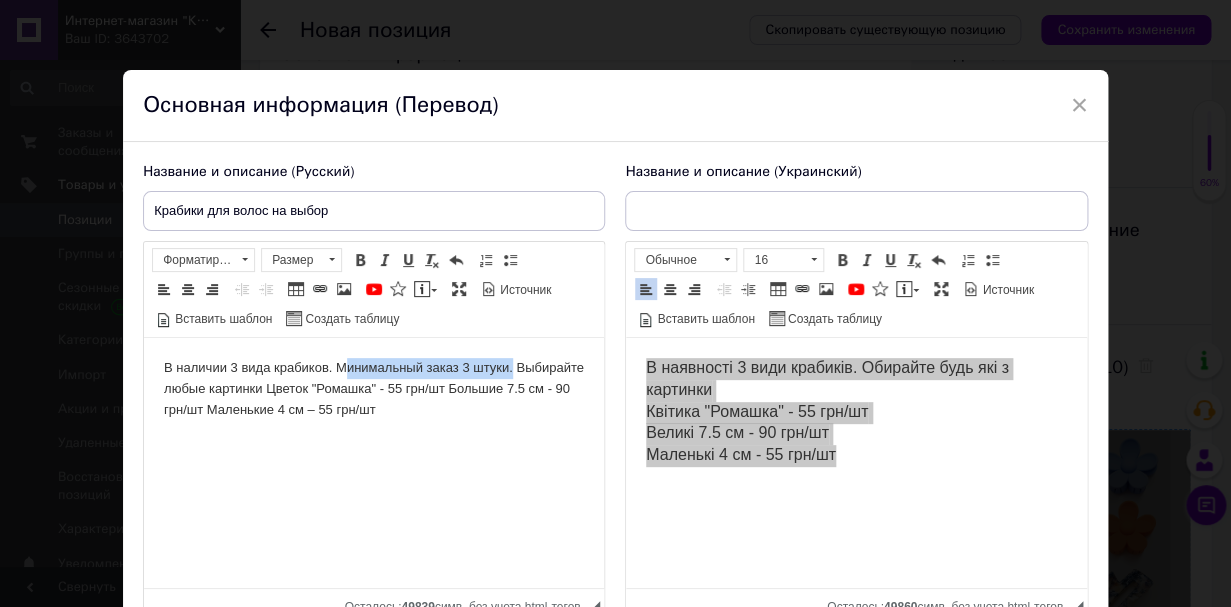 drag, startPoint x: 346, startPoint y: 369, endPoint x: 523, endPoint y: 372, distance: 177.02542 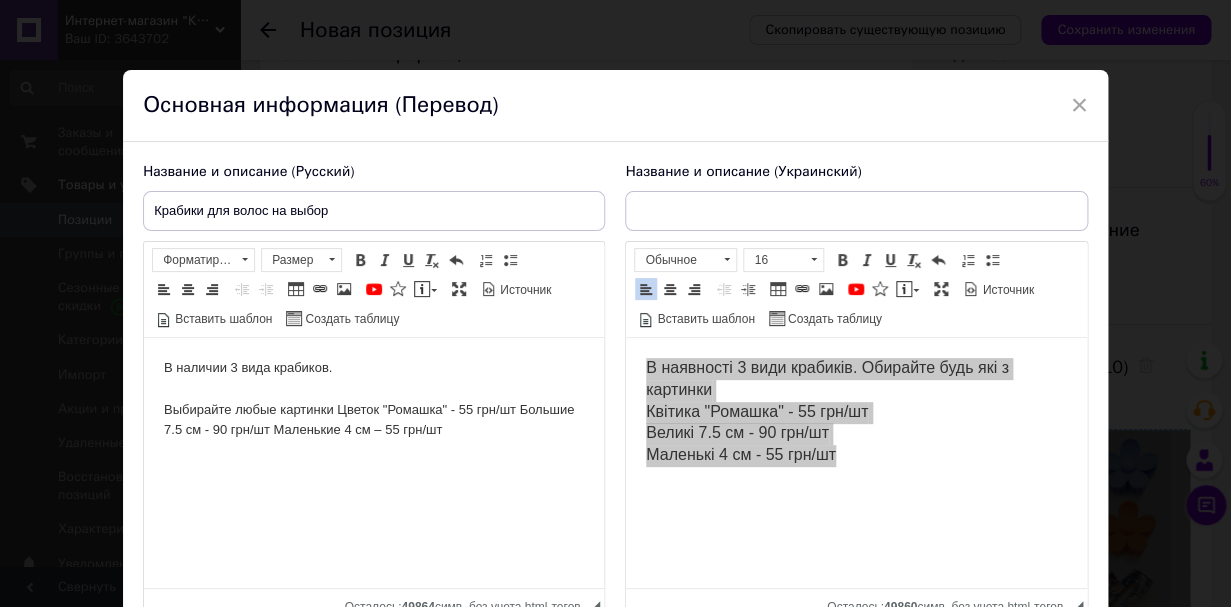 click on "Название и описание (Украинский) В наявності 3 види крабиків. Обирайте будь які з картинки
Квітика "Ромашка" - 55 грн/шт
Великі 7.5 см - 90 грн/шт
Маленькі 4 см - 55 грн/шт
Rich Text Editor, 7BA31340-6349-4473-A53A-526DE8F88F27 Панели инструментов редактора Форматирование Обычное Размер 16   Полужирный  Комбинация клавиш Command+B   Курсив  Комбинация клавиш Command+I   Подчеркнутый  Комбинация клавиш Command+U   Убрать форматирование   Отменить  Комбинация клавиш Command+Z   Вставить / удалить нумерованный список   Вставить / удалить маркированный список   По левому краю   По центру   По правому краю" at bounding box center [856, 390] 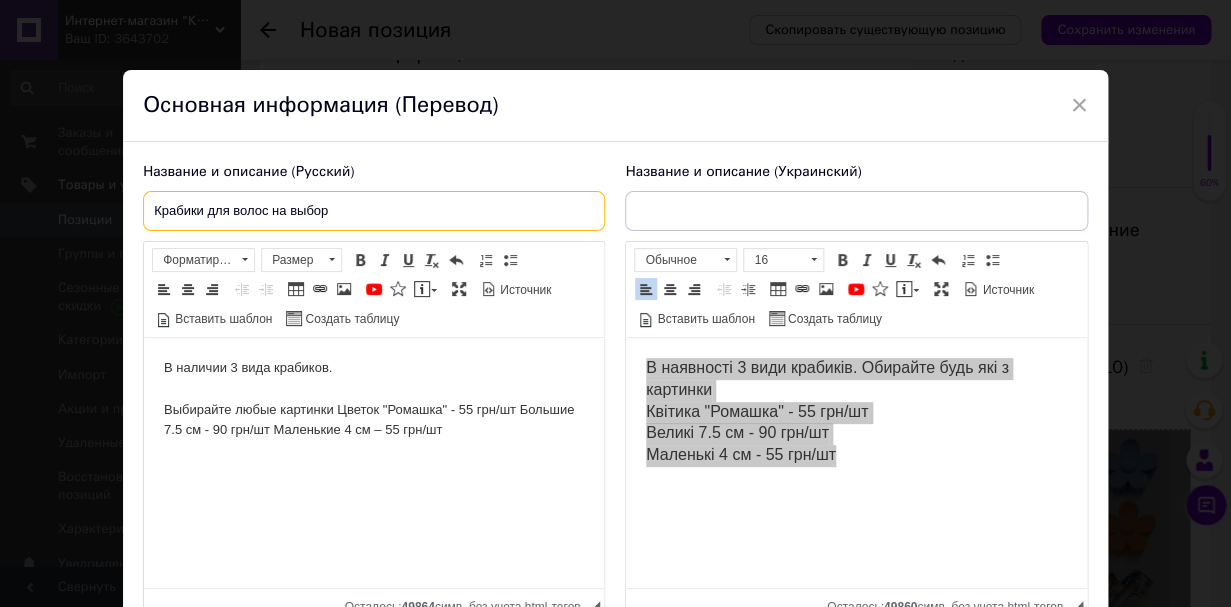 drag, startPoint x: 365, startPoint y: 212, endPoint x: 136, endPoint y: 211, distance: 229.00218 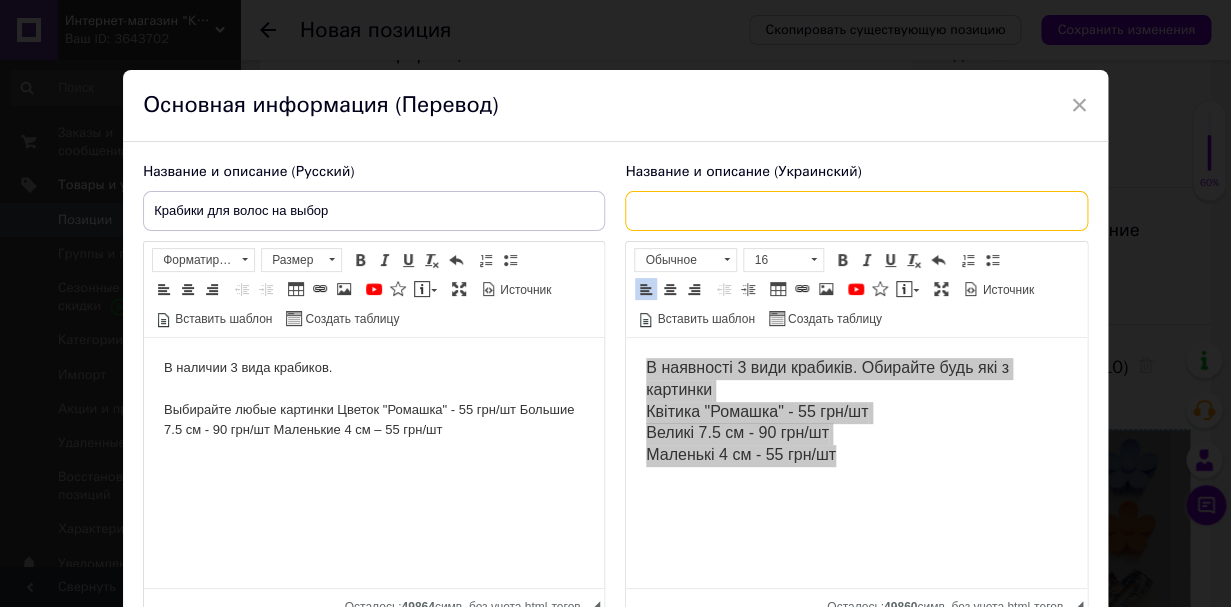 click at bounding box center (856, 211) 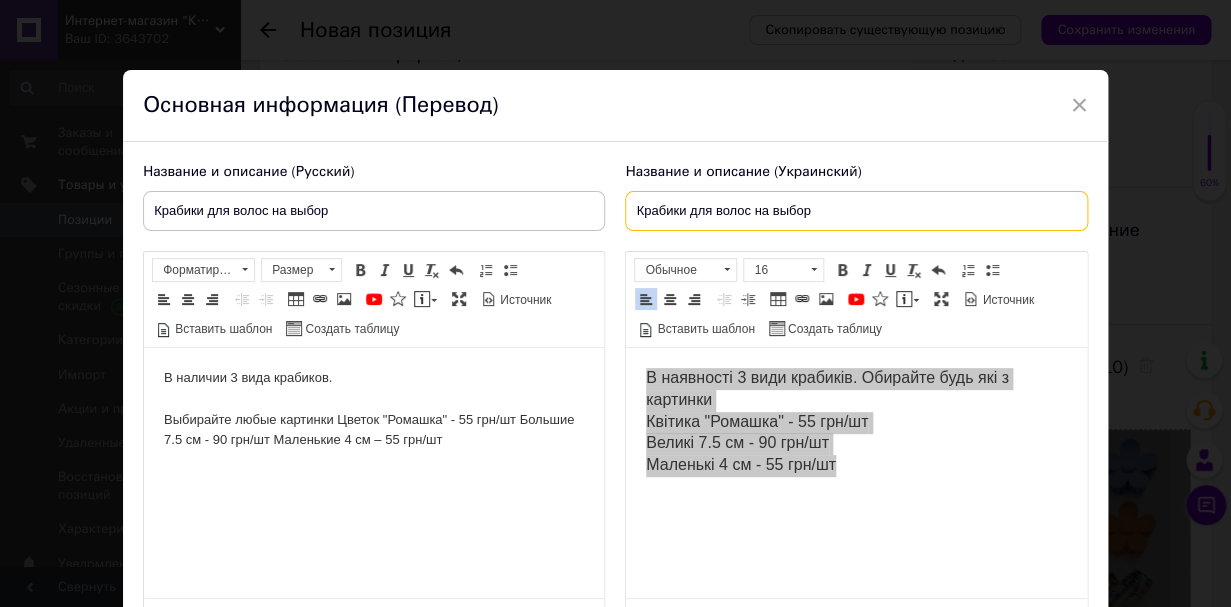 click on "Крабики для волос на выбор" at bounding box center [856, 211] 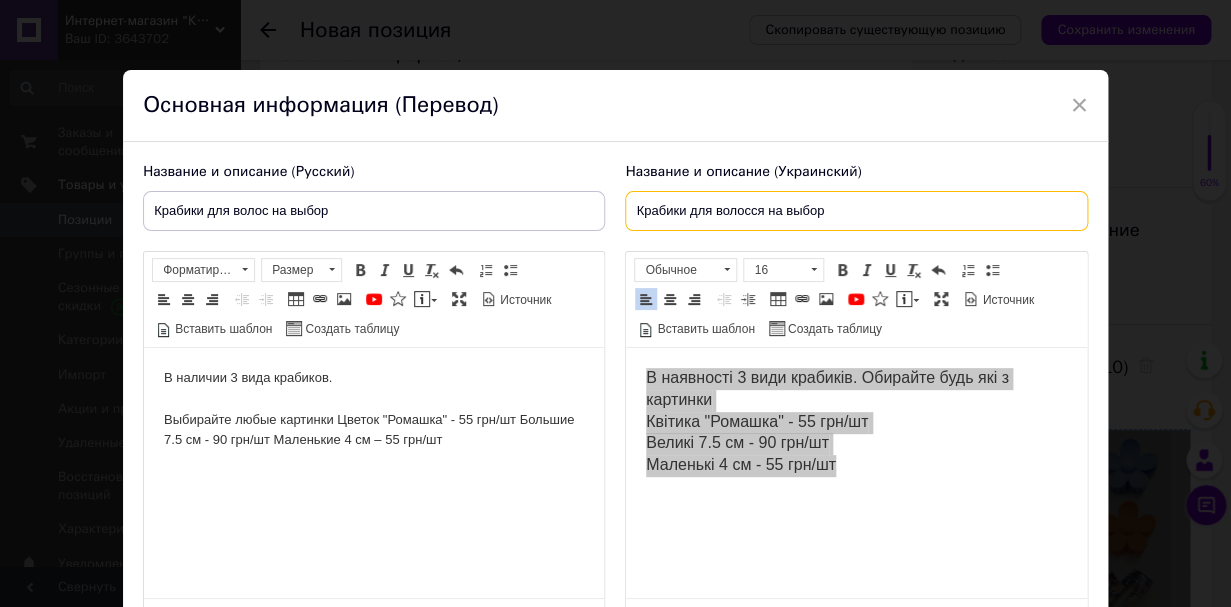 click on "Крабики для волосся на выбор" at bounding box center [856, 211] 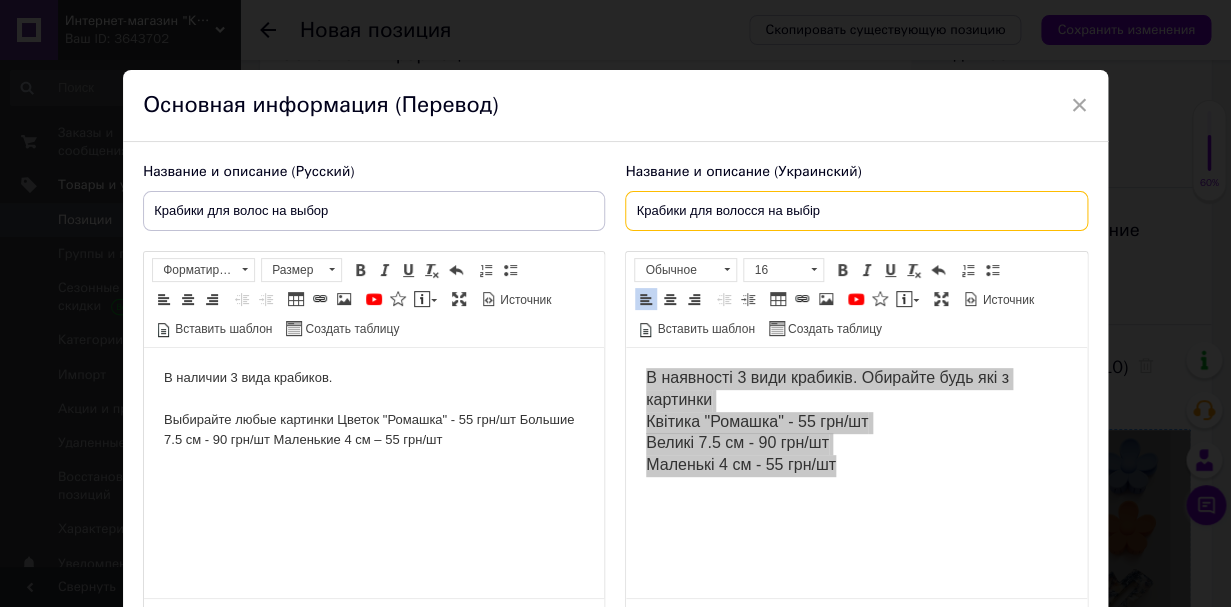 click on "Крабики для волосся на выбір" at bounding box center (856, 211) 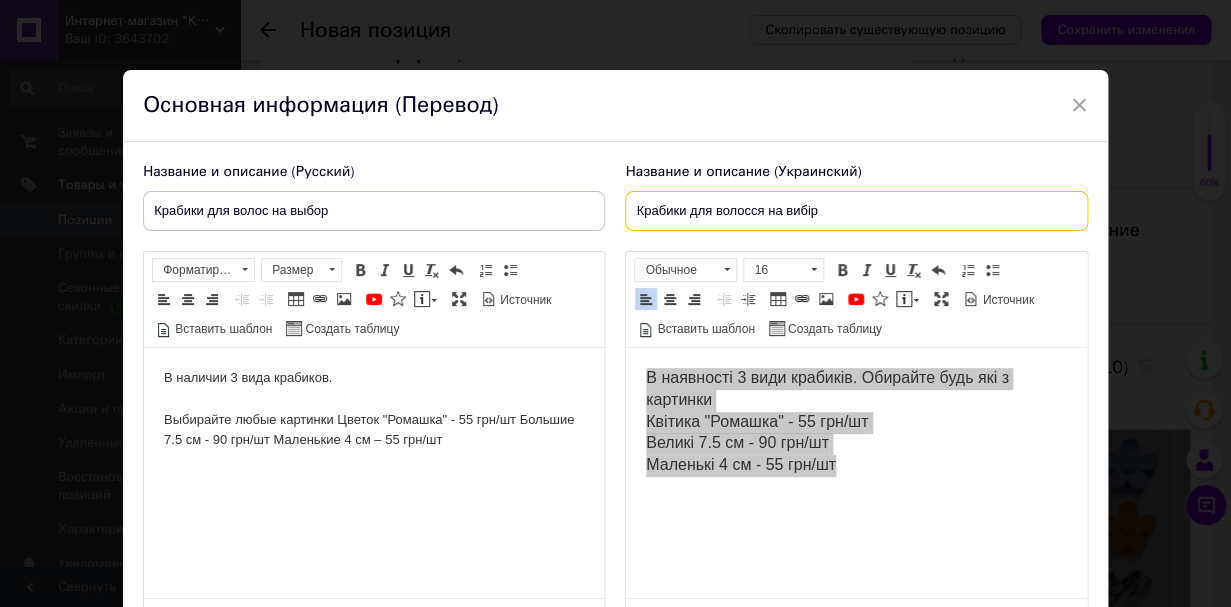 type on "Крабики для волосся на вибір" 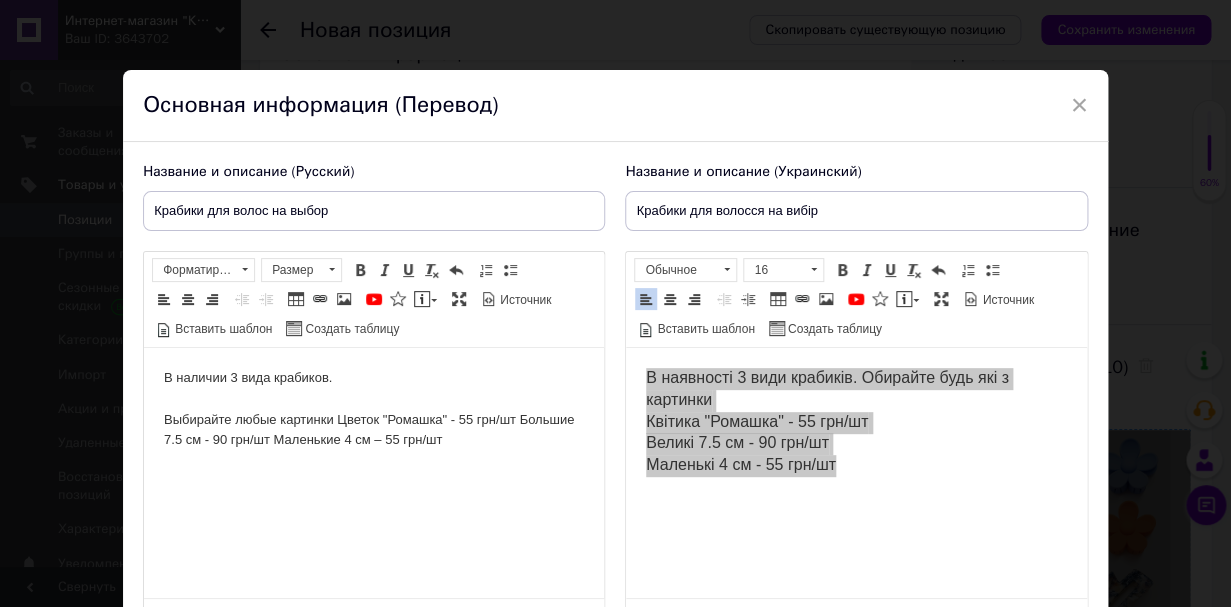 click on "Название и описание (Украинский) Крабики для волосся на вибір В наявності 3 види крабиків. Обирайте будь які з картинки
Квітика "Ромашка" - 55 грн/шт
Великі 7.5 см - 90 грн/шт
Маленькі 4 см - 55 грн/шт
Rich Text Editor, 7BA31340-6349-4473-A53A-526DE8F88F27 Панели инструментов редактора Форматирование Обычное Размер 16   Полужирный  Комбинация клавиш Command+B   Курсив  Комбинация клавиш Command+I   Подчеркнутый  Комбинация клавиш Command+U   Убрать форматирование   Отменить  Комбинация клавиш Command+Z   Вставить / удалить нумерованный список   Вставить / удалить маркированный список   По левому краю" at bounding box center [856, 395] 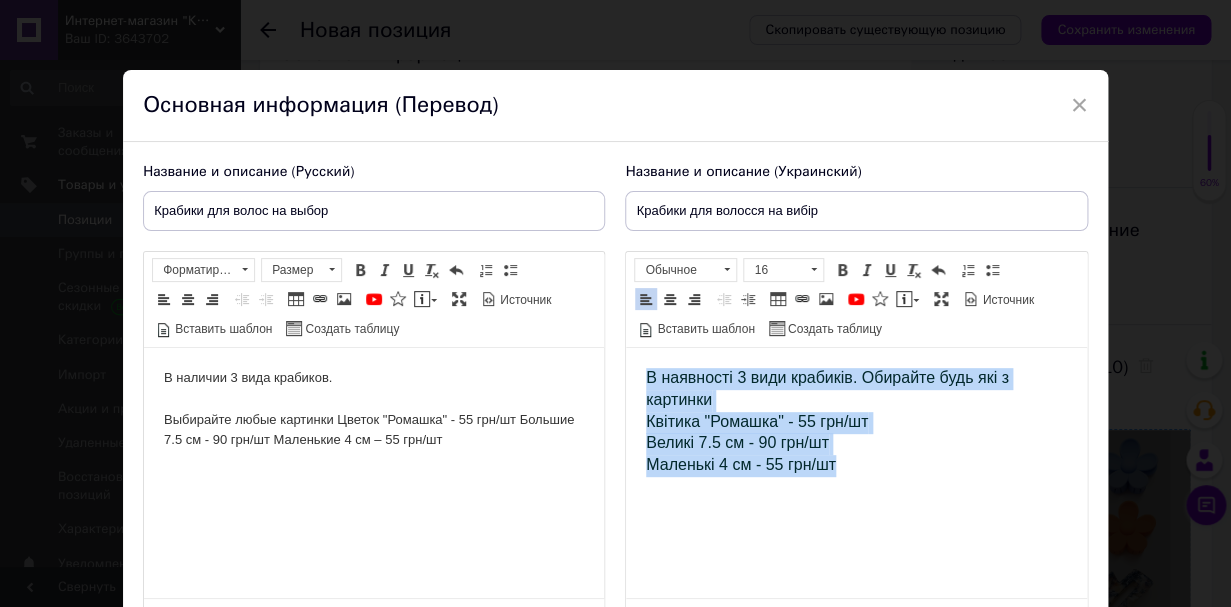 click on "Великі 7.5 см - 90 грн/шт" at bounding box center (737, 442) 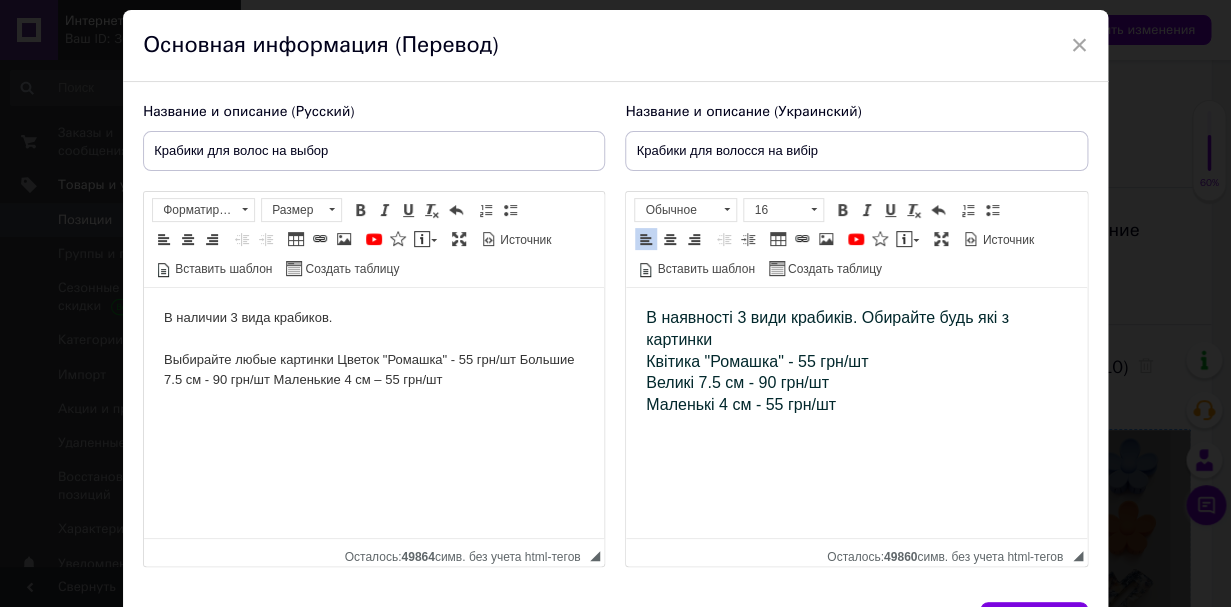 scroll, scrollTop: 64, scrollLeft: 0, axis: vertical 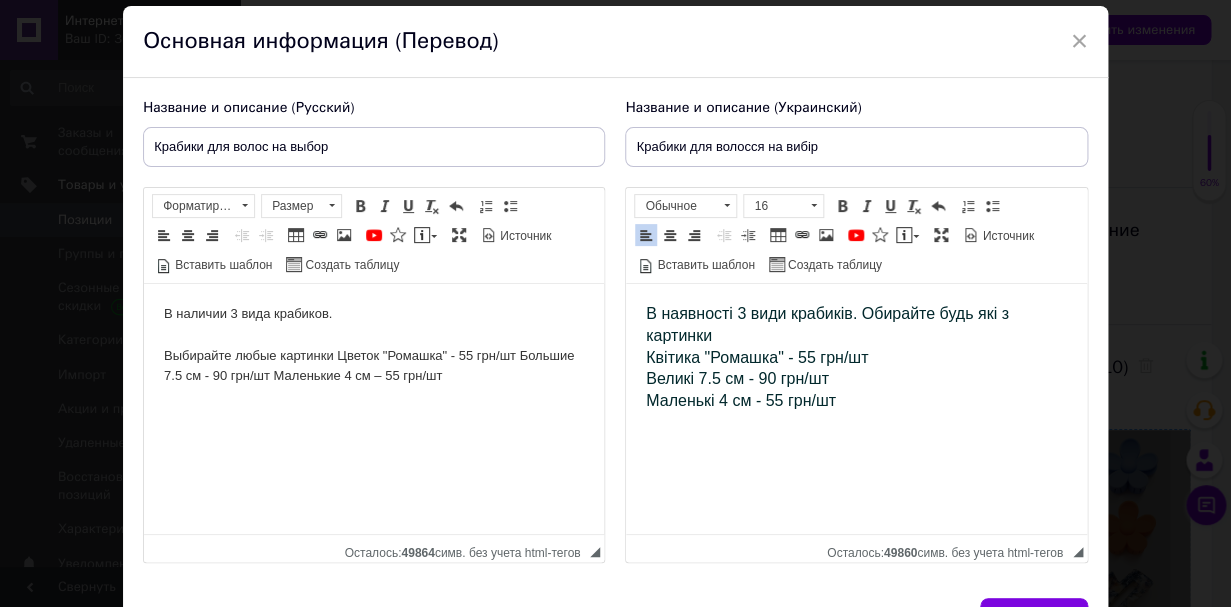 click on "В наличии 3 вида крабиков.  Выбирайте любые картинки Цветок "Ромашка" - 55 грн/шт Большие 7.5 см - 90 грн/шт Маленькие 4 см – 55 грн/шт" at bounding box center (374, 345) 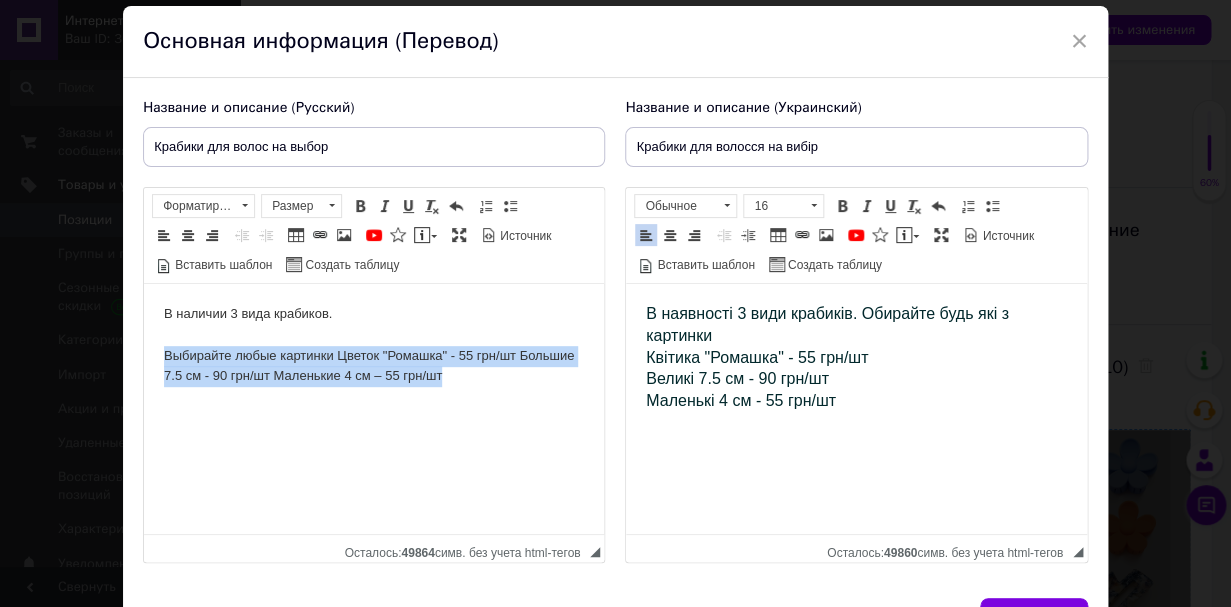 drag, startPoint x: 522, startPoint y: 377, endPoint x: 161, endPoint y: 362, distance: 361.3115 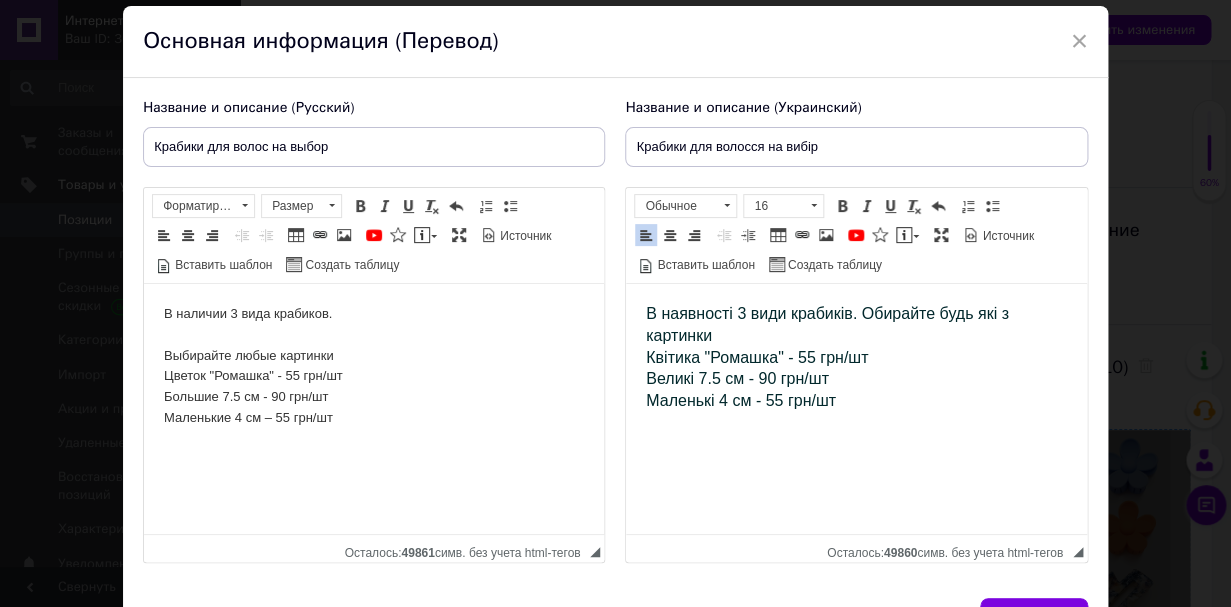 click on "В наличии 3 вида крабиков.  Выбирайте любые картинки  Цветок "Ромашка" - 55 грн/шт  Большие 7.5 см - 90 грн/шт  Маленькие 4 см – 55 грн/шт" at bounding box center (374, 366) 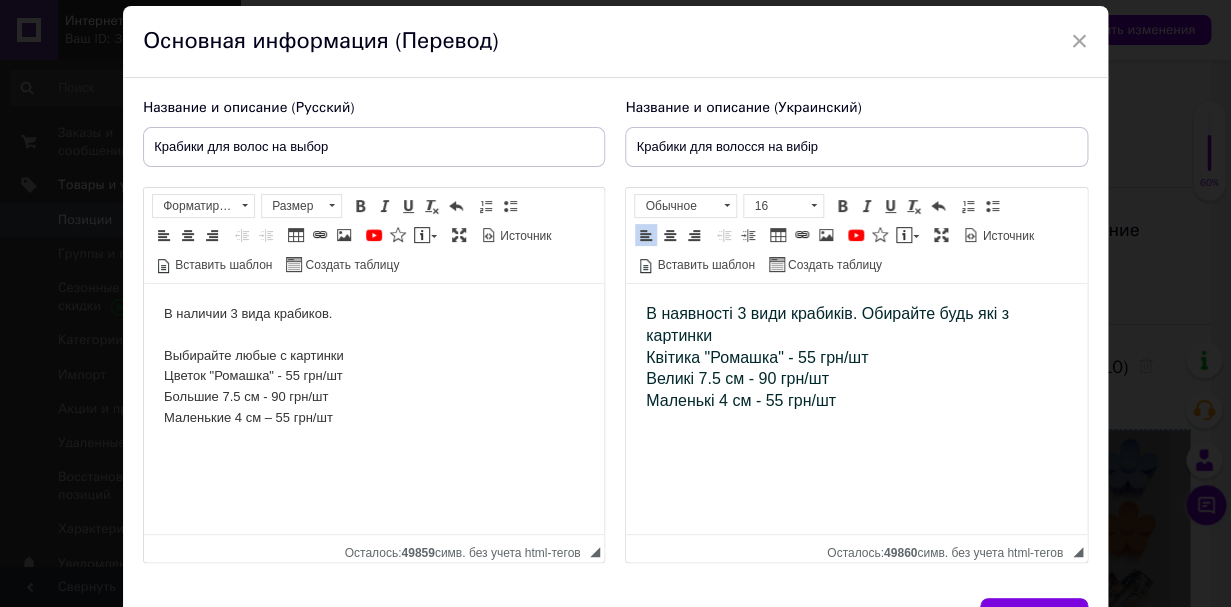 click on "В наявності 3 види крабиків. Обирайте будь які з картинки Квітика "Ромашка" - 55 грн/шт Великі 7.5 см - 90 грн/шт Маленькі 4 см - 55 грн/шт" at bounding box center (856, 358) 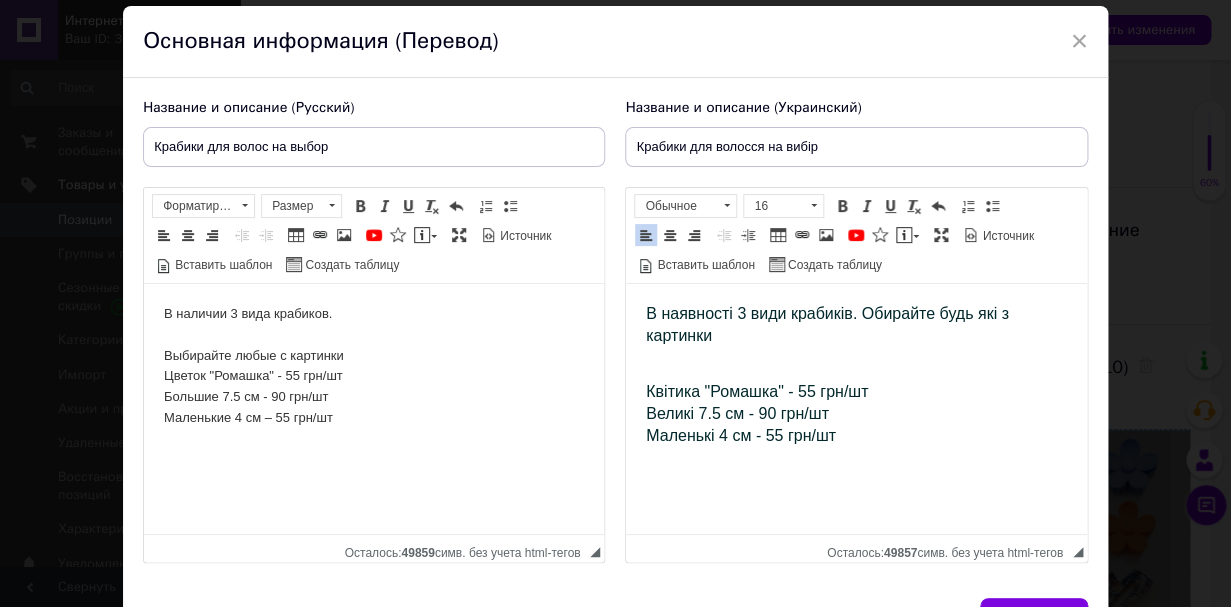 click on "Название и описание (Украинский) Крабики для волосся на вибір В наявності 3 види крабиків. Обирайте будь які з картинки
Квітика "Ромашка" - 55 грн/шт
Великі 7.5 см - 90 грн/шт
Маленькі 4 см - 55 грн/шт
Rich Text Editor, 7BA31340-6349-4473-A53A-526DE8F88F27 Панели инструментов редактора Форматирование Обычное Размер 16   Полужирный  Комбинация клавиш Command+B   Курсив  Комбинация клавиш Command+I   Подчеркнутый  Комбинация клавиш Command+U   Убрать форматирование   Отменить  Комбинация клавиш Command+Z   Вставить / удалить нумерованный список   Вставить / удалить маркированный список     По центру" at bounding box center (856, 331) 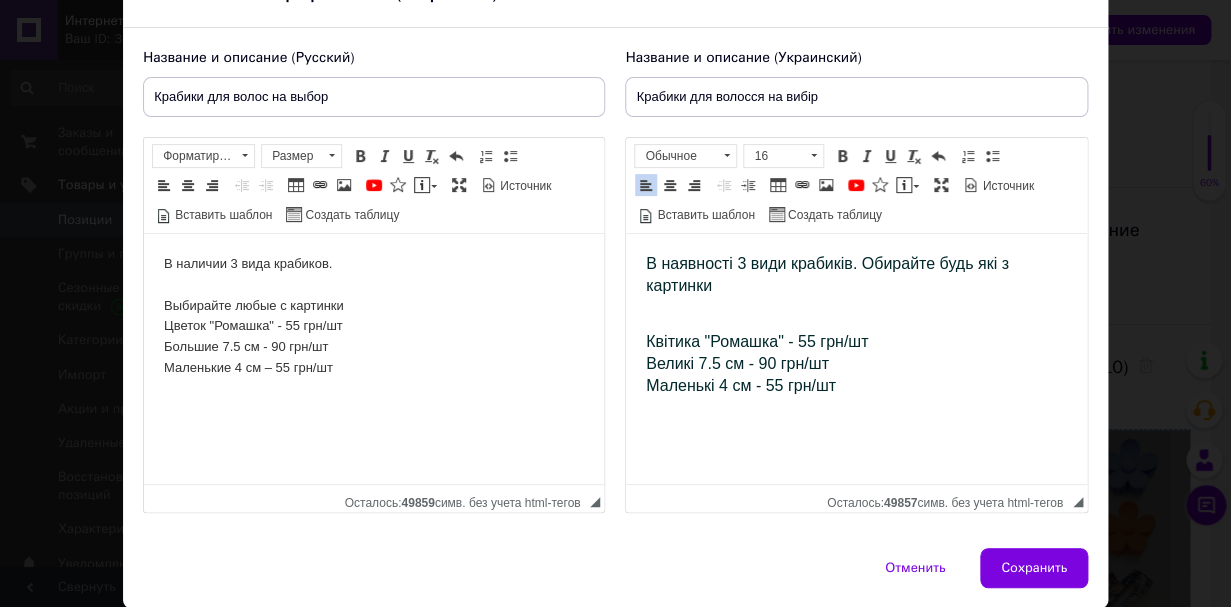 scroll, scrollTop: 133, scrollLeft: 0, axis: vertical 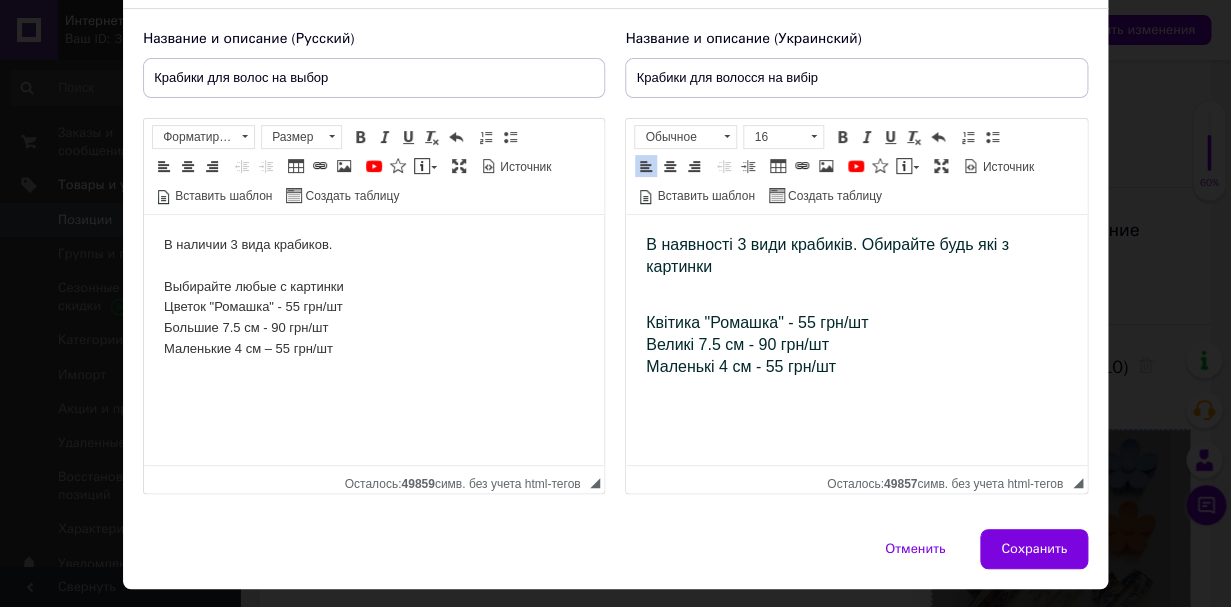 click on "Квітика "Ромашка" - 55 грн/шт" at bounding box center [757, 322] 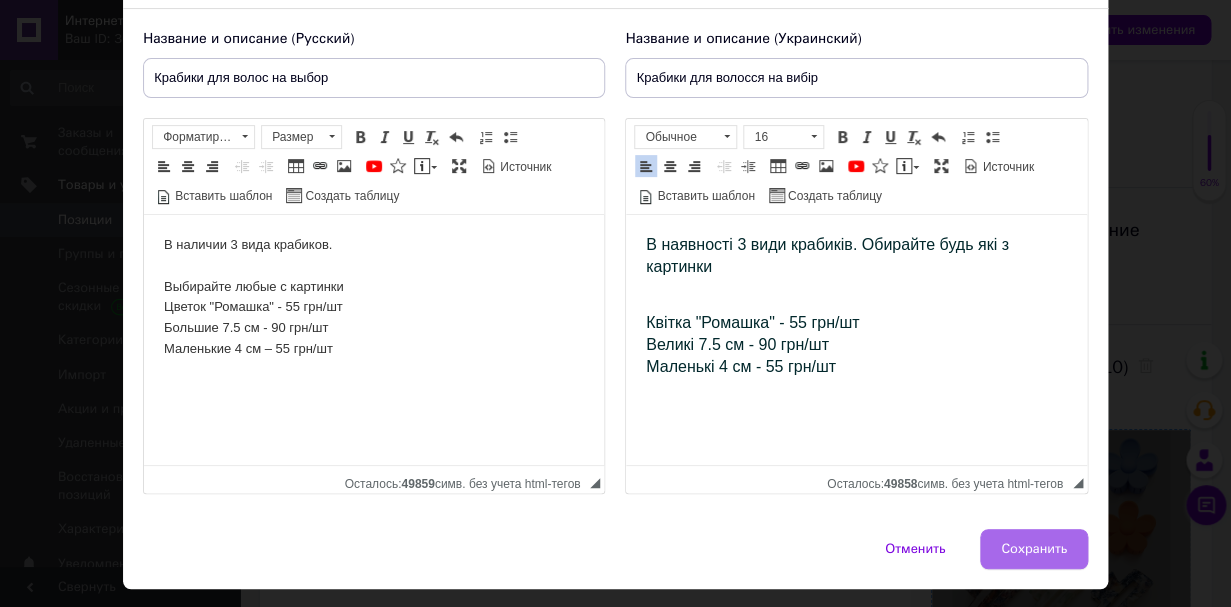 click on "Сохранить" at bounding box center [1034, 549] 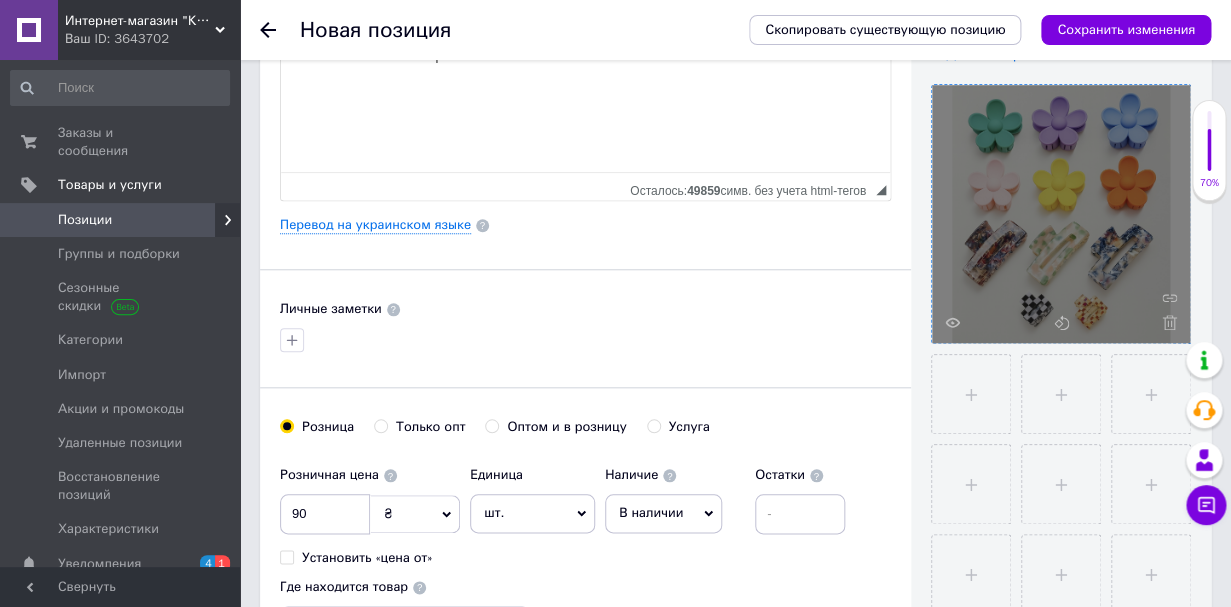 scroll, scrollTop: 417, scrollLeft: 0, axis: vertical 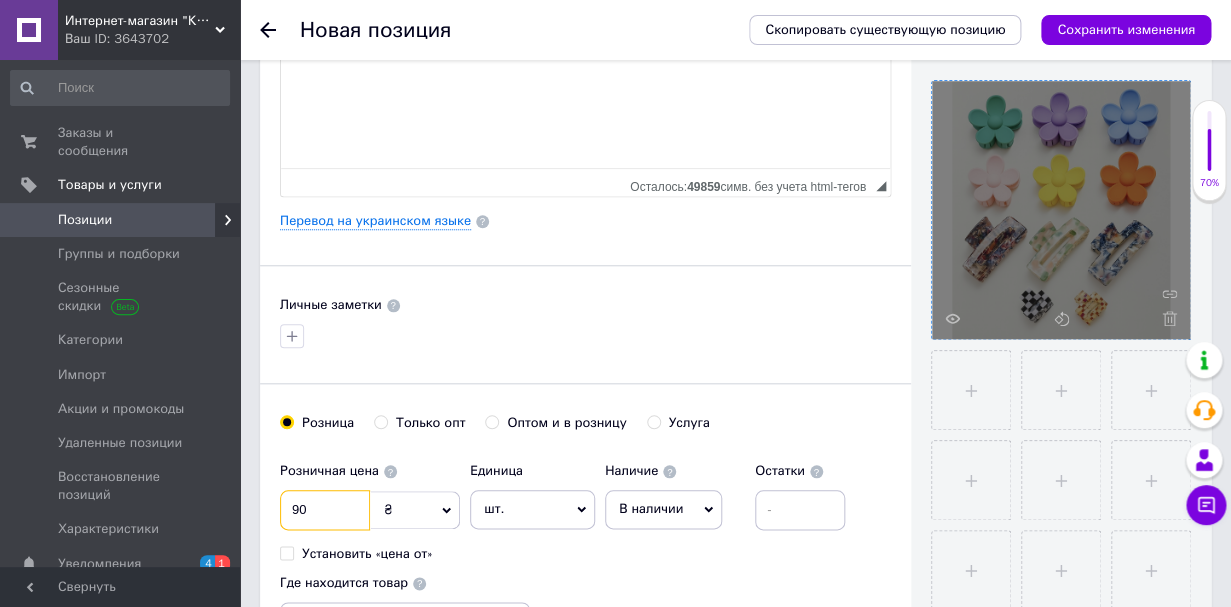 click on "90" at bounding box center (325, 510) 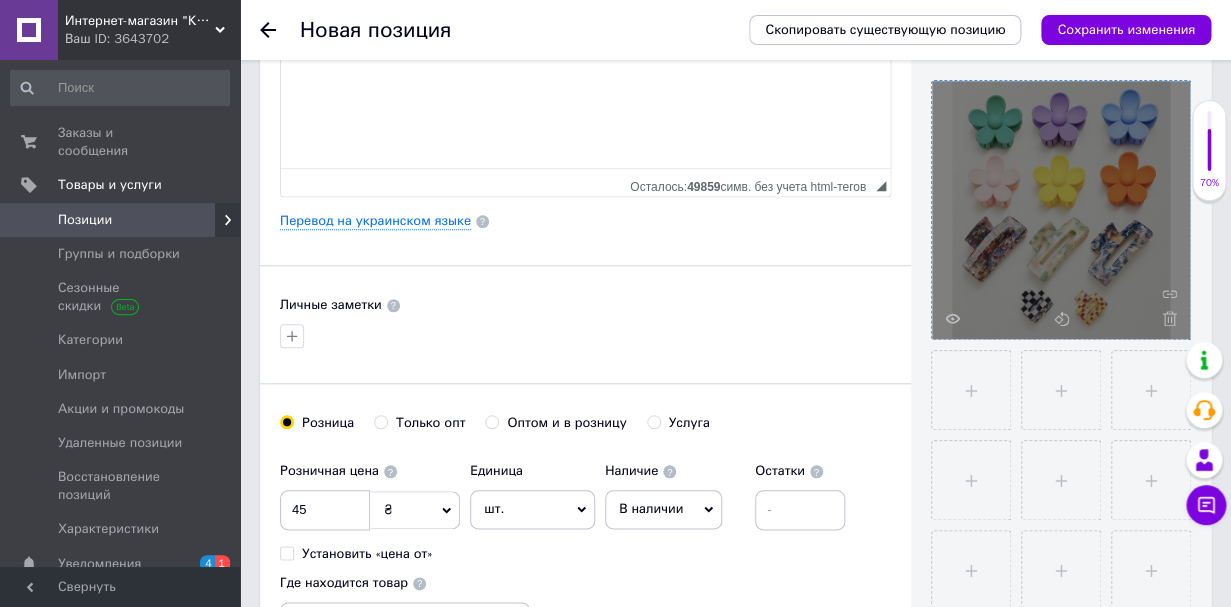 click on "Основная информация Название позиции (Русский) ✱ Крабики для волос на выбор Код/Артикул Описание (Русский) ✱ В наличии 3 вида крабиков.
Выбирайте любые с картинки
Цветок "Ромашка" - 55 грн/шт
Большие 7.5 см - 90 грн/шт
Маленькие 4 см – 55 грн/шт Rich Text Editor, F6E76945-2E83-45AA-AEBB-4A819DF6890C Панели инструментов редактора Форматирование Форматирование Размер Размер   Полужирный  Комбинация клавиш Command+B   Курсив  Комбинация клавиш Command+I   Подчеркнутый  Комбинация клавиш Command+U   Убрать форматирование   Отменить  Комбинация клавиш Command+Z       По левому краю   По центру" at bounding box center (585, 221) 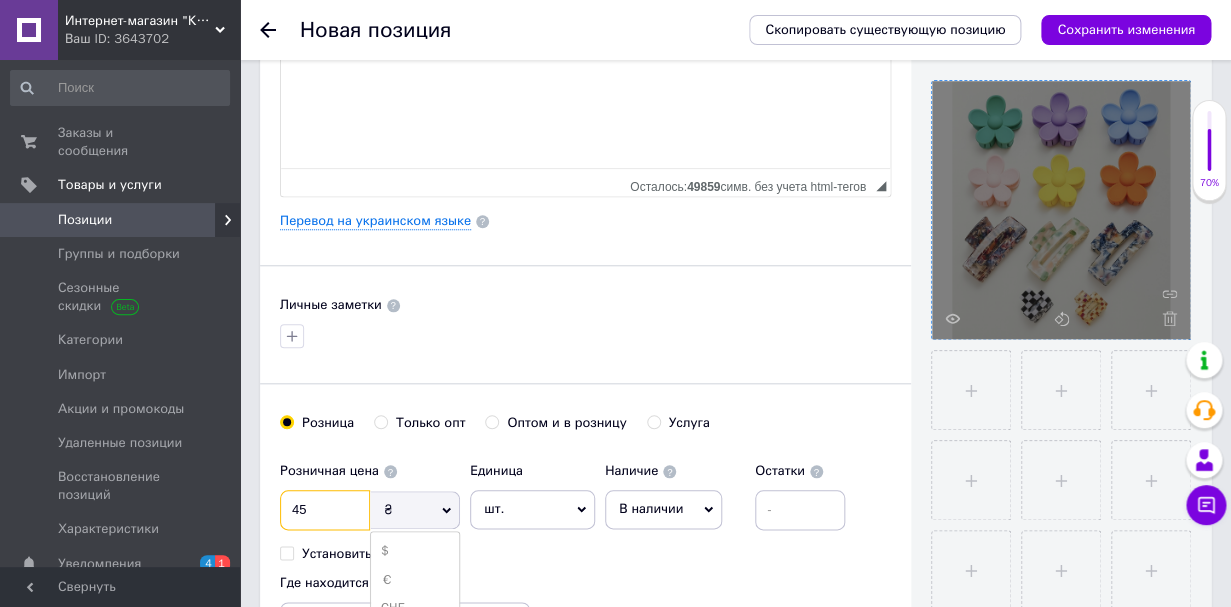 click on "45" at bounding box center [325, 510] 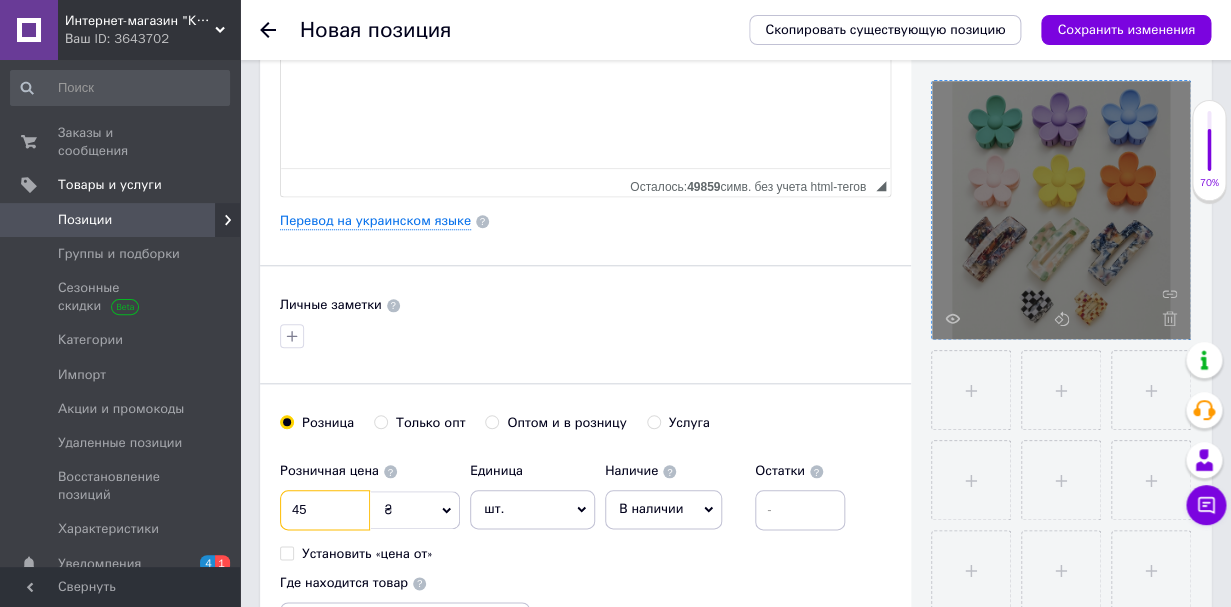 type on "4" 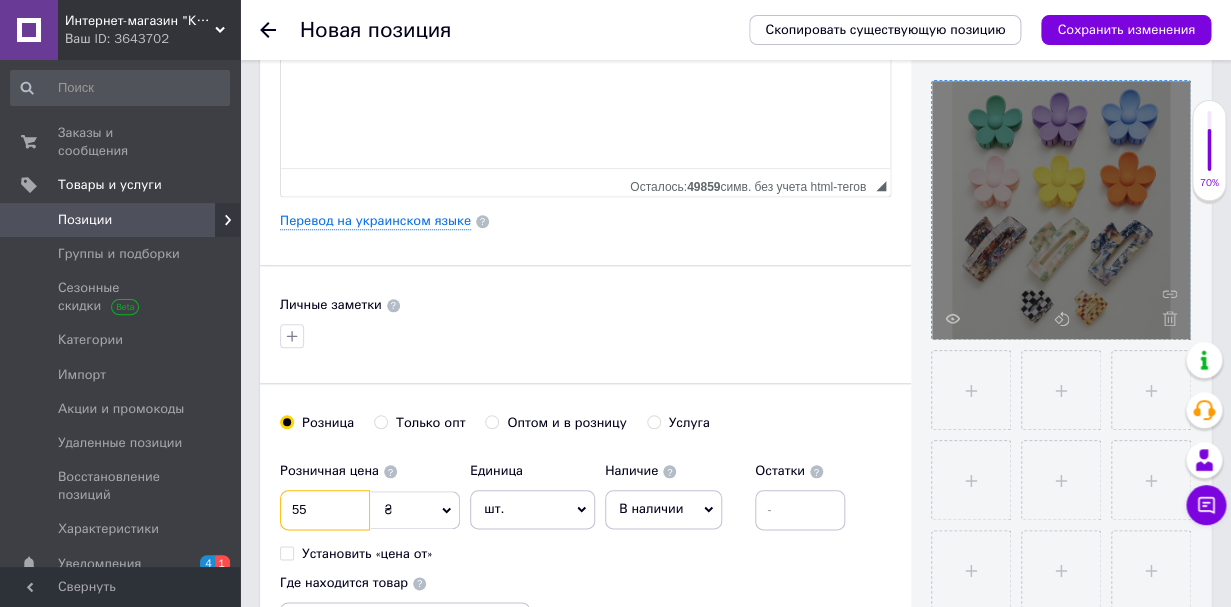 type on "55" 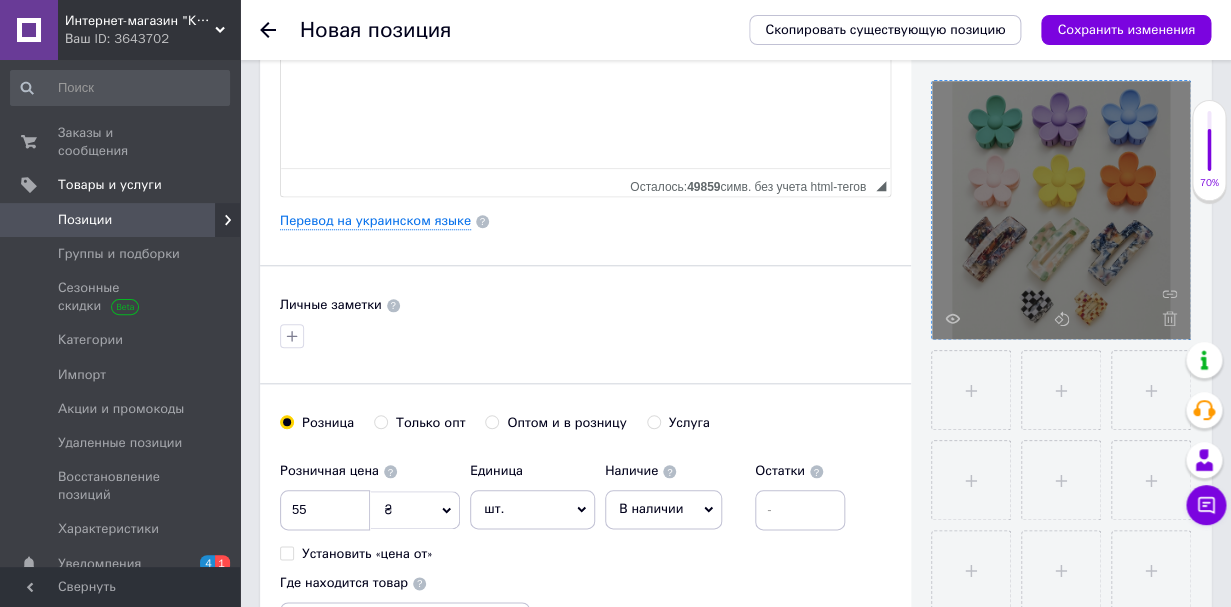 click on "Основная информация Название позиции (Русский) ✱ Крабики для волос на выбор Код/Артикул Описание (Русский) ✱ В наличии 3 вида крабиков.
Выбирайте любые с картинки
Цветок "Ромашка" - 55 грн/шт
Большие 7.5 см - 90 грн/шт
Маленькие 4 см – 55 грн/шт Rich Text Editor, F6E76945-2E83-45AA-AEBB-4A819DF6890C Панели инструментов редактора Форматирование Форматирование Размер Размер   Полужирный  Комбинация клавиш Command+B   Курсив  Комбинация клавиш Command+I   Подчеркнутый  Комбинация клавиш Command+U   Убрать форматирование   Отменить  Комбинация клавиш Command+Z       По левому краю   По центру" at bounding box center [585, 221] 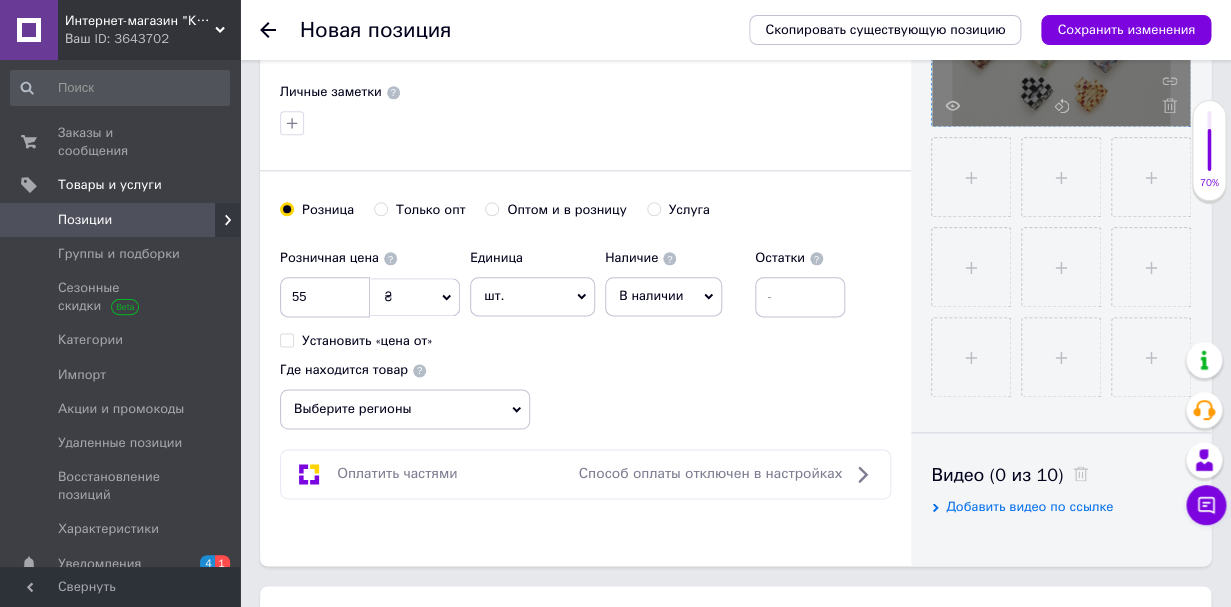 scroll, scrollTop: 651, scrollLeft: 0, axis: vertical 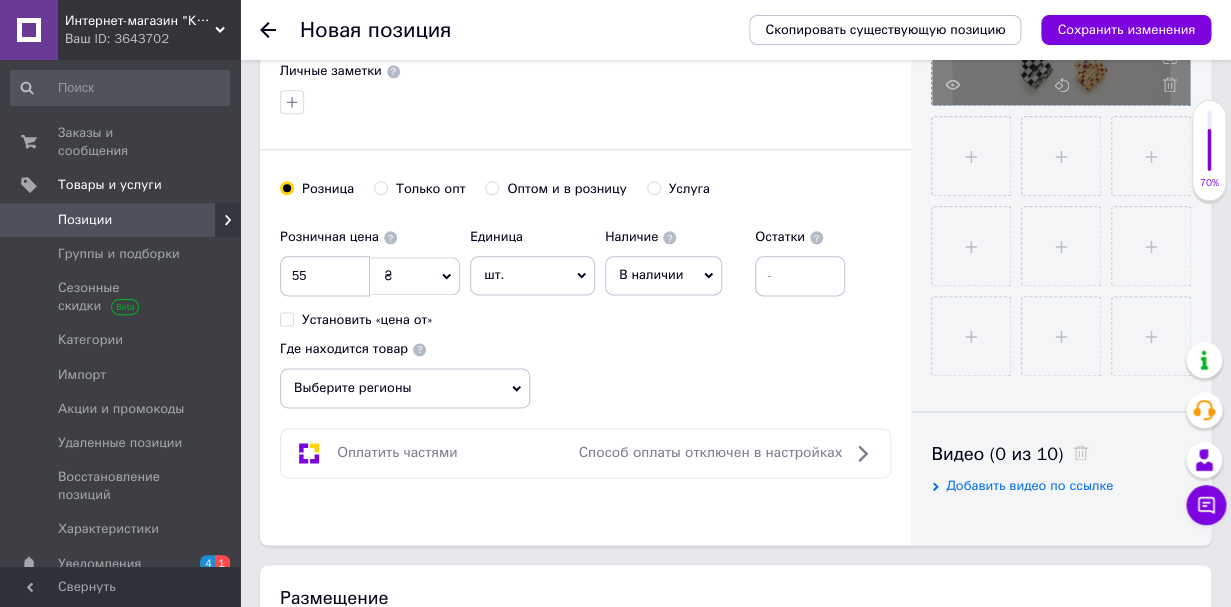 click on "В наличии" at bounding box center (663, 275) 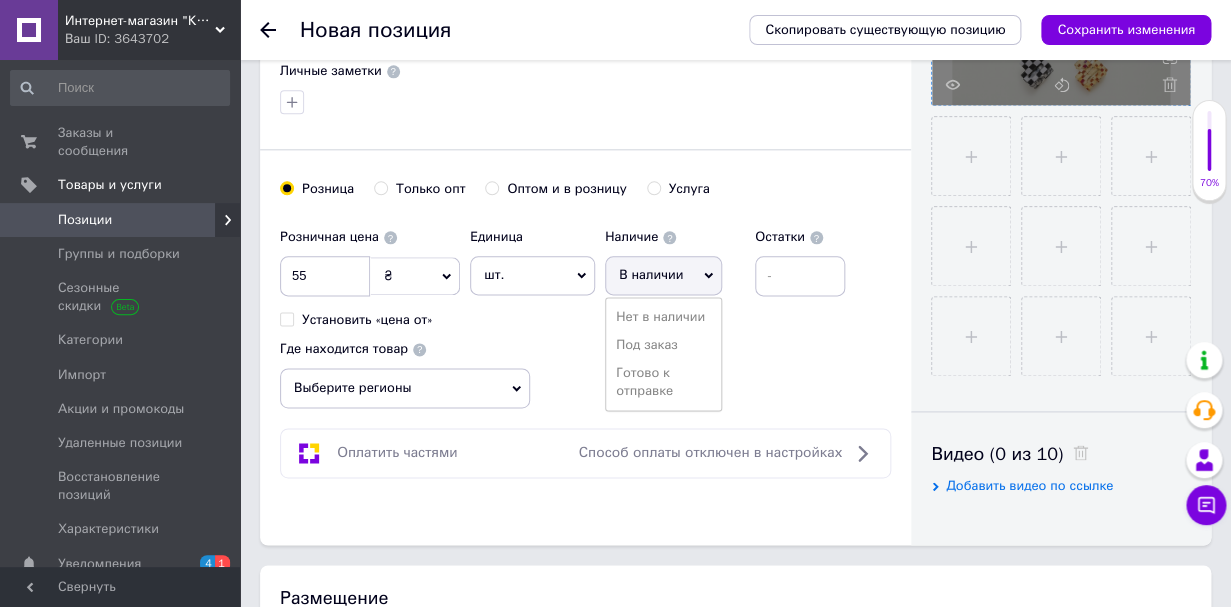 click on "Готово к отправке" at bounding box center [663, 382] 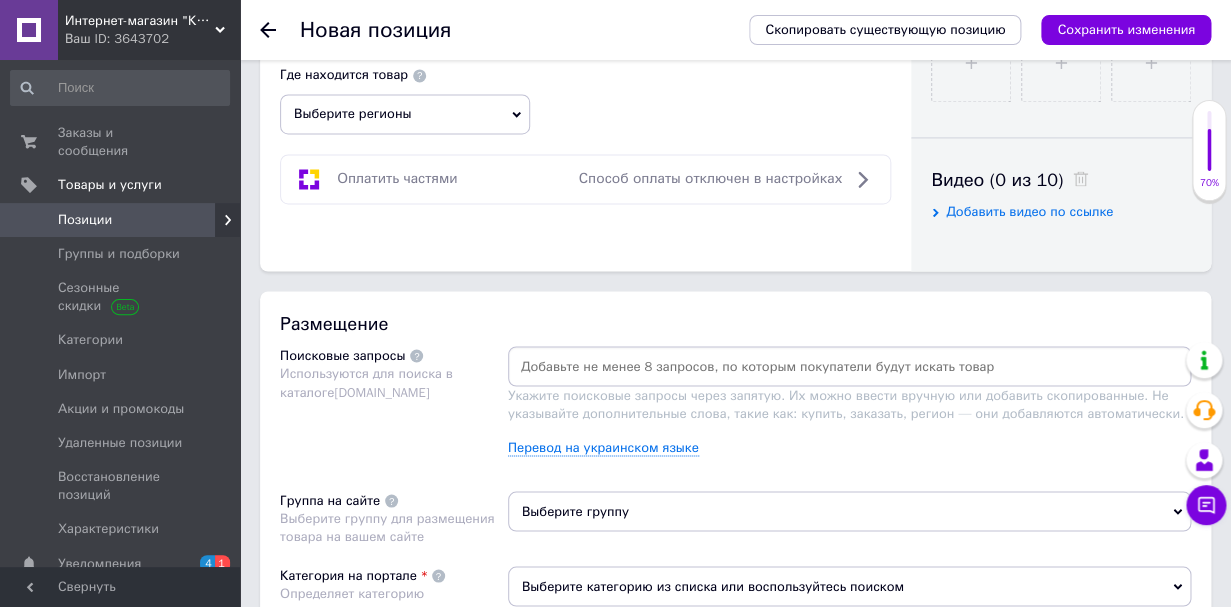 scroll, scrollTop: 927, scrollLeft: 0, axis: vertical 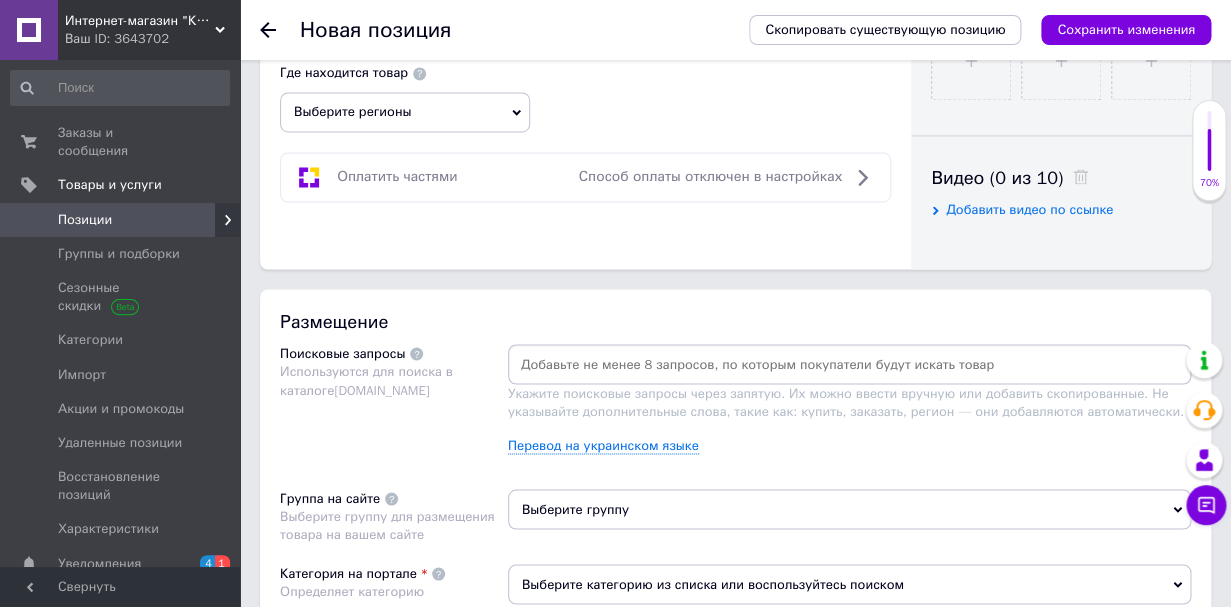 click at bounding box center (849, 364) 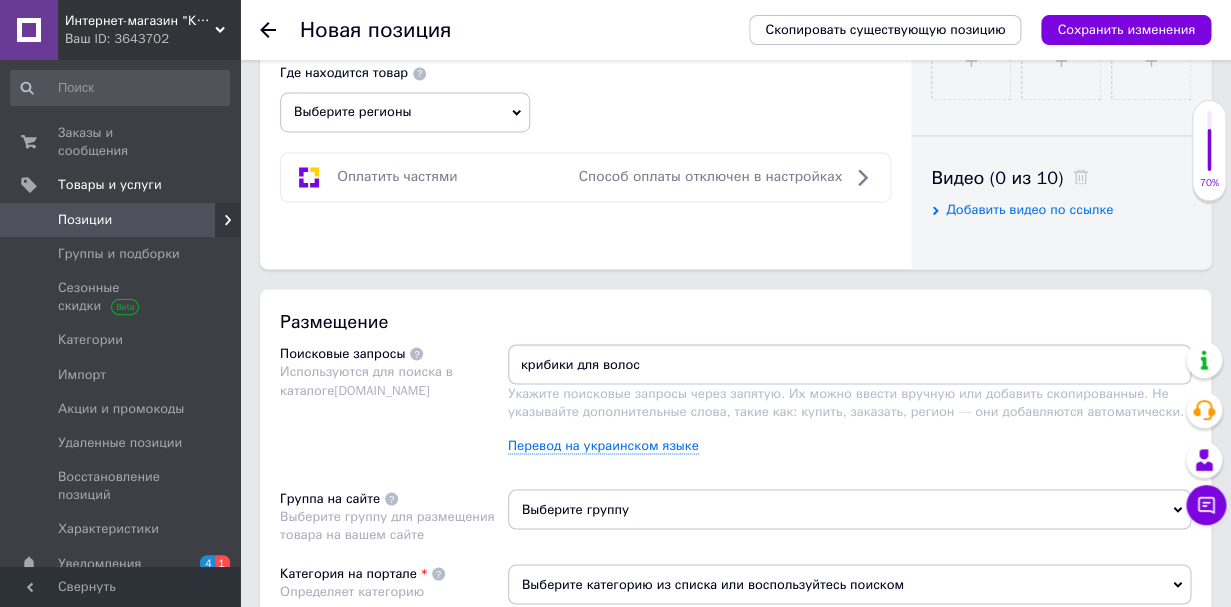 type on "крибики для волося" 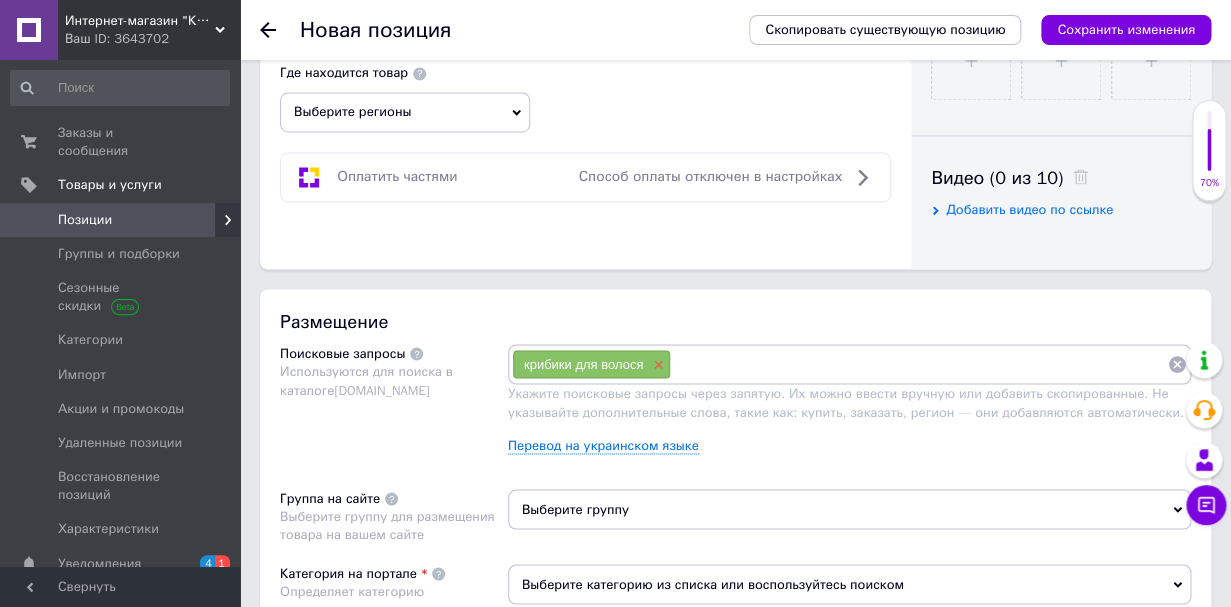 click on "×" at bounding box center [656, 364] 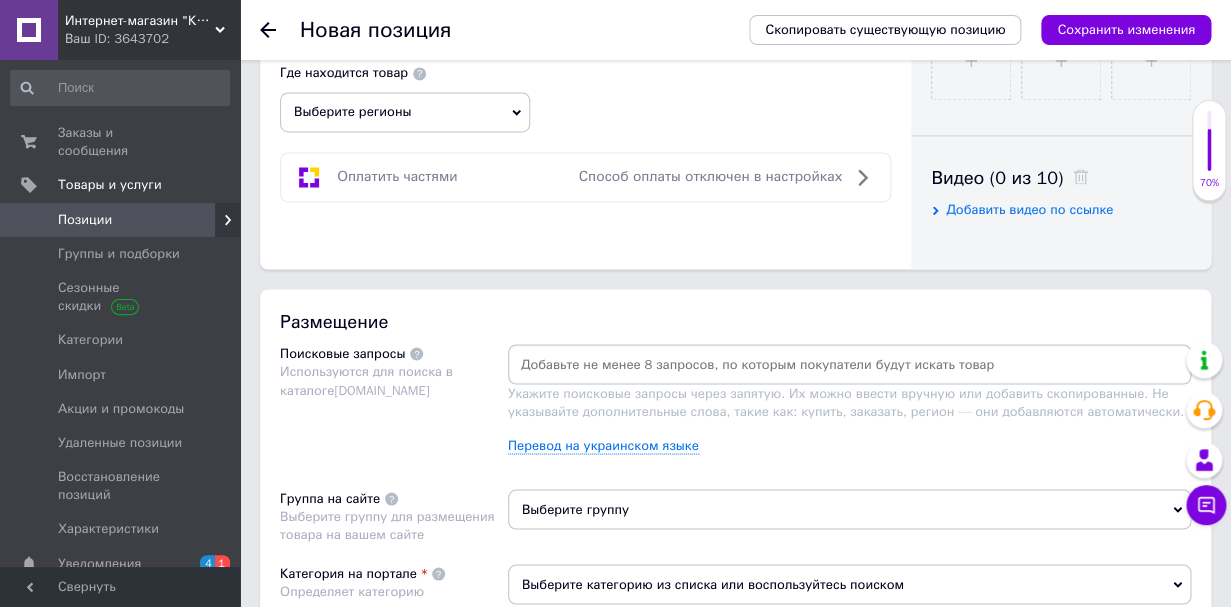 click at bounding box center (849, 364) 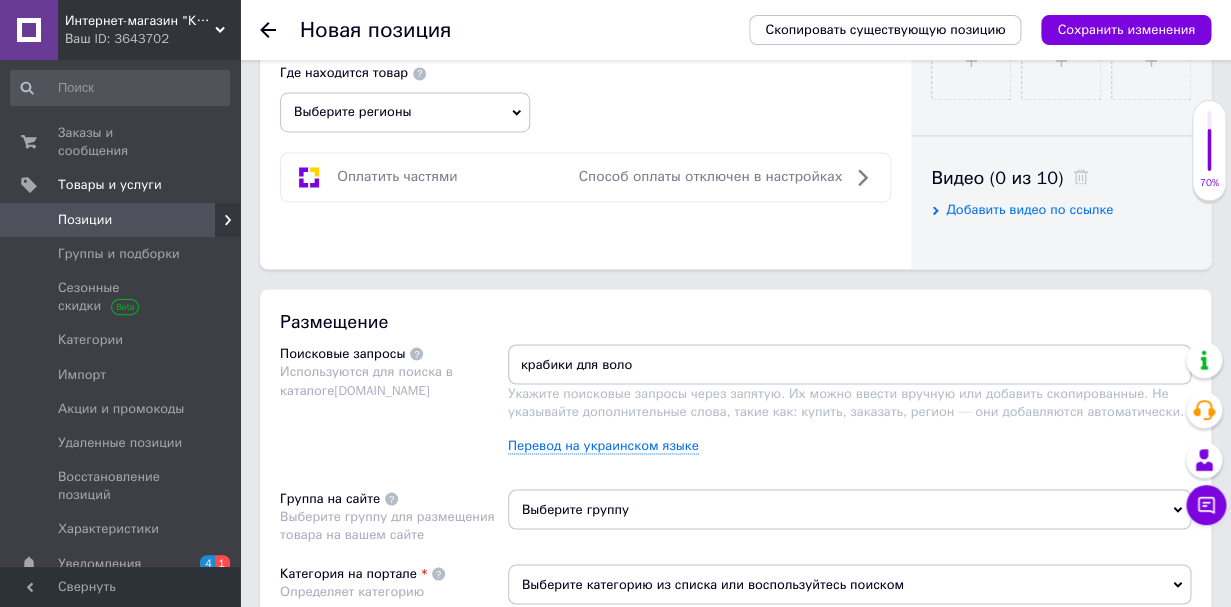 type on "крабики для волос" 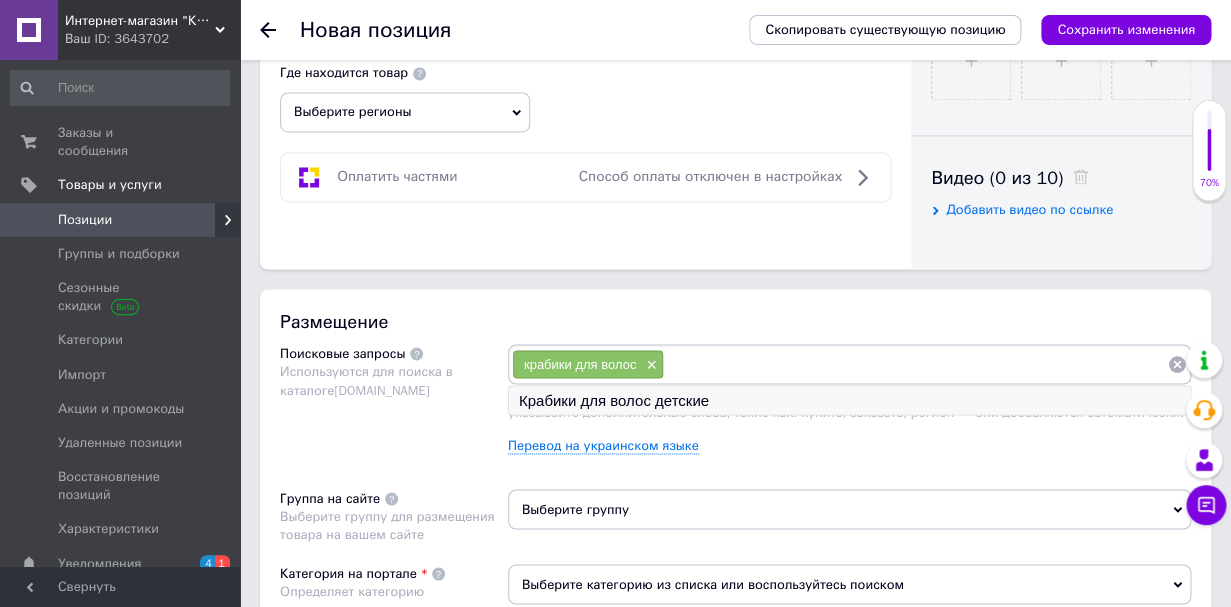 paste on "Зажимы для волос" 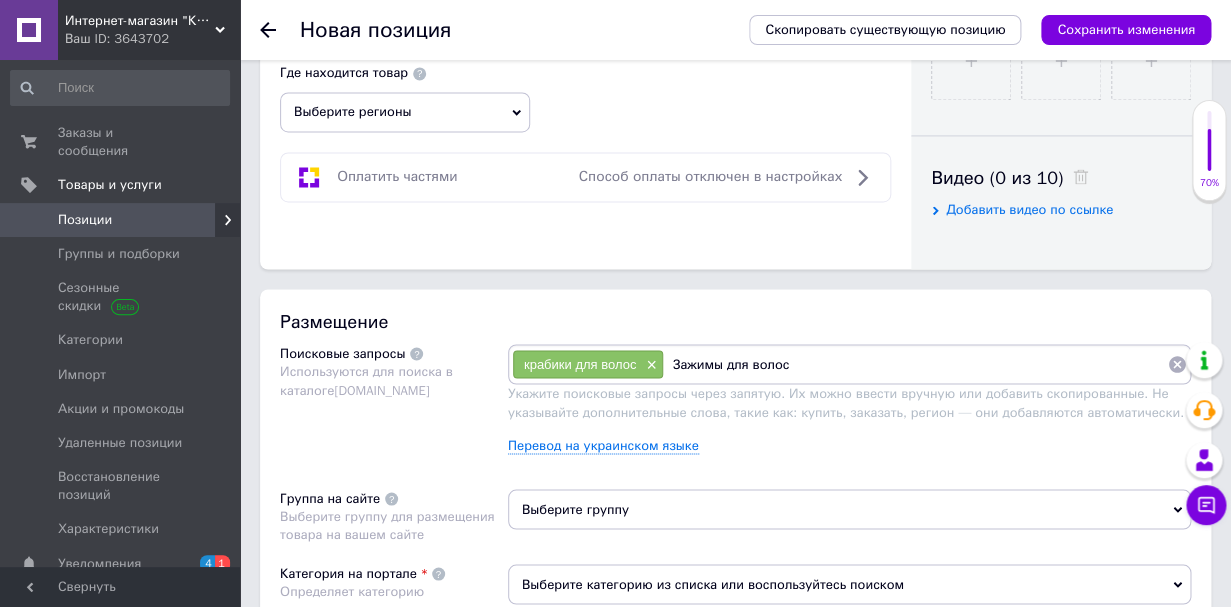 type 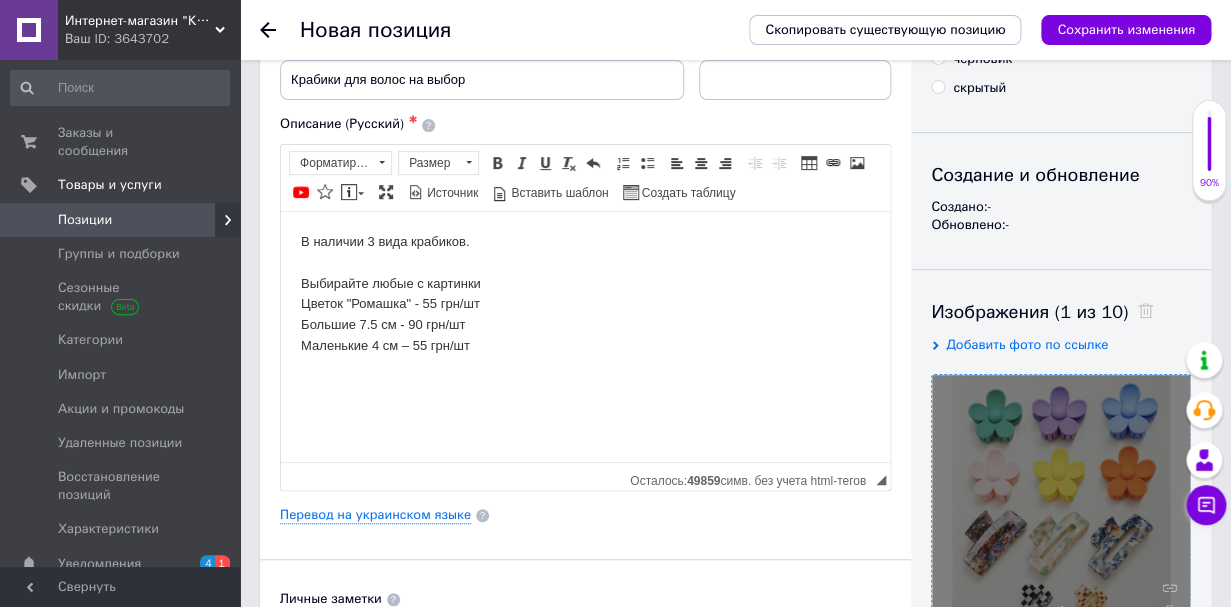 click on "Основная информация Название позиции (Русский) ✱ Крабики для волос на выбор Код/Артикул Описание (Русский) ✱ В наличии 3 вида крабиков.
Выбирайте любые с картинки
Цветок "Ромашка" - 55 грн/шт
Большие 7.5 см - 90 грн/шт
Маленькие 4 см – 55 грн/шт Rich Text Editor, F6E76945-2E83-45AA-AEBB-4A819DF6890C Панели инструментов редактора Форматирование Форматирование Размер Размер   Полужирный  Комбинация клавиш Command+B   Курсив  Комбинация клавиш Command+I   Подчеркнутый  Комбинация клавиш Command+U   Убрать форматирование   Отменить  Комбинация клавиш Command+Z       По левому краю   По центру" at bounding box center (585, 515) 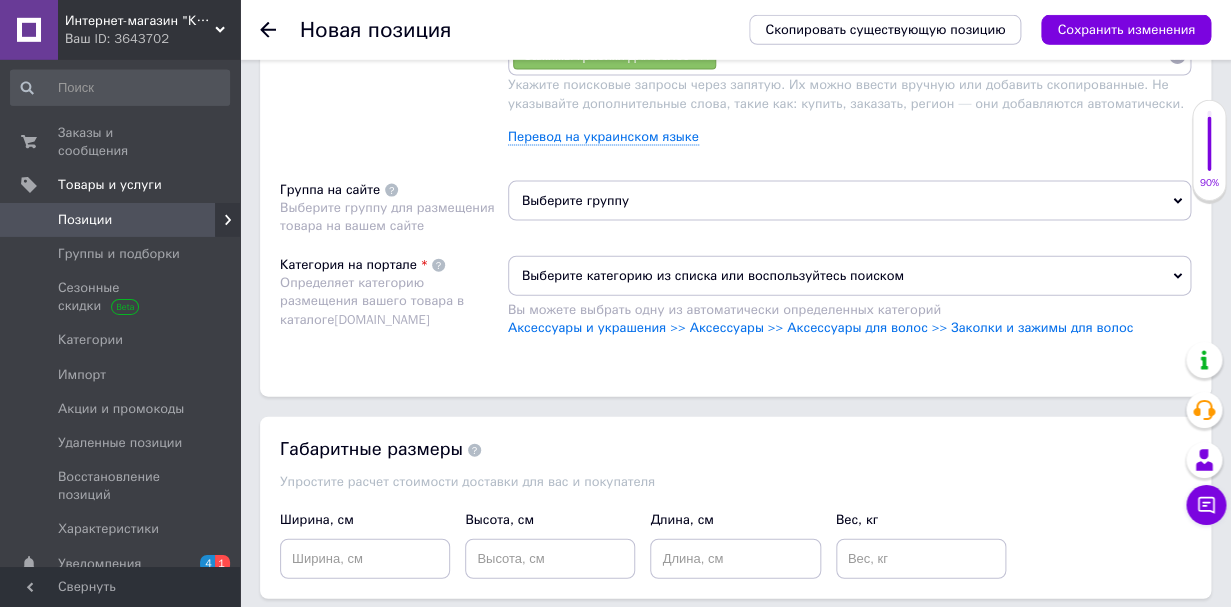 scroll, scrollTop: 1305, scrollLeft: 0, axis: vertical 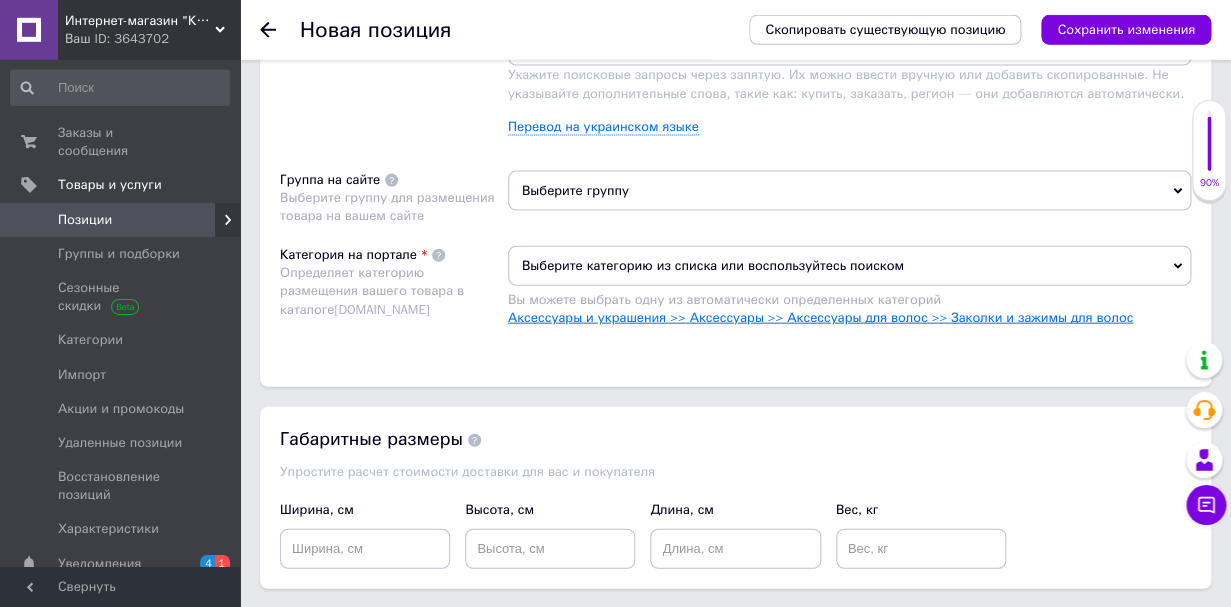 click on "Аксессуары и украшения >> Аксессуары >> Аксессуары для волос >> Заколки и зажимы для волос" at bounding box center [820, 317] 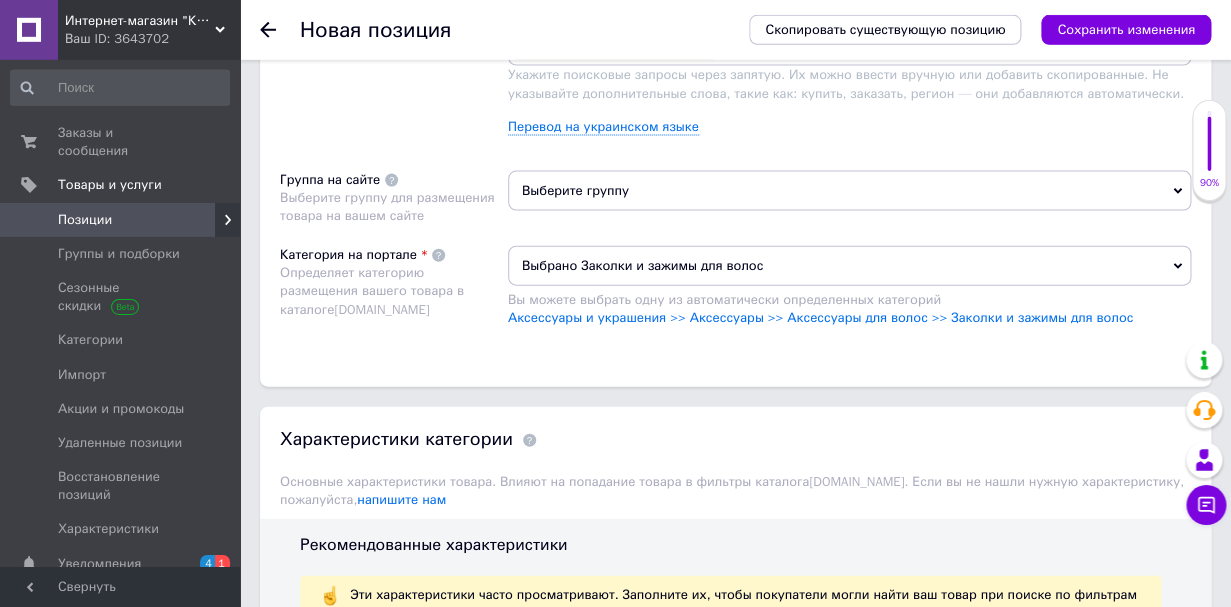 click on "Выберите группу" at bounding box center (849, 191) 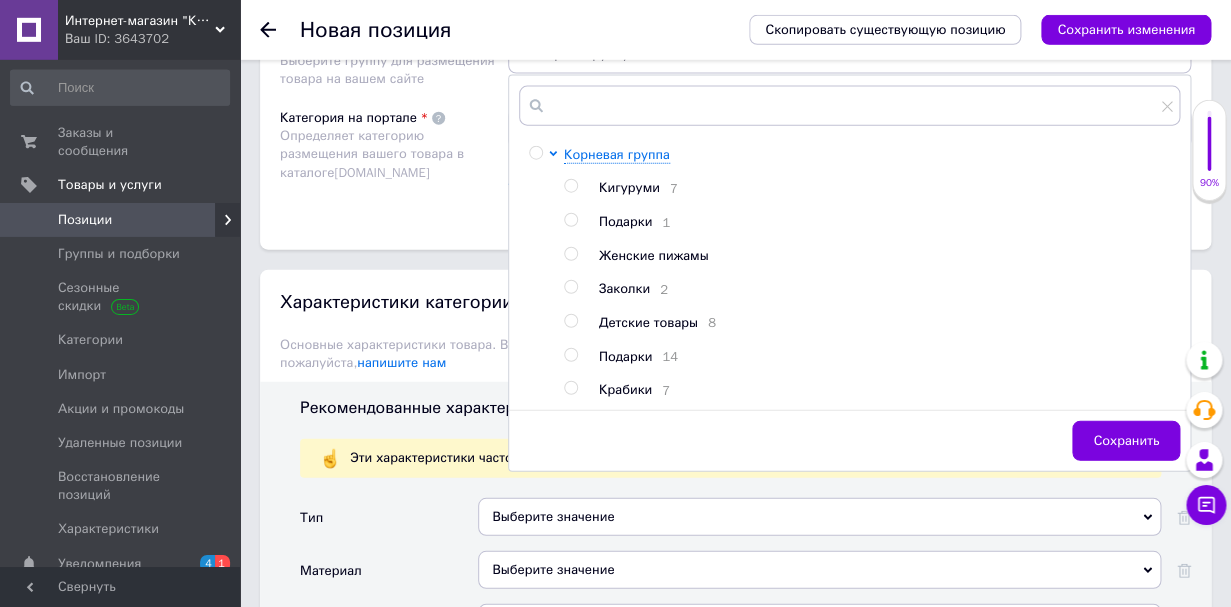 scroll, scrollTop: 1463, scrollLeft: 0, axis: vertical 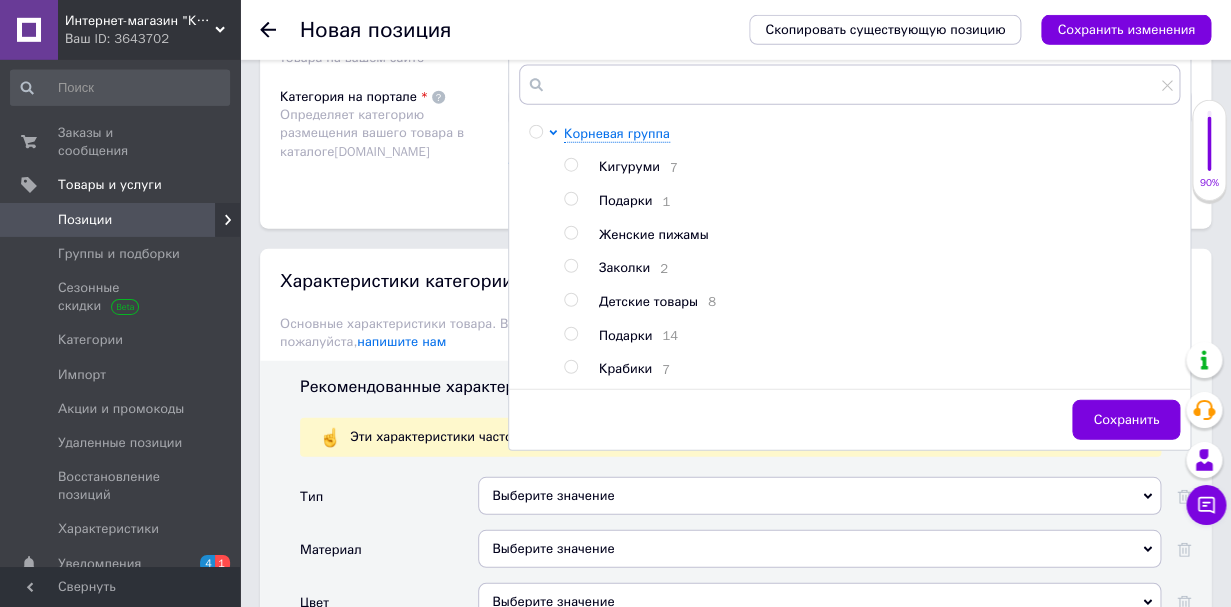 click at bounding box center [570, 367] 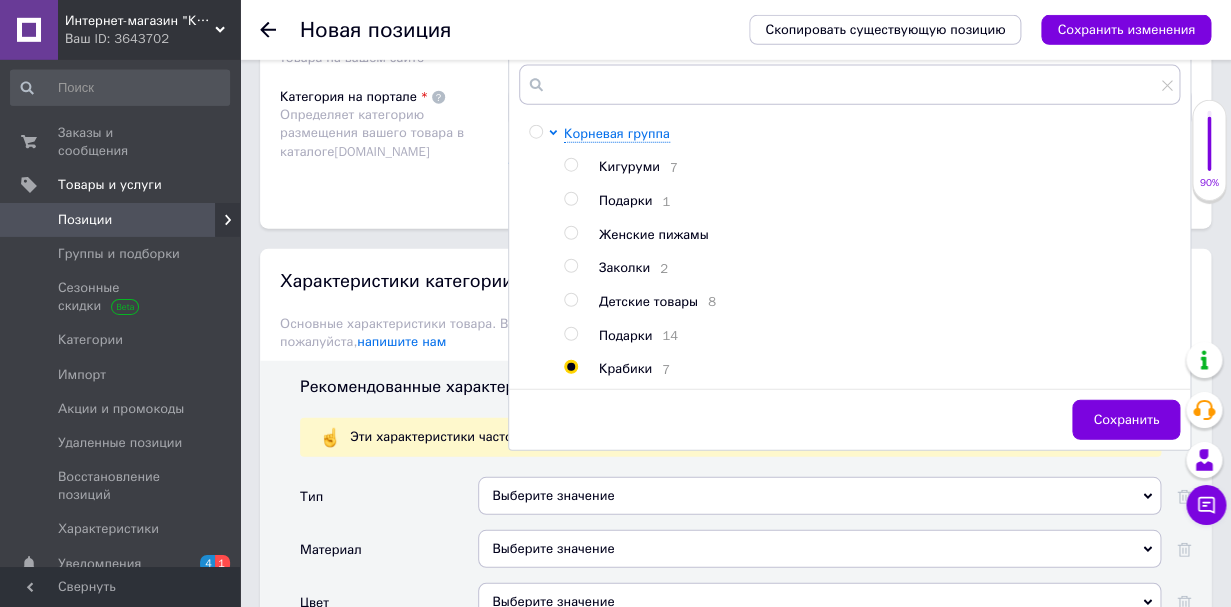 radio on "true" 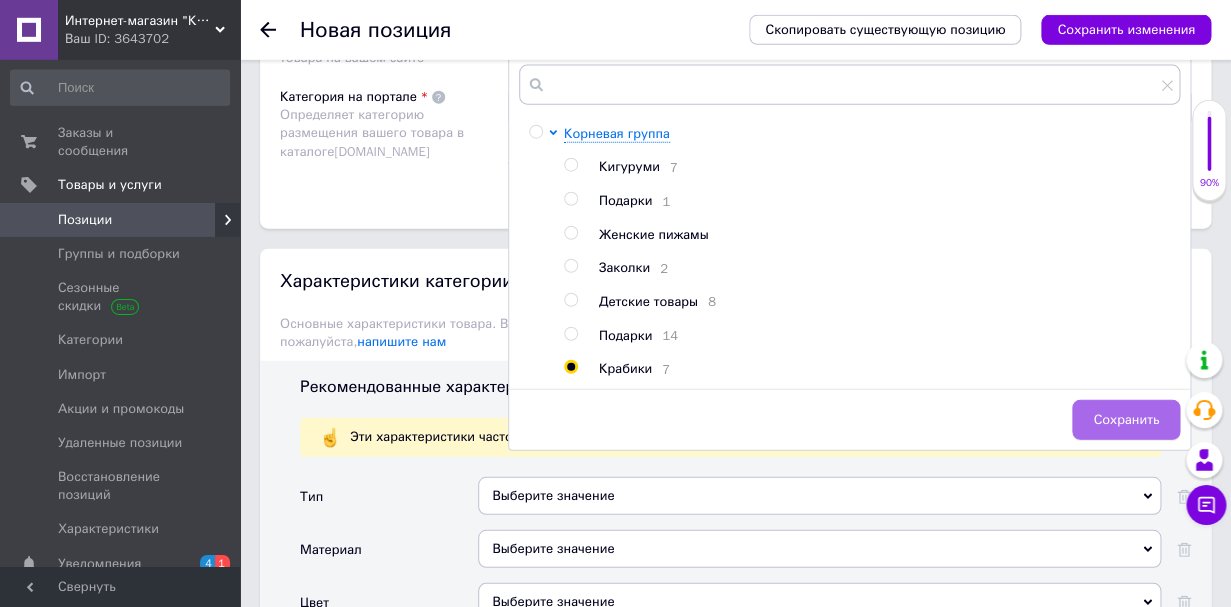 click on "Сохранить" at bounding box center [1126, 420] 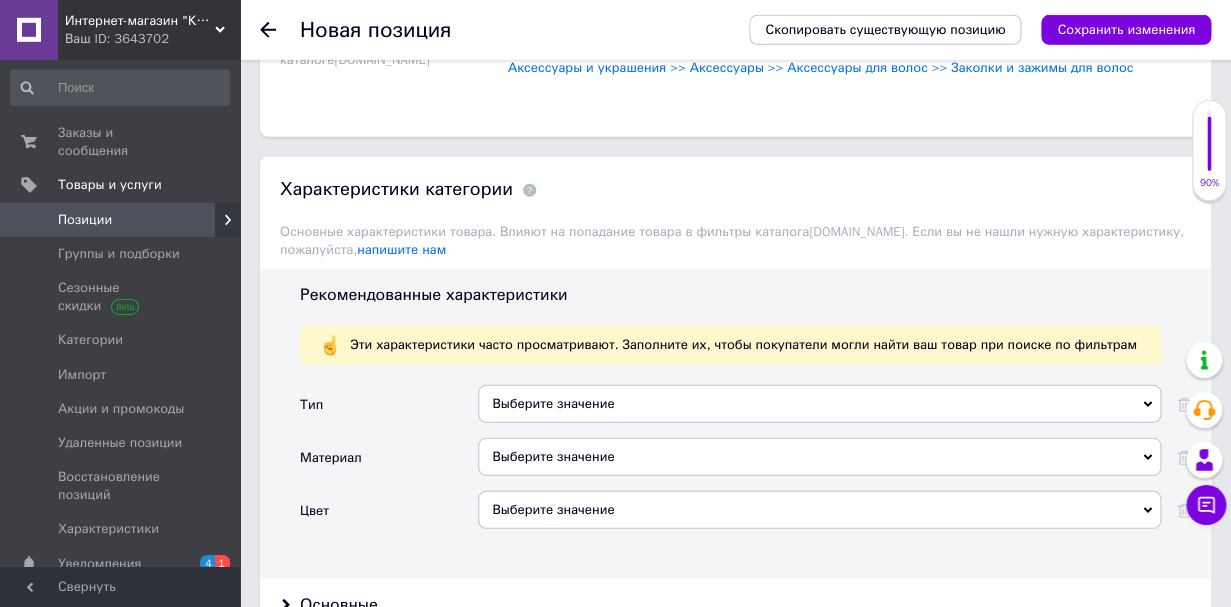 scroll, scrollTop: 1750, scrollLeft: 0, axis: vertical 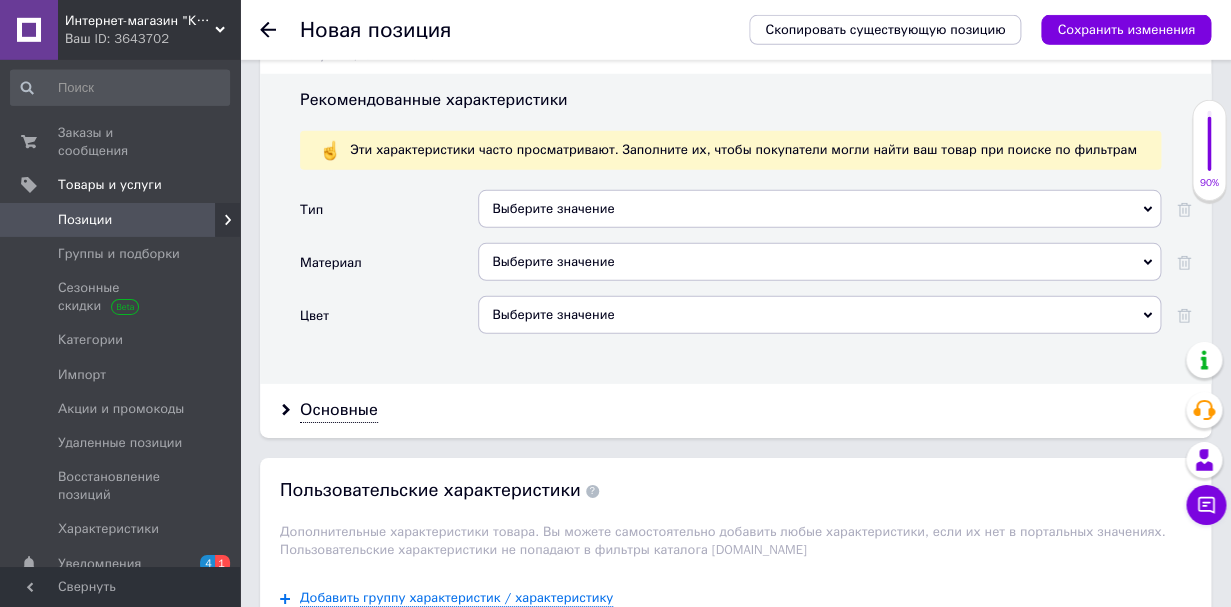 click on "Выберите значение" at bounding box center [819, 209] 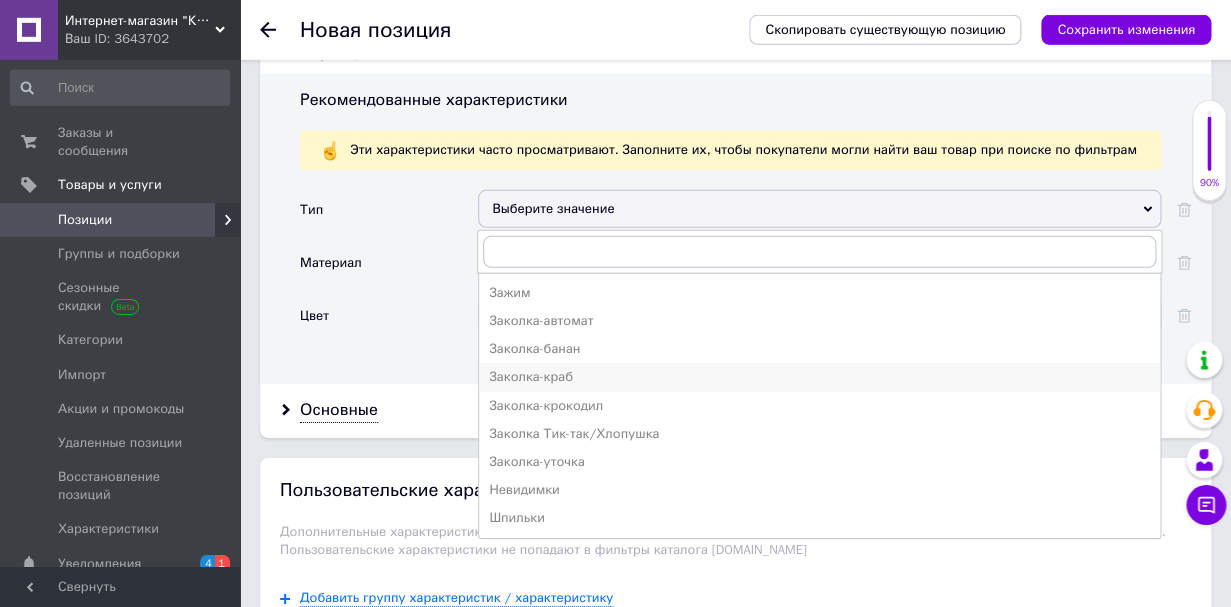 click on "Заколка-краб" at bounding box center (819, 377) 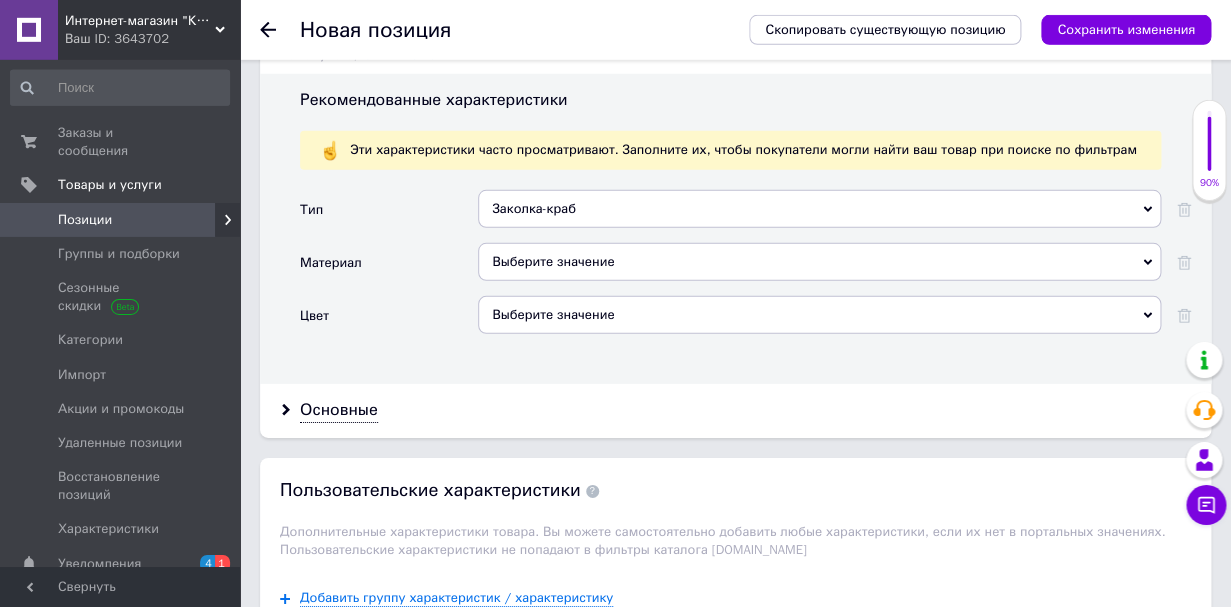click on "Выберите значение" at bounding box center [819, 262] 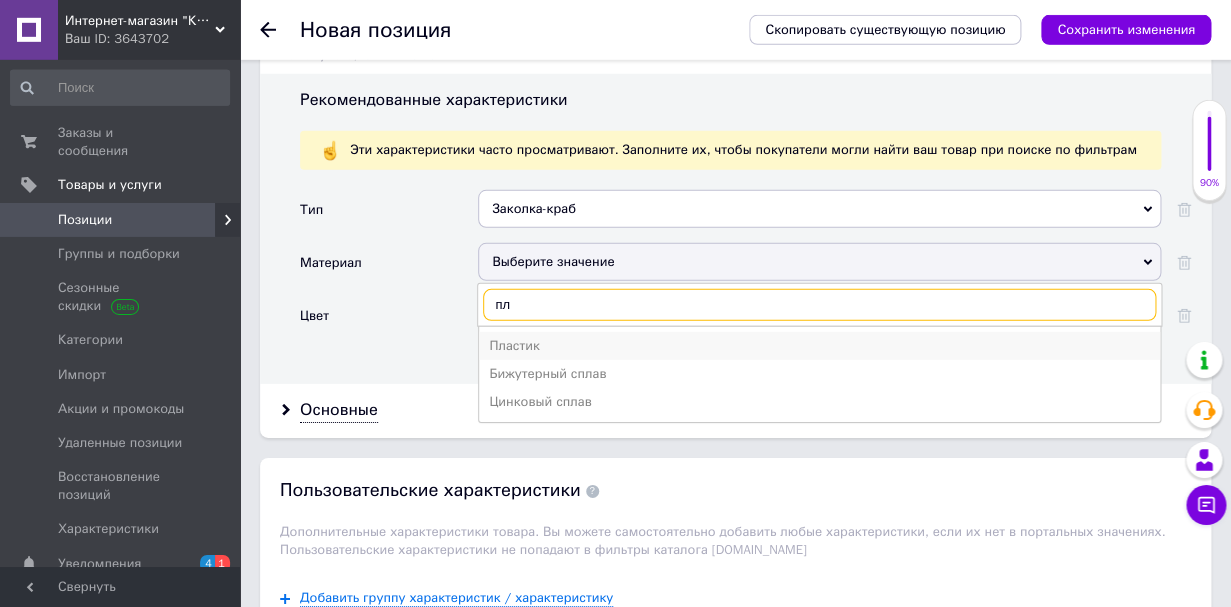 type on "пл" 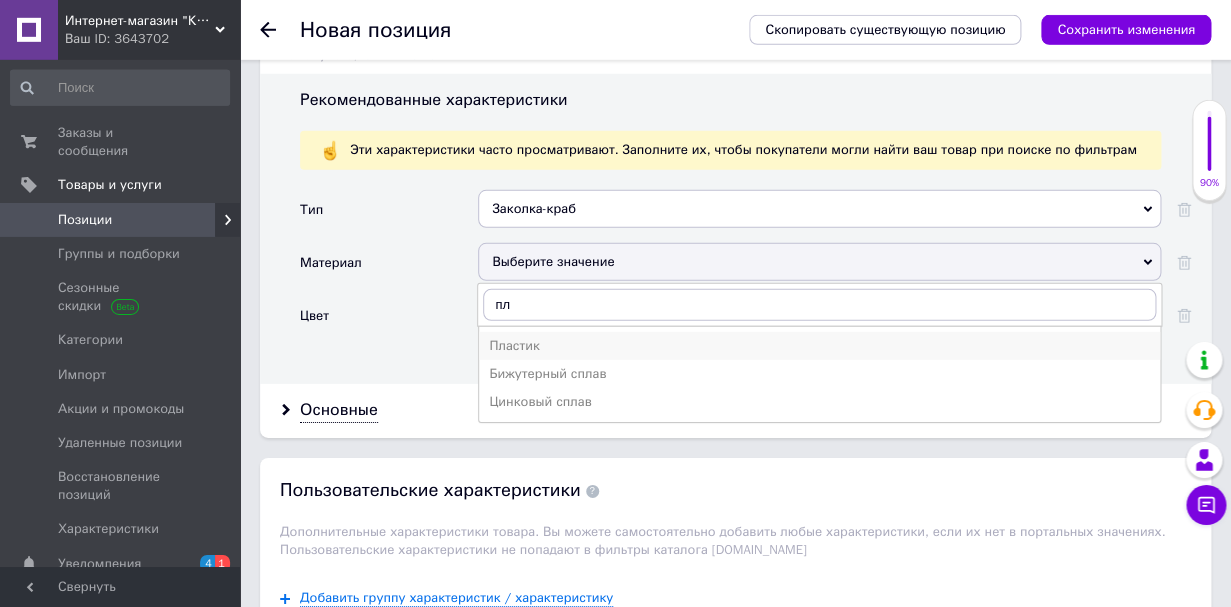 click on "Пластик" at bounding box center [819, 346] 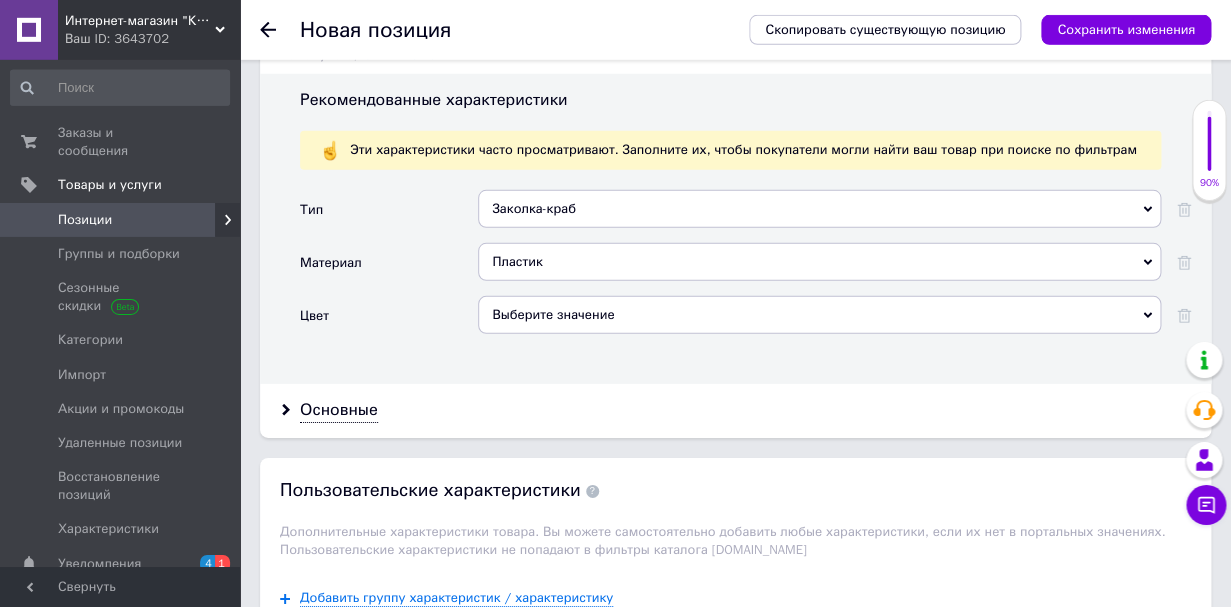 click on "Выберите значение" at bounding box center (819, 315) 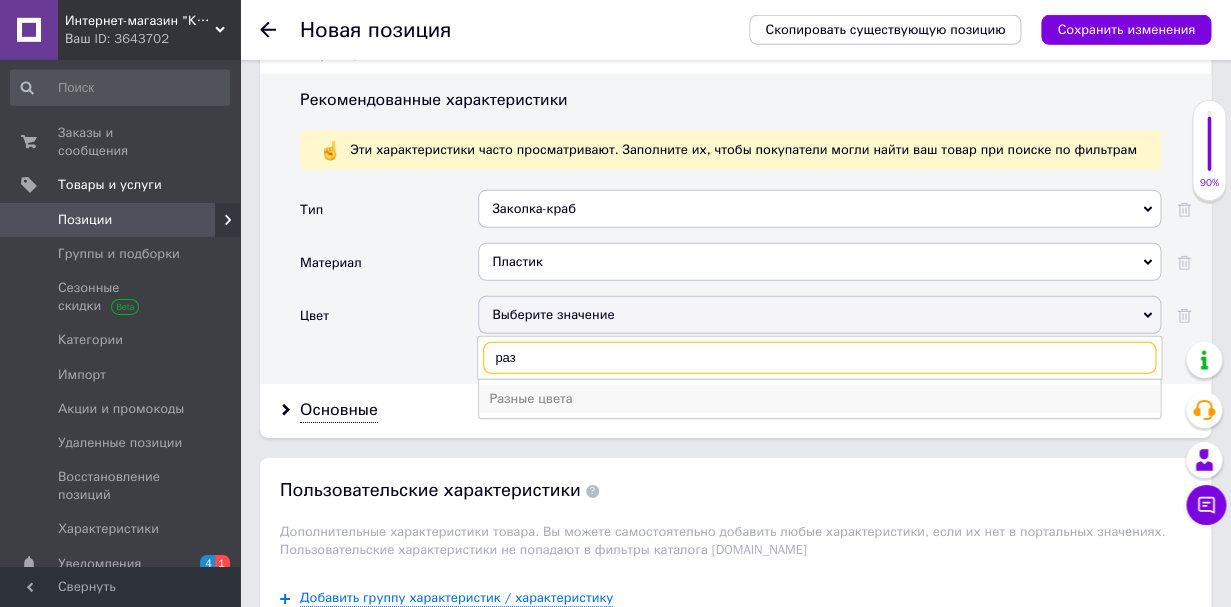 type on "раз" 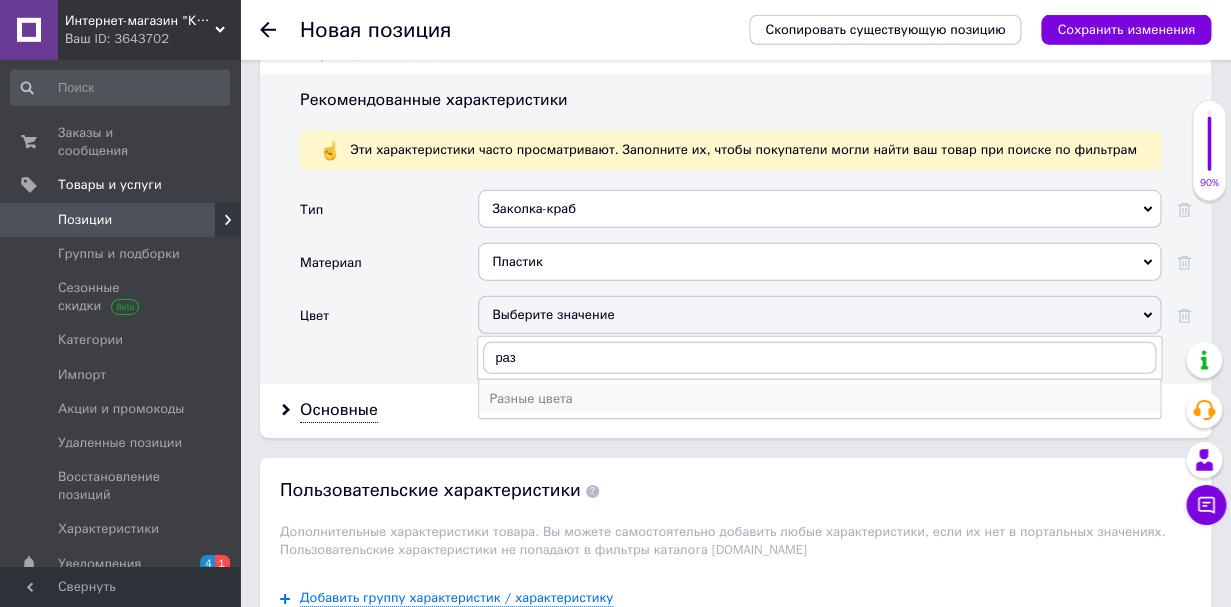 click on "Разные цвета" at bounding box center [819, 399] 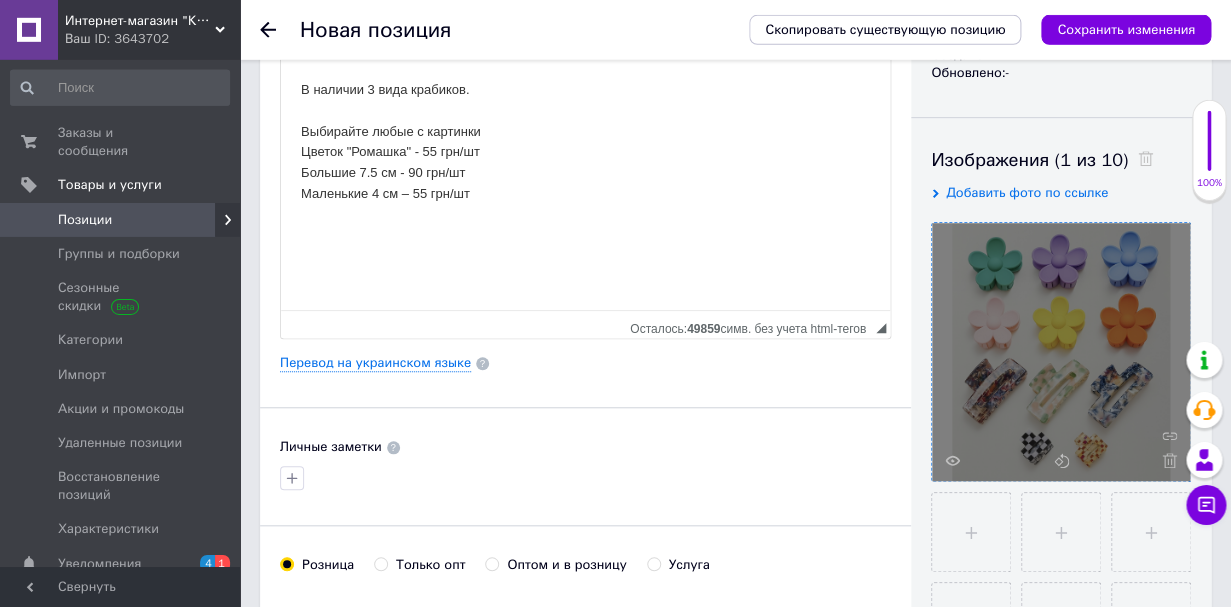 scroll, scrollTop: 0, scrollLeft: 0, axis: both 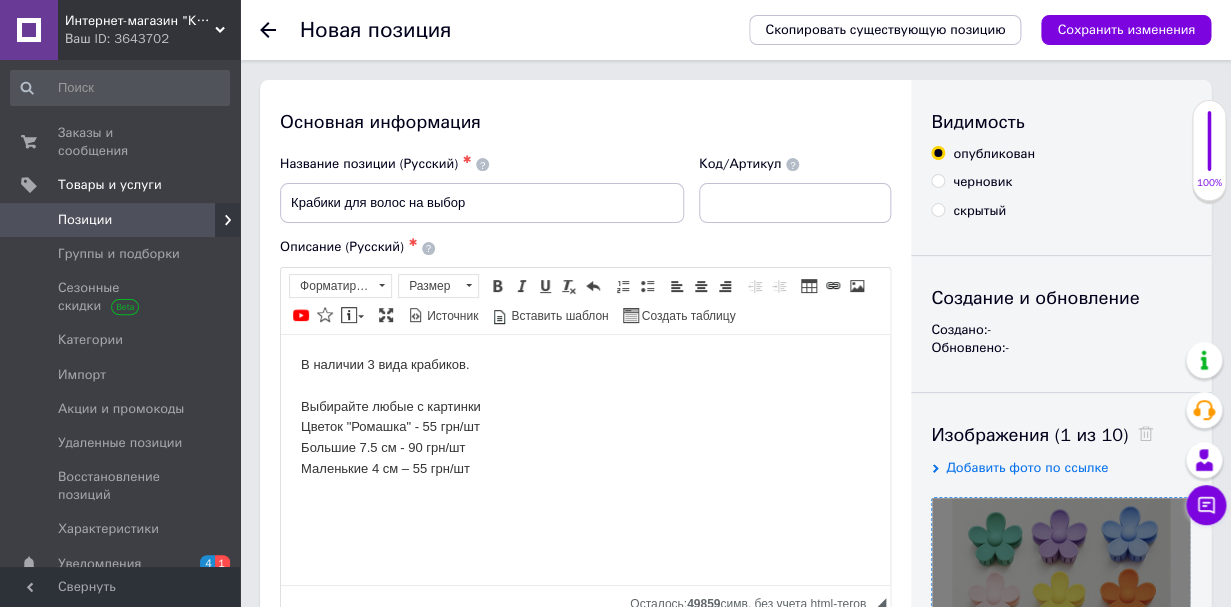 click on "Скопировать существующую позицию Сохранить изменения" at bounding box center (970, 30) 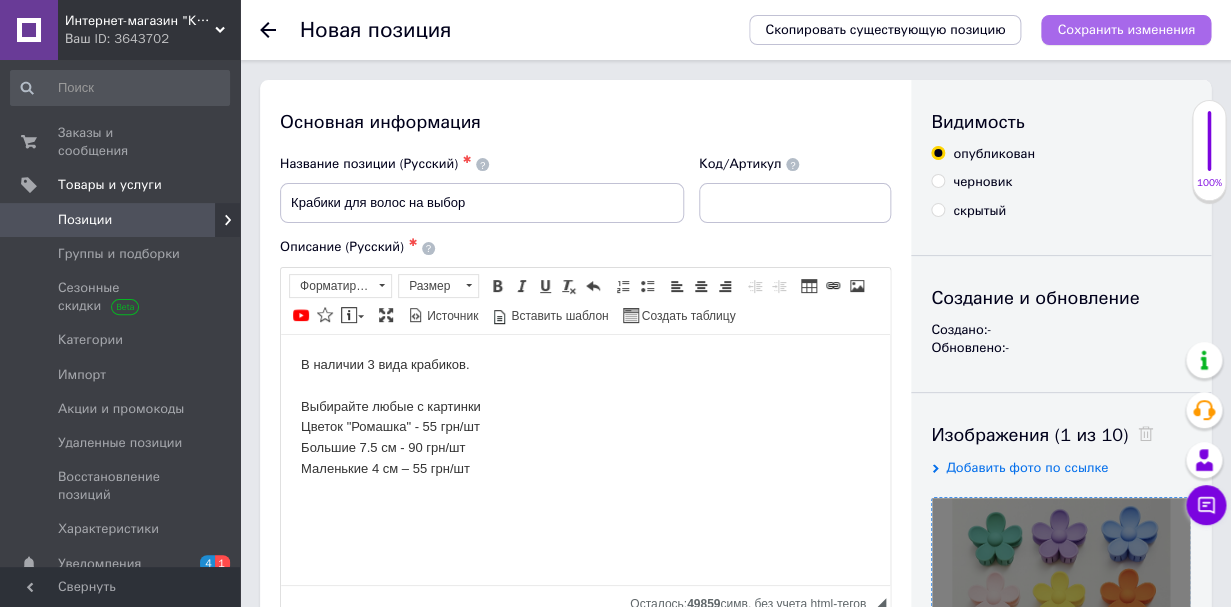 click on "Сохранить изменения" at bounding box center (1126, 30) 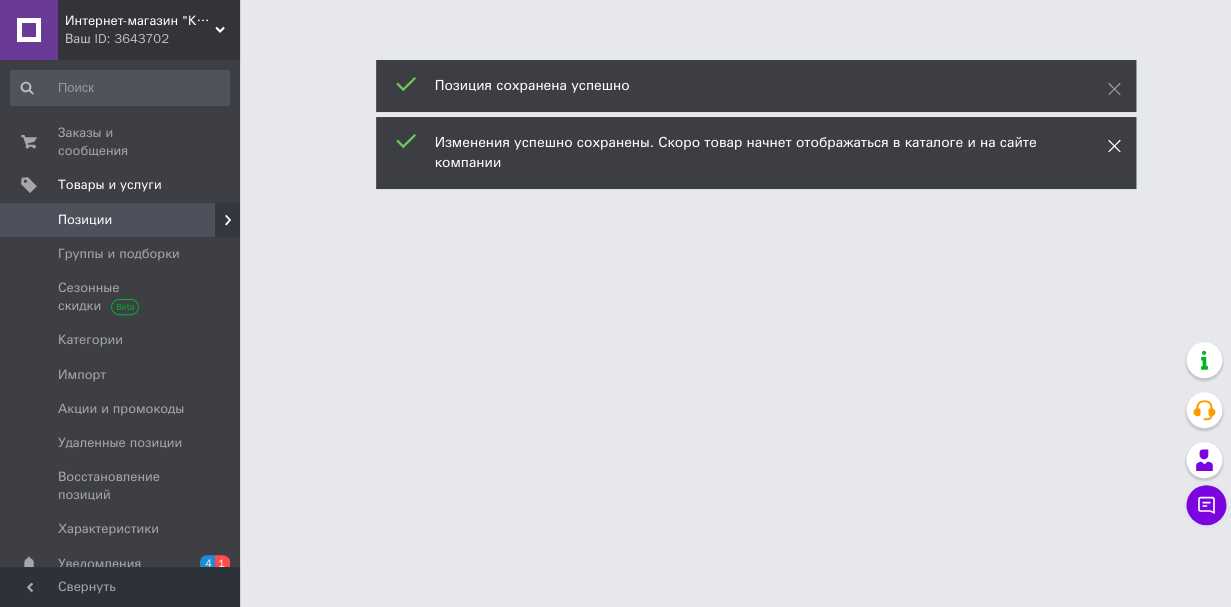 click 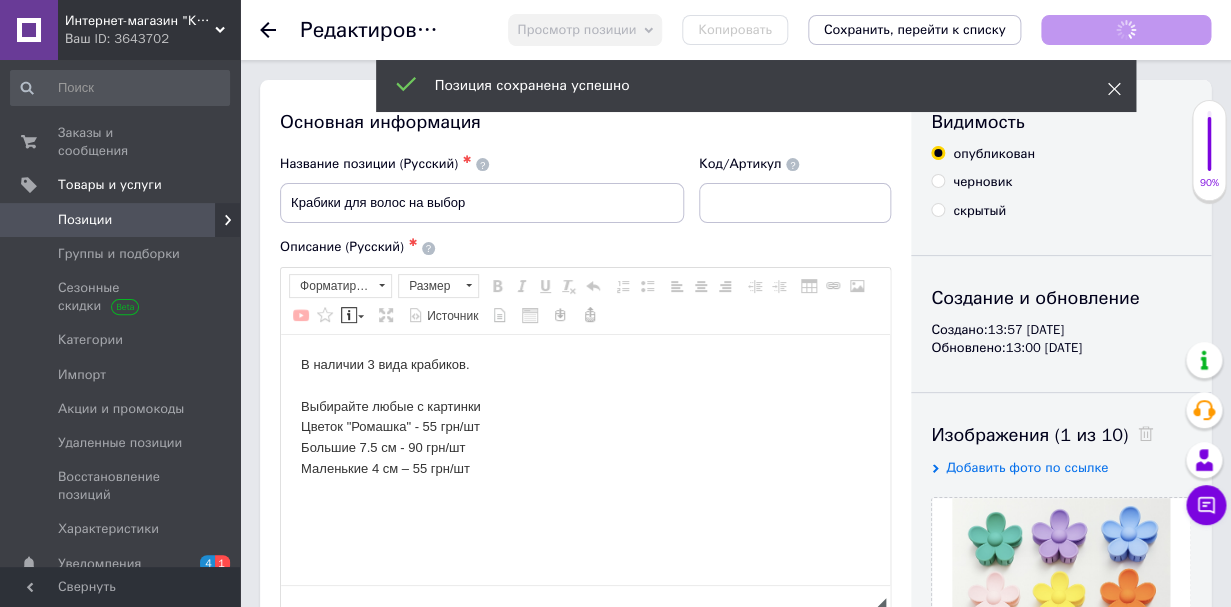 click 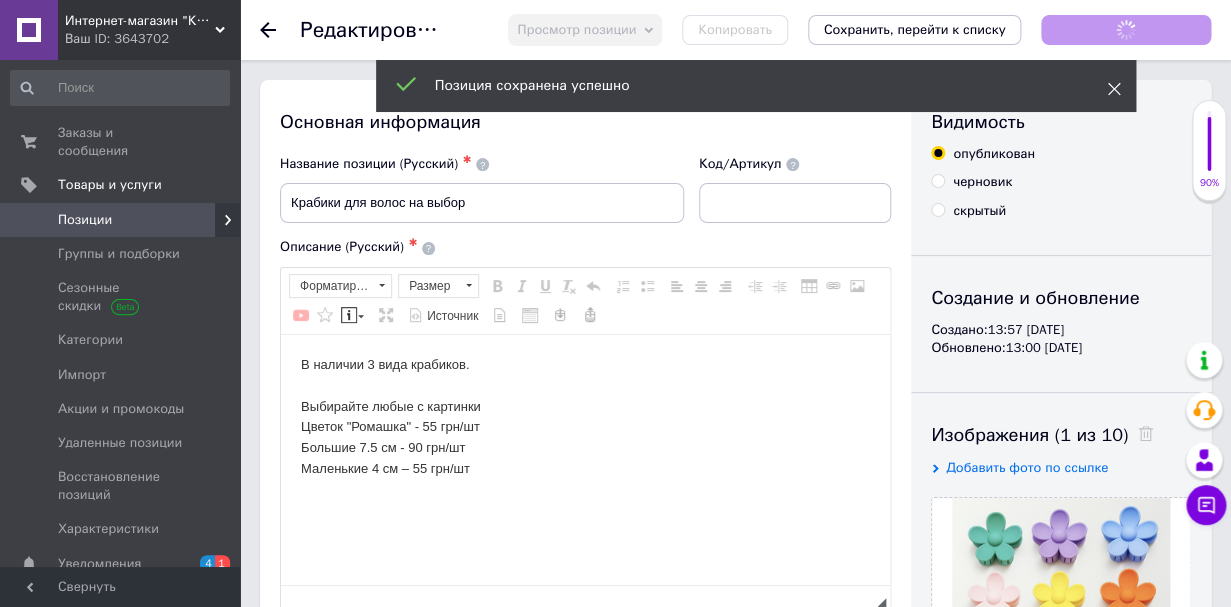 scroll, scrollTop: 0, scrollLeft: 0, axis: both 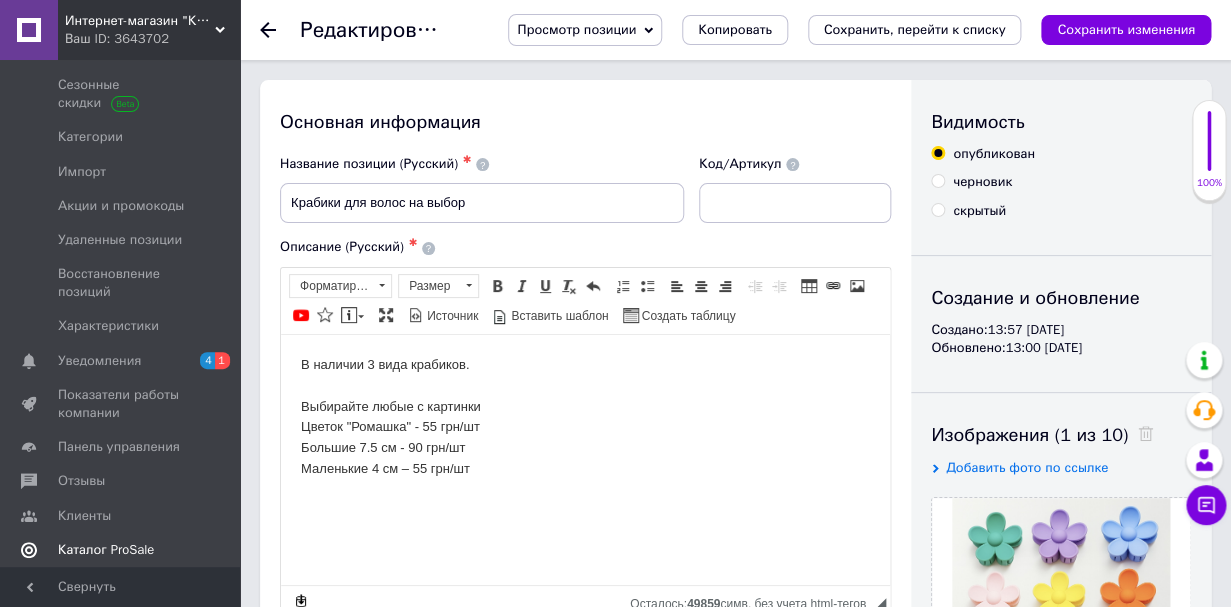 click on "Каталог ProSale" at bounding box center [106, 550] 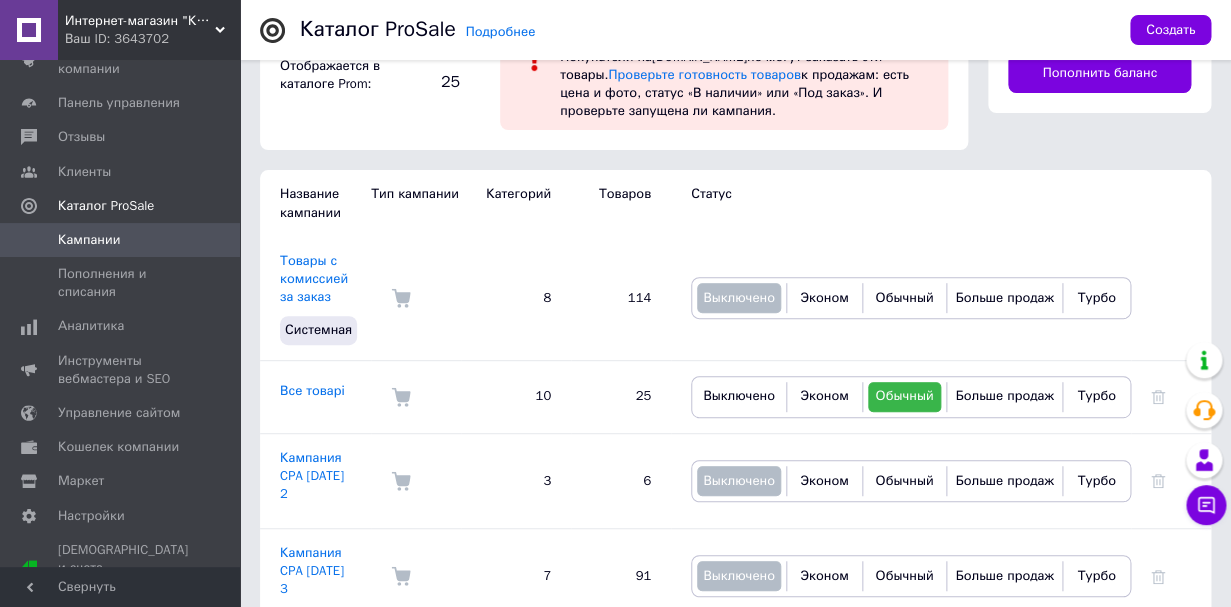 scroll, scrollTop: 174, scrollLeft: 0, axis: vertical 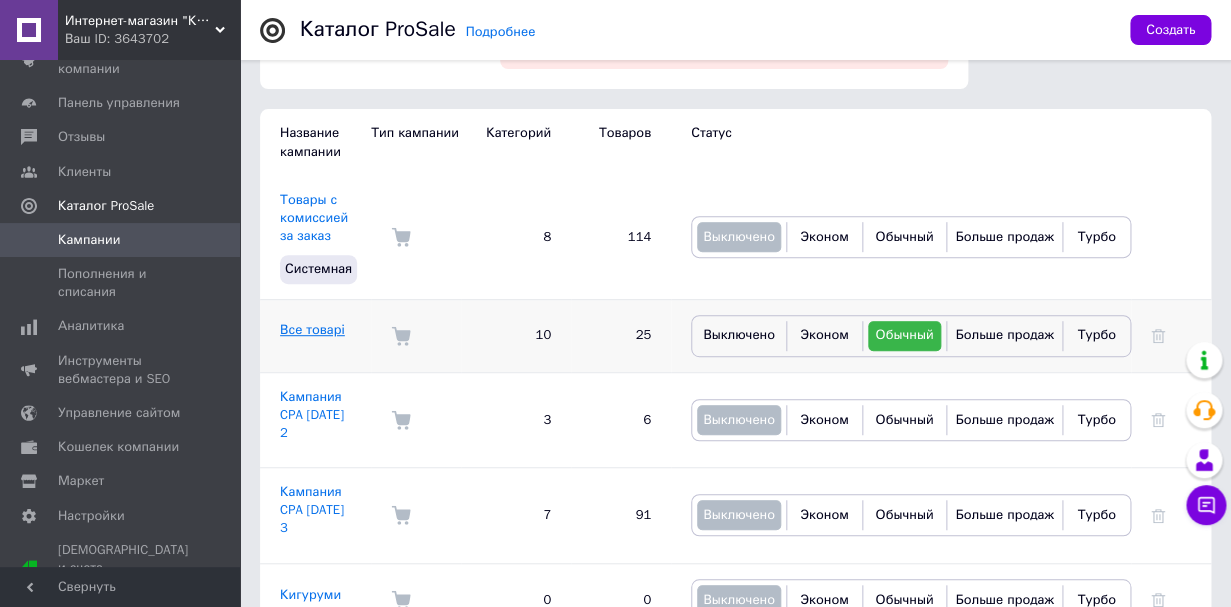 click on "Все товарі" at bounding box center (312, 329) 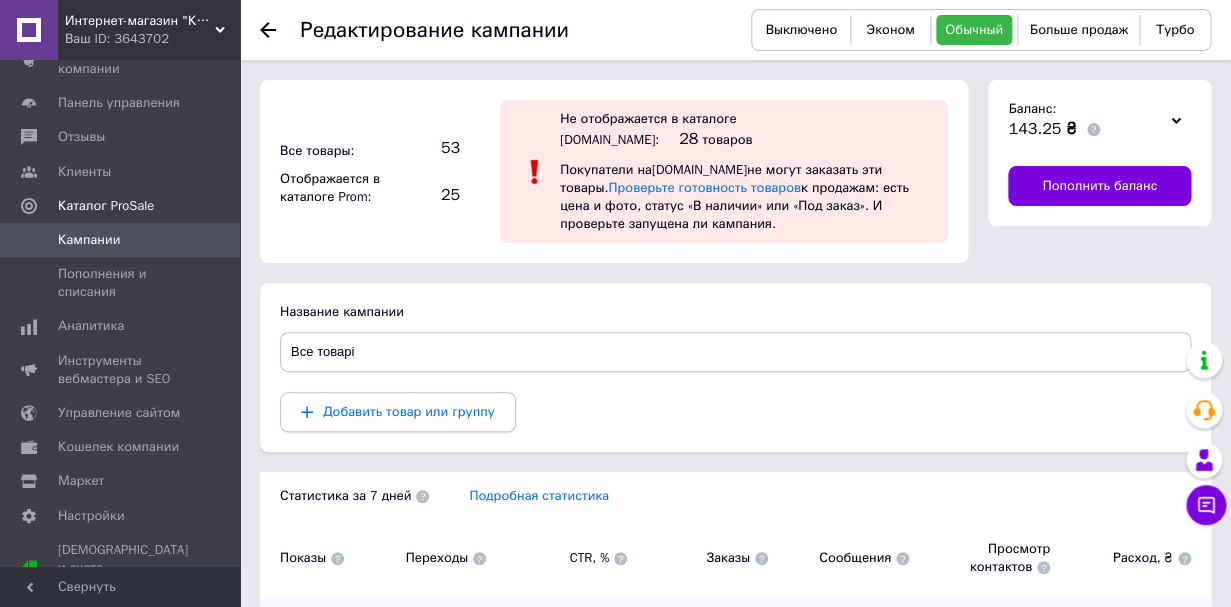 click on "Добавить товар или группу" at bounding box center [398, 412] 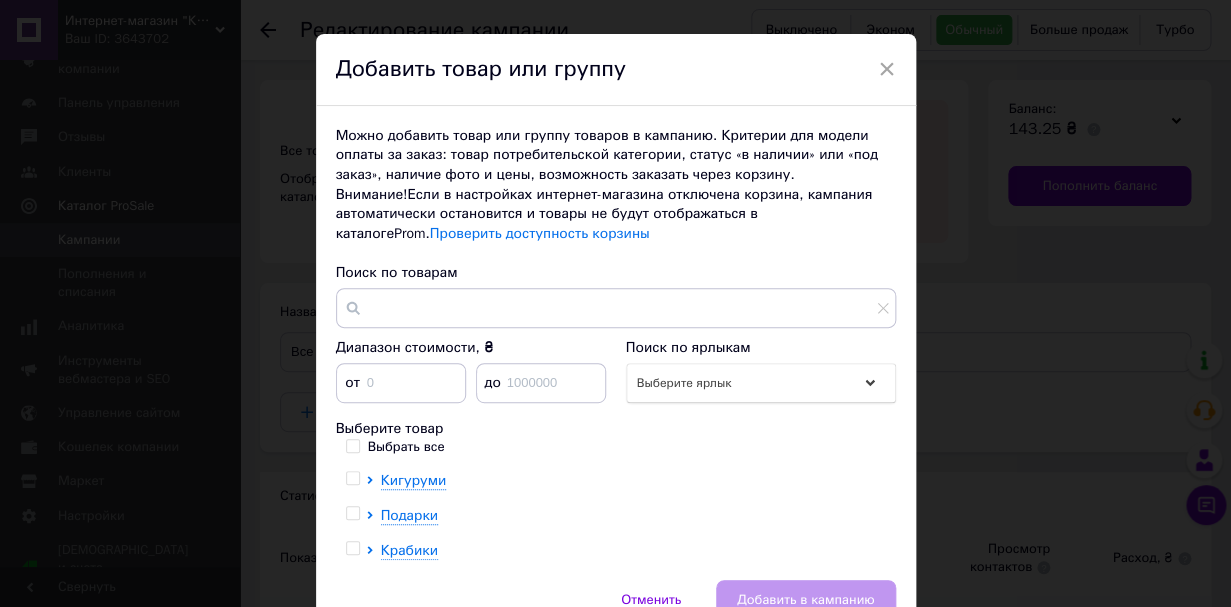 scroll, scrollTop: 65, scrollLeft: 0, axis: vertical 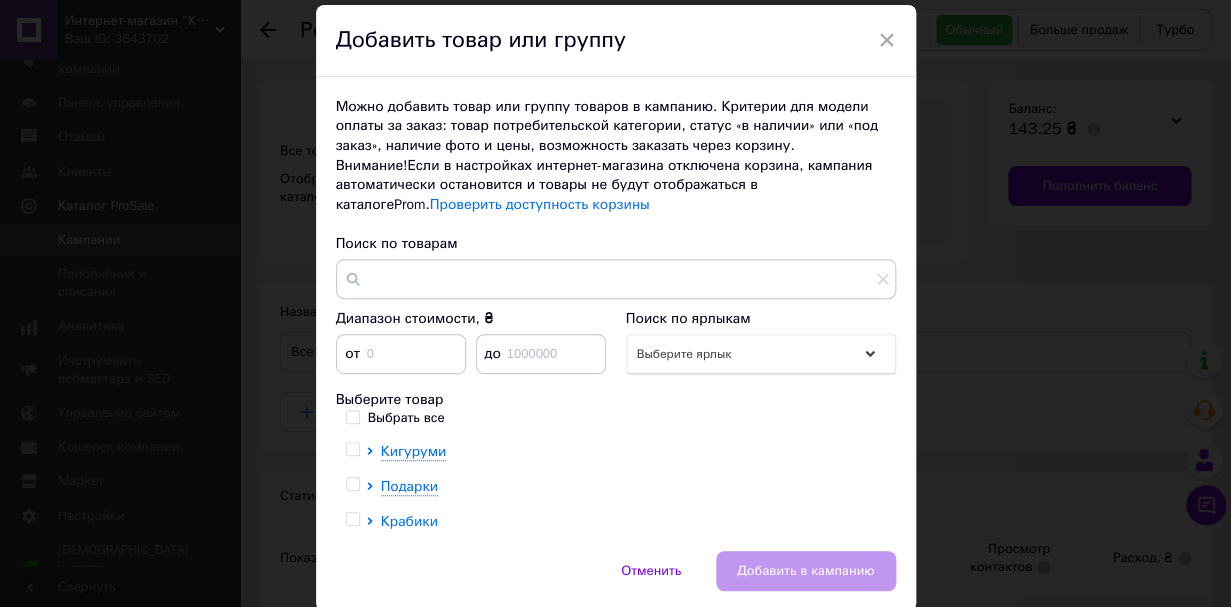 click on "Крабики" at bounding box center [409, 521] 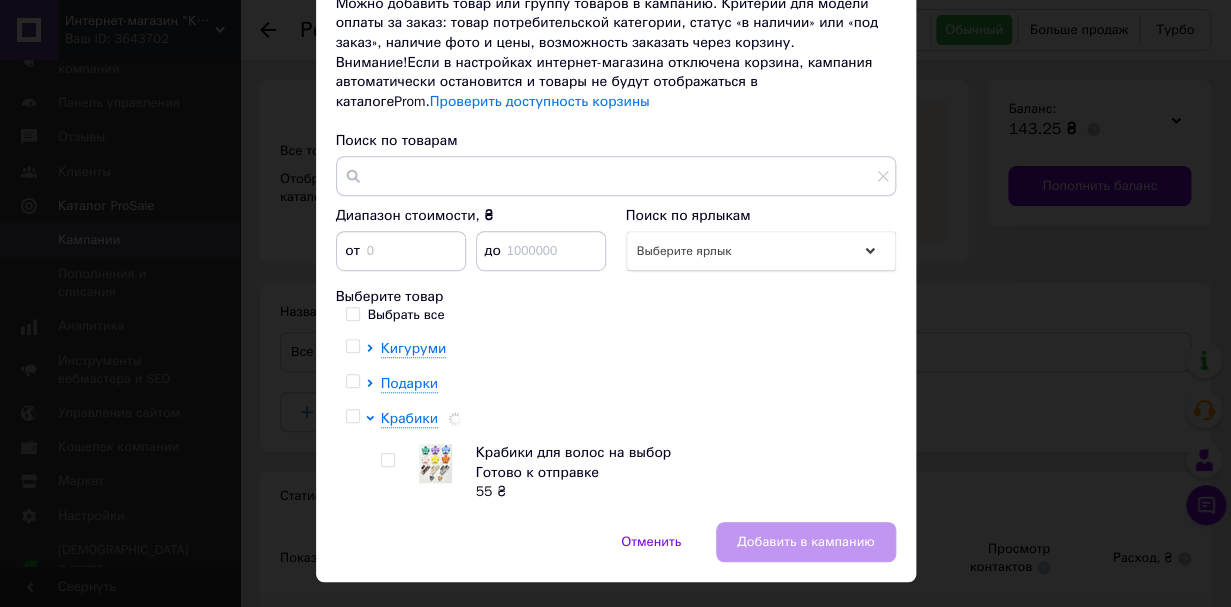 scroll, scrollTop: 214, scrollLeft: 0, axis: vertical 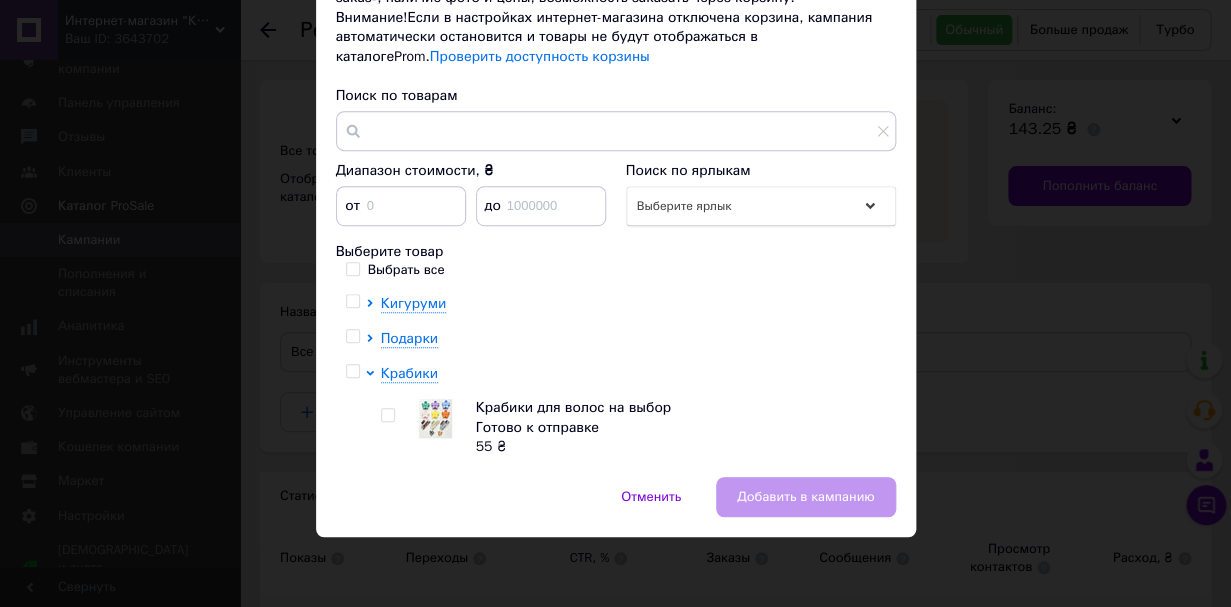 click at bounding box center [387, 415] 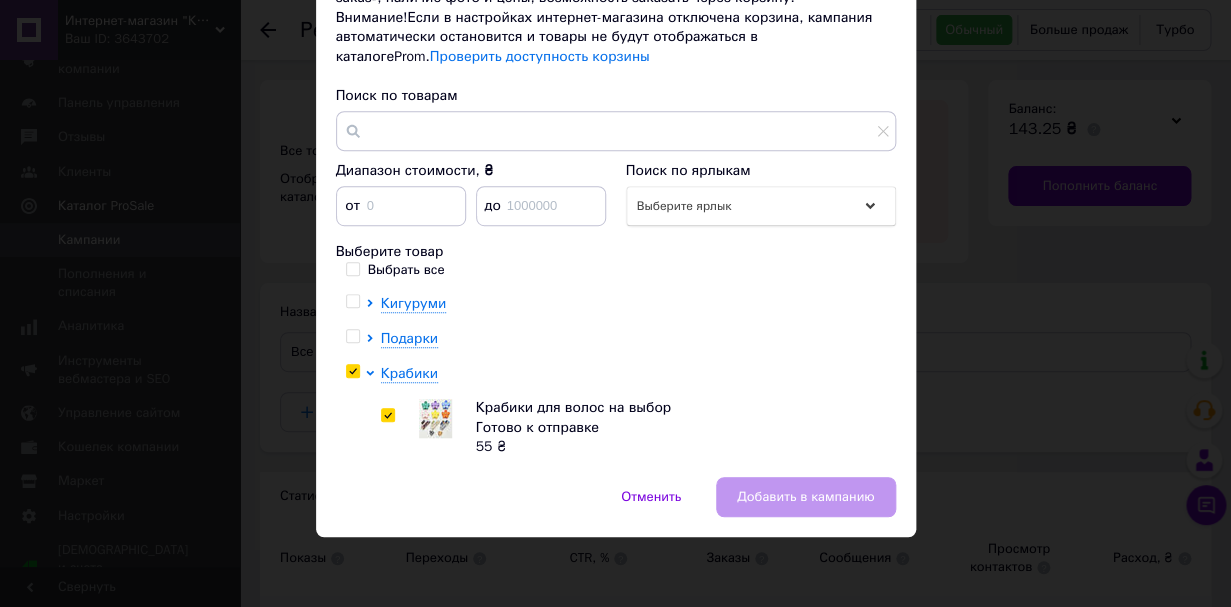 checkbox on "true" 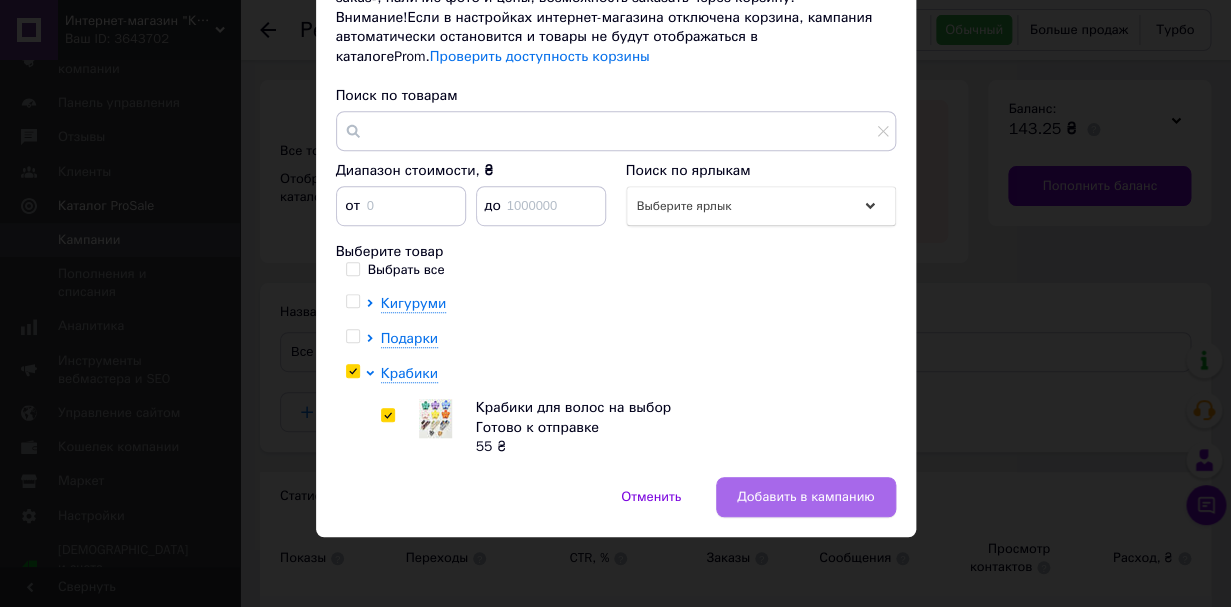 click on "Добавить в кампанию" at bounding box center [805, 497] 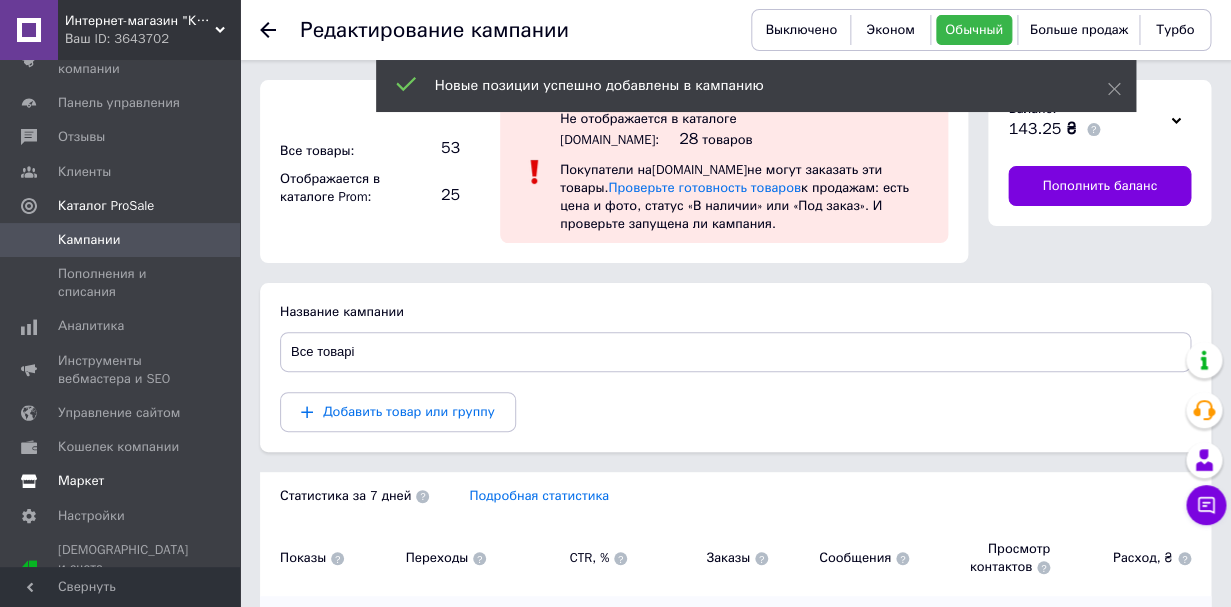 scroll, scrollTop: 222, scrollLeft: 0, axis: vertical 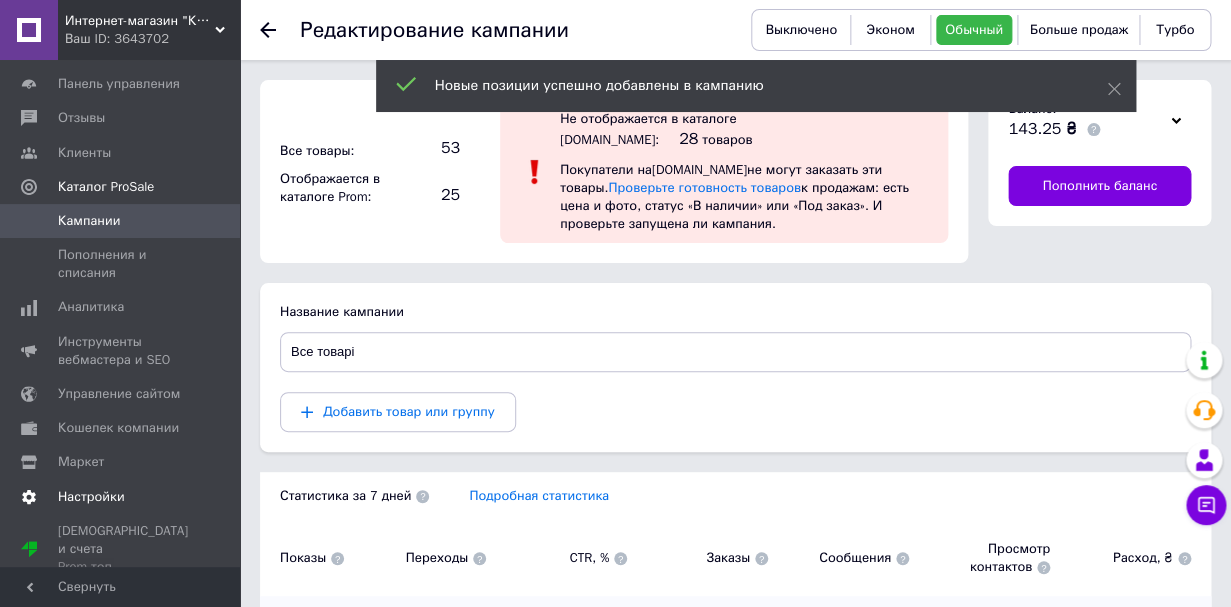 click on "Настройки" at bounding box center [121, 497] 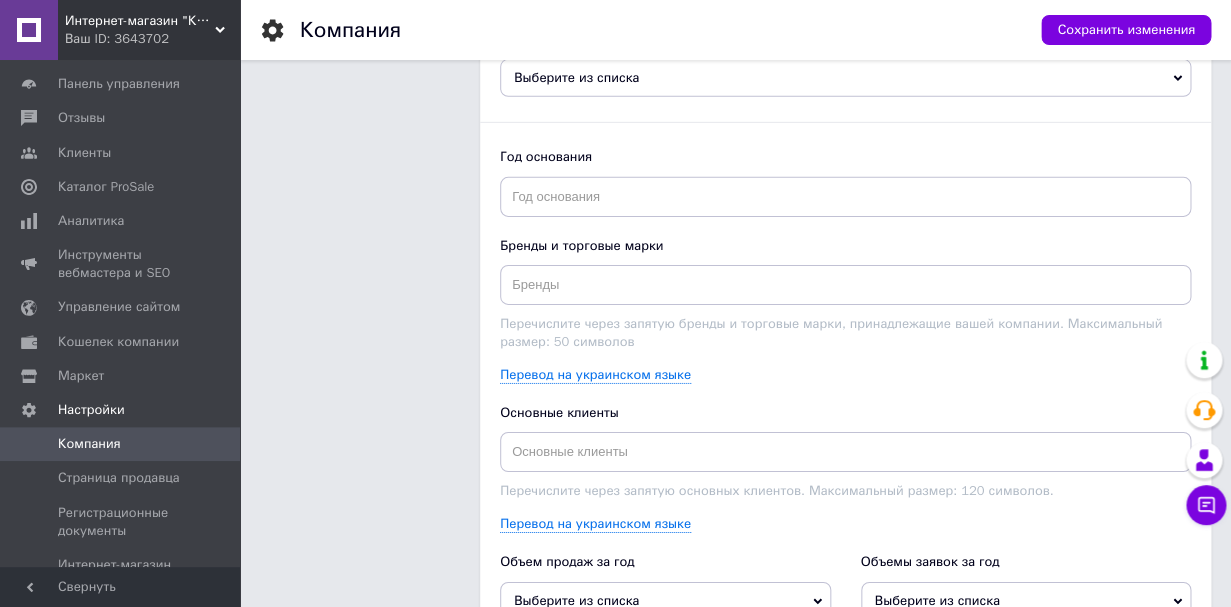 scroll, scrollTop: 1617, scrollLeft: 0, axis: vertical 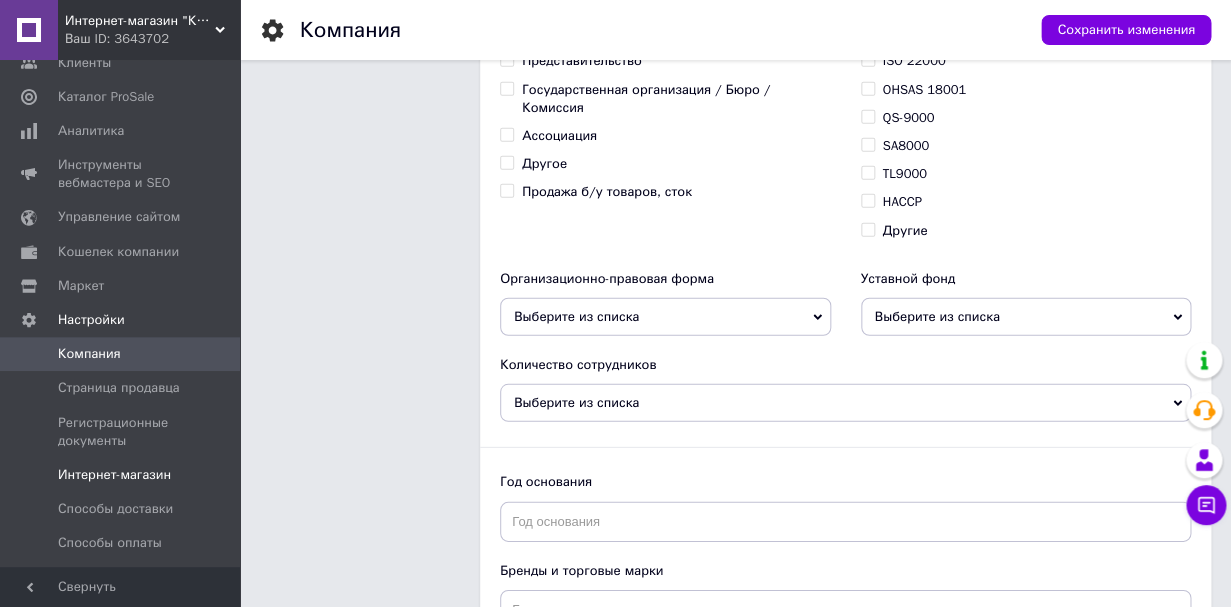 click on "Интернет-магазин" at bounding box center [114, 475] 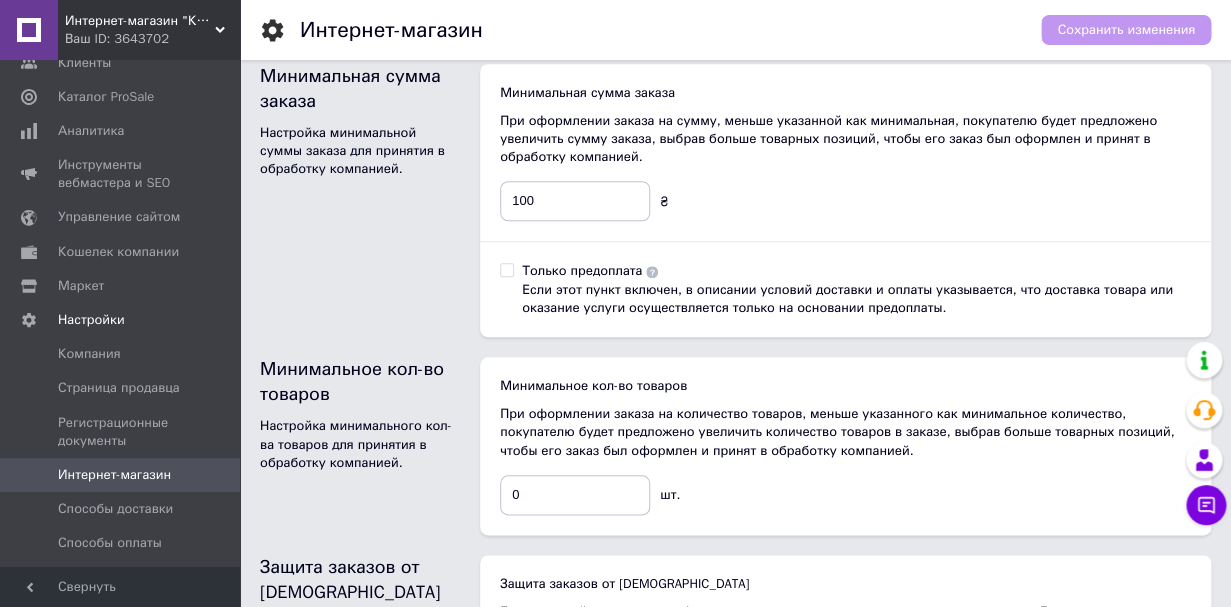 scroll, scrollTop: 466, scrollLeft: 0, axis: vertical 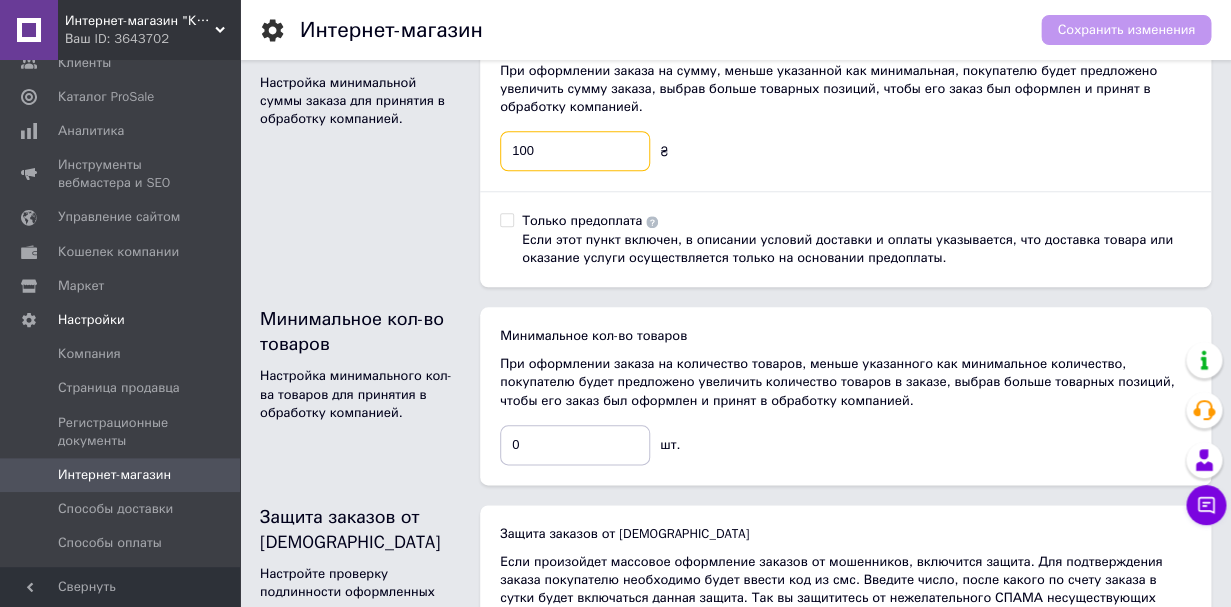 click on "100" at bounding box center (575, 151) 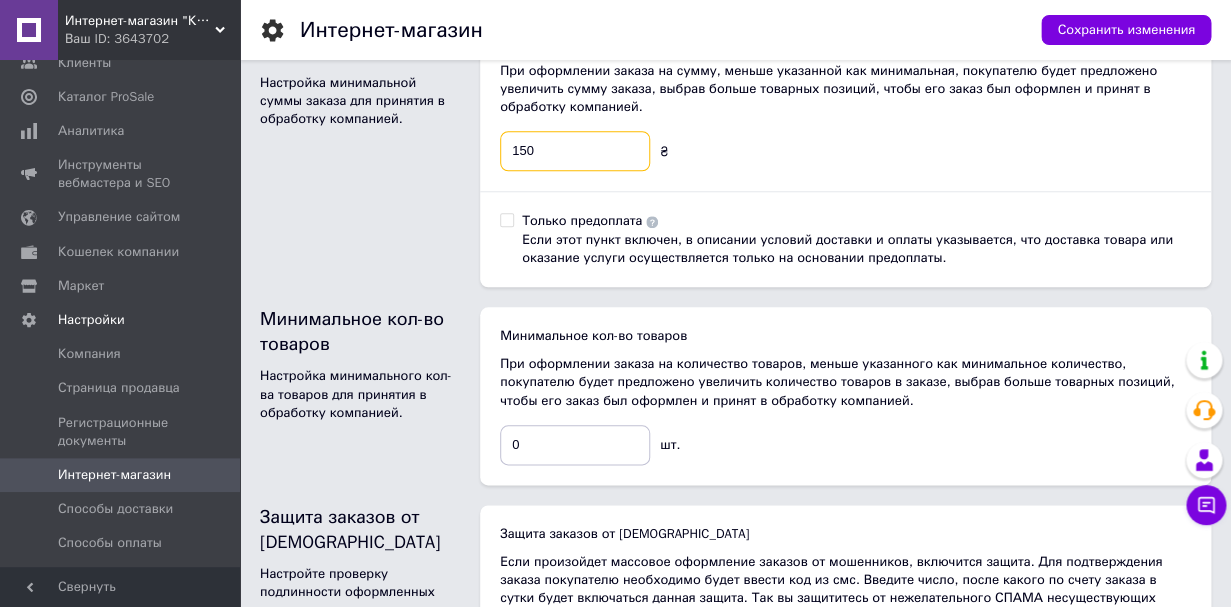 type on "150" 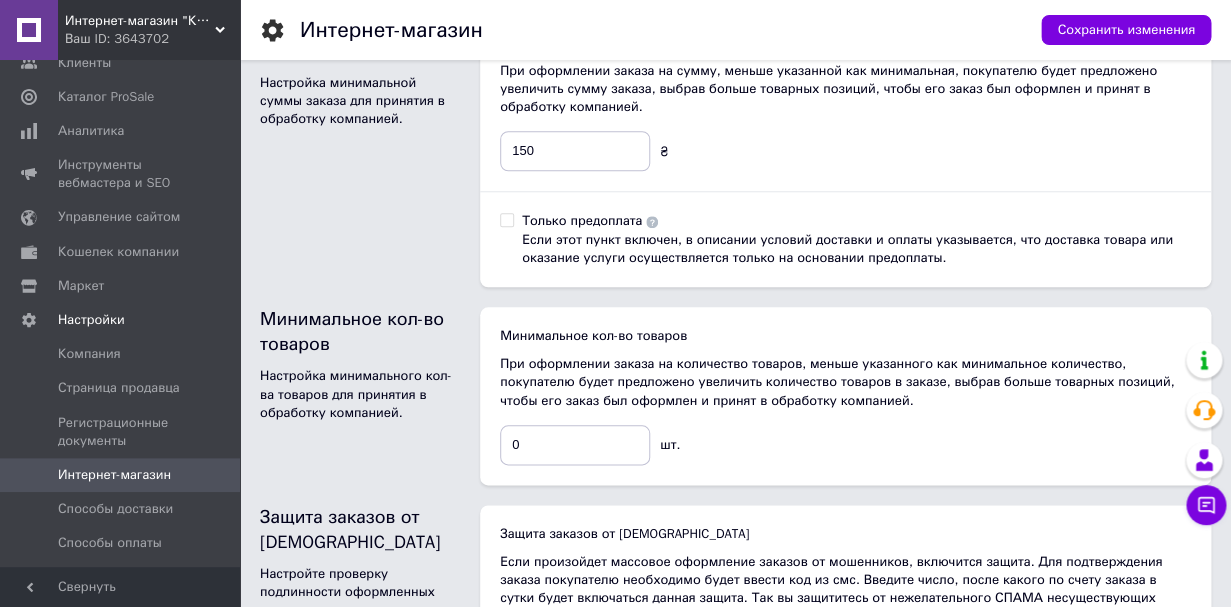 click on "Минимальная сумма заказа При оформлении заказа на сумму, меньше указанной как минимальная,
покупателю будет предложено увеличить сумму заказа, выбрав больше товарных позиций,
чтобы его заказ был оформлен и принят в обработку компанией. 150 ₴ Только предоплата   Если этот пункт включен, в описании условий доставки и оплаты
указывается, что доставка товара или оказание услуги
осуществляется только на основании предоплаты." at bounding box center (845, 150) 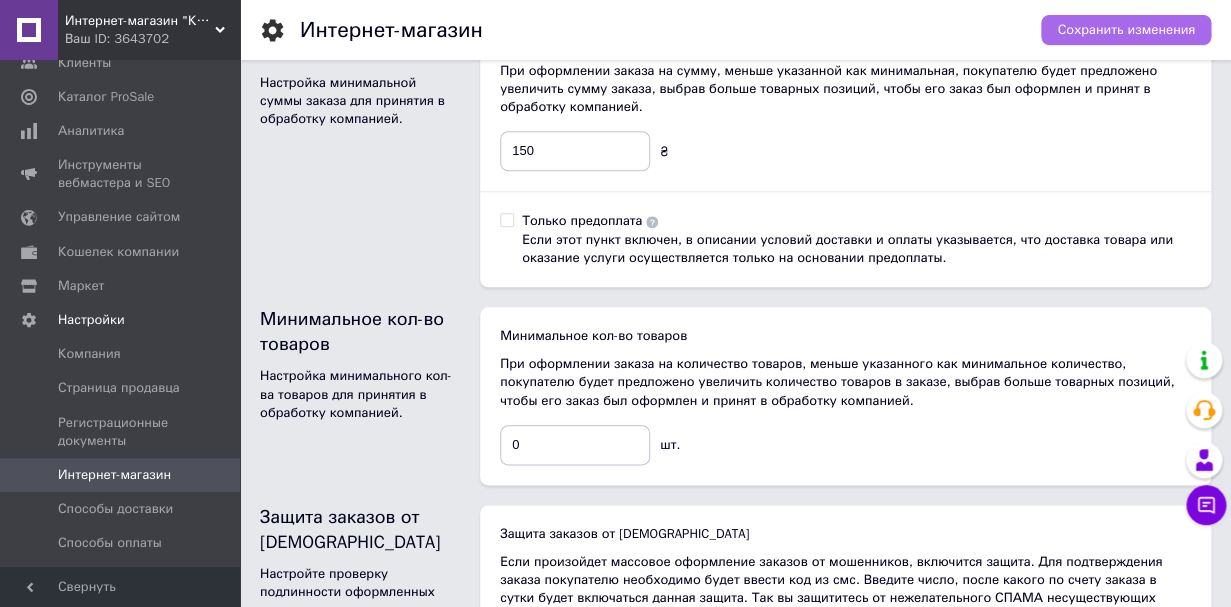 click on "Сохранить изменения" at bounding box center (1126, 30) 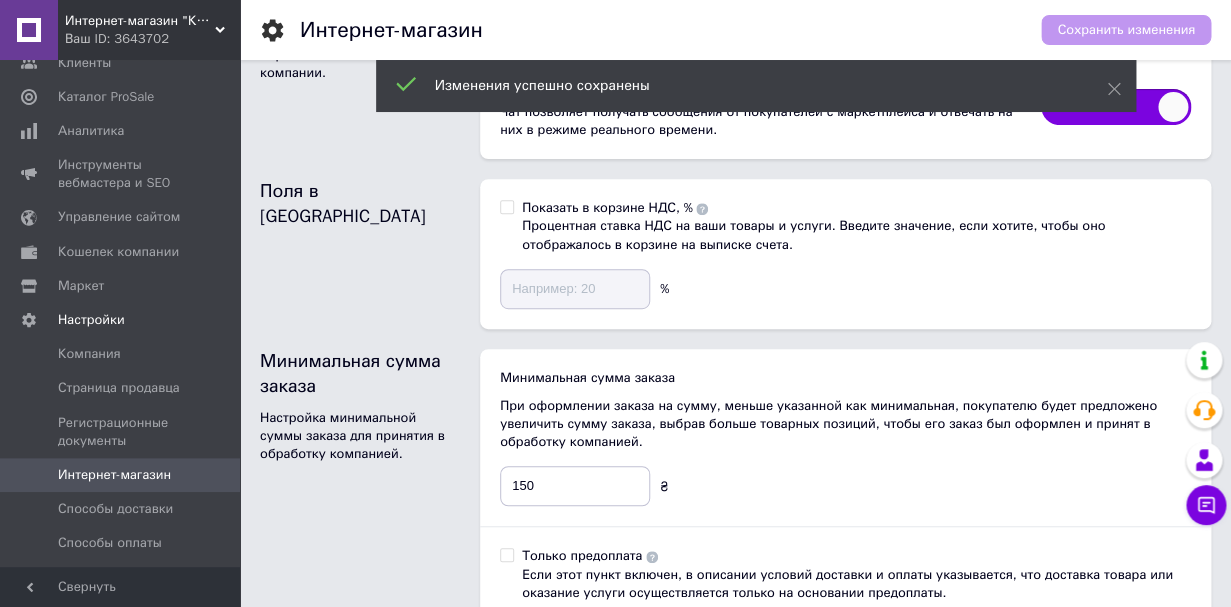 scroll, scrollTop: 0, scrollLeft: 0, axis: both 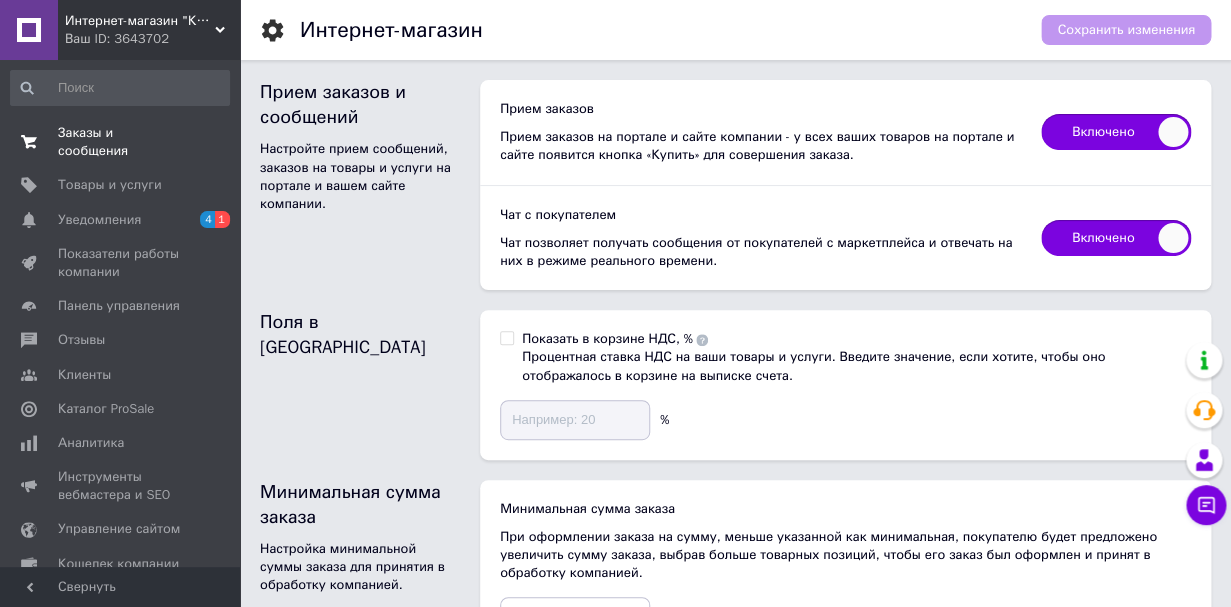 click on "Заказы и сообщения" at bounding box center (121, 142) 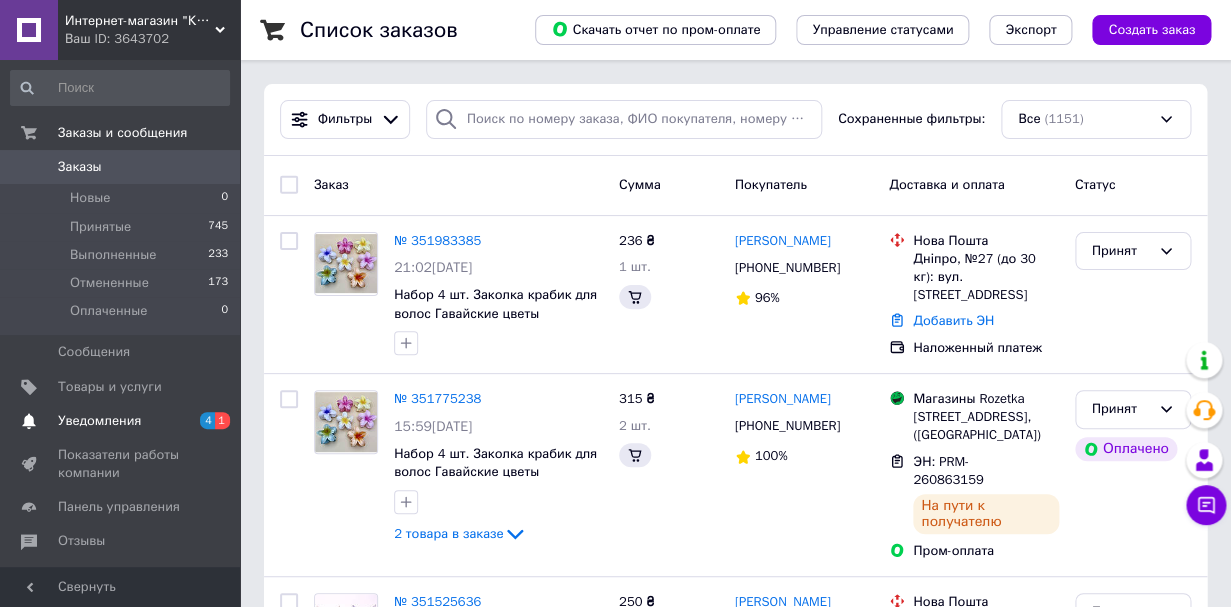click on "Уведомления" at bounding box center [99, 421] 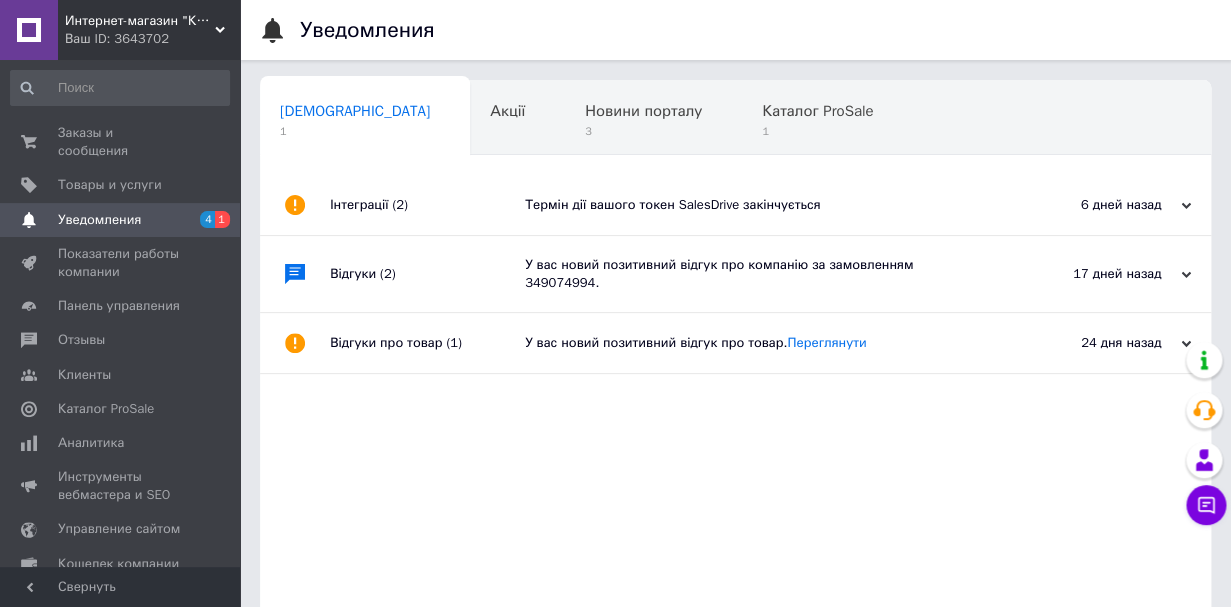 scroll, scrollTop: 0, scrollLeft: 10, axis: horizontal 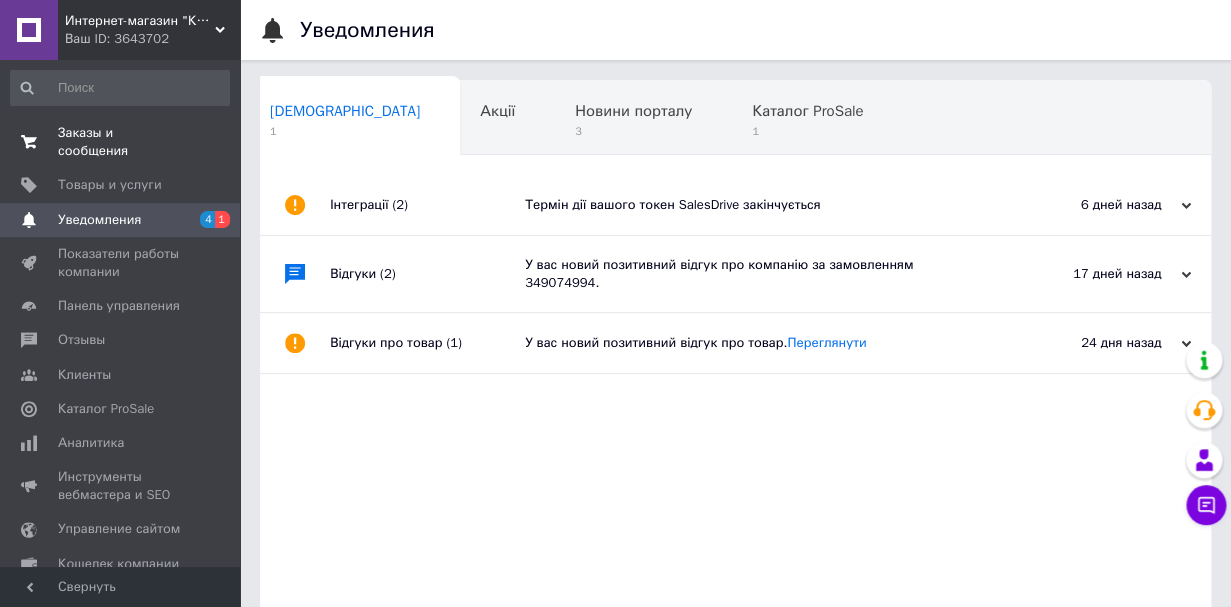 click on "Заказы и сообщения" at bounding box center [121, 142] 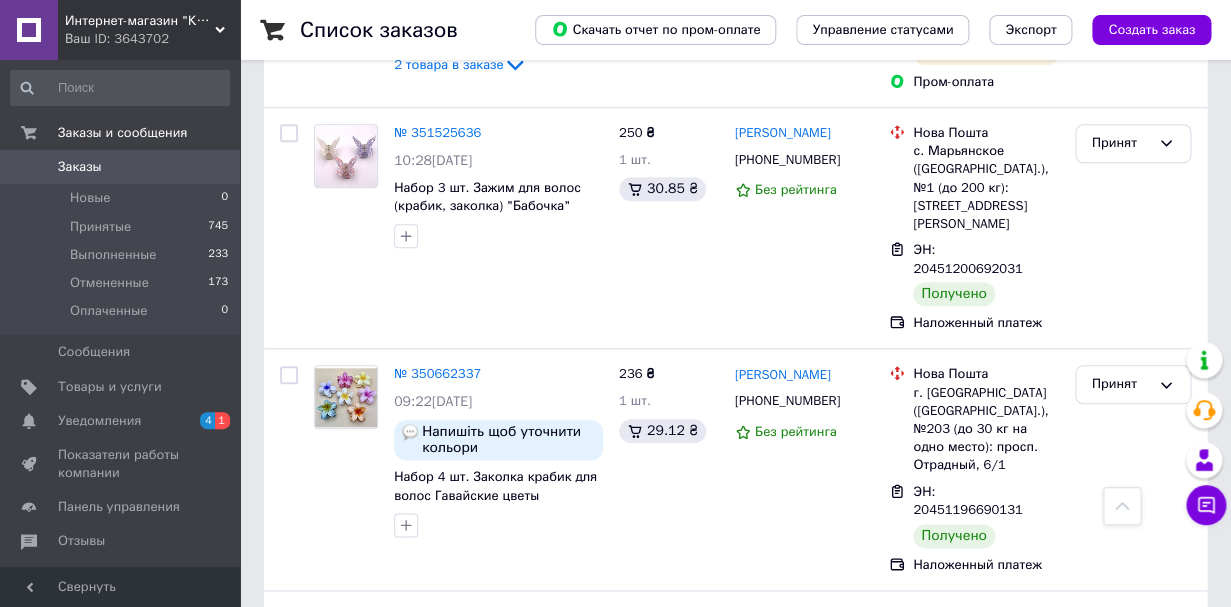 scroll, scrollTop: 370, scrollLeft: 0, axis: vertical 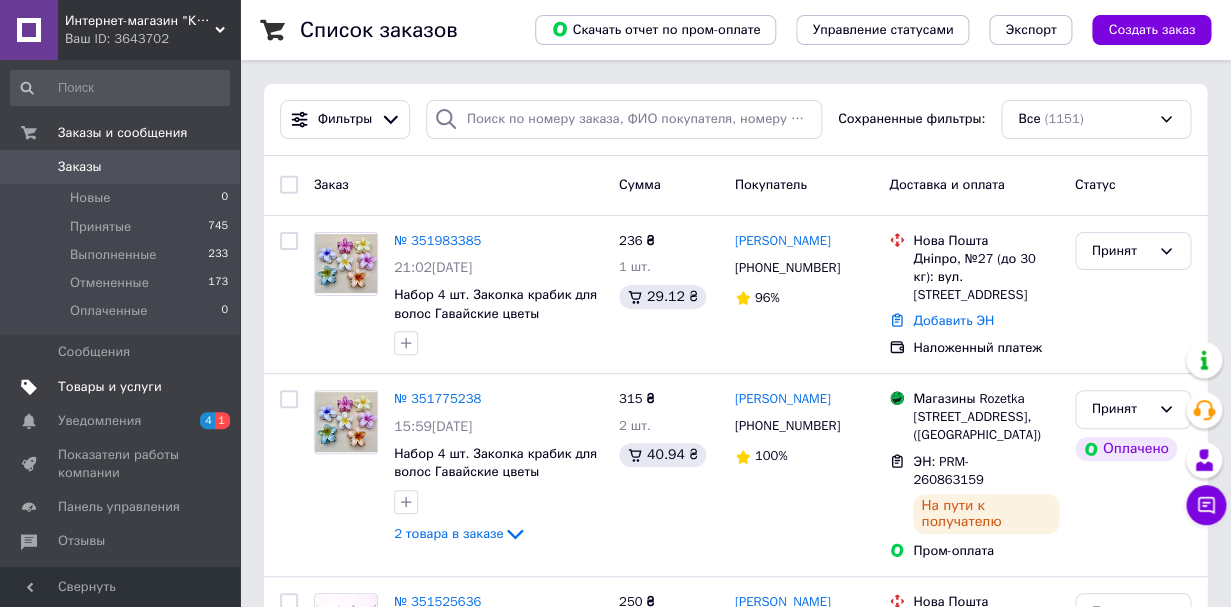 click on "Товары и услуги" at bounding box center (110, 387) 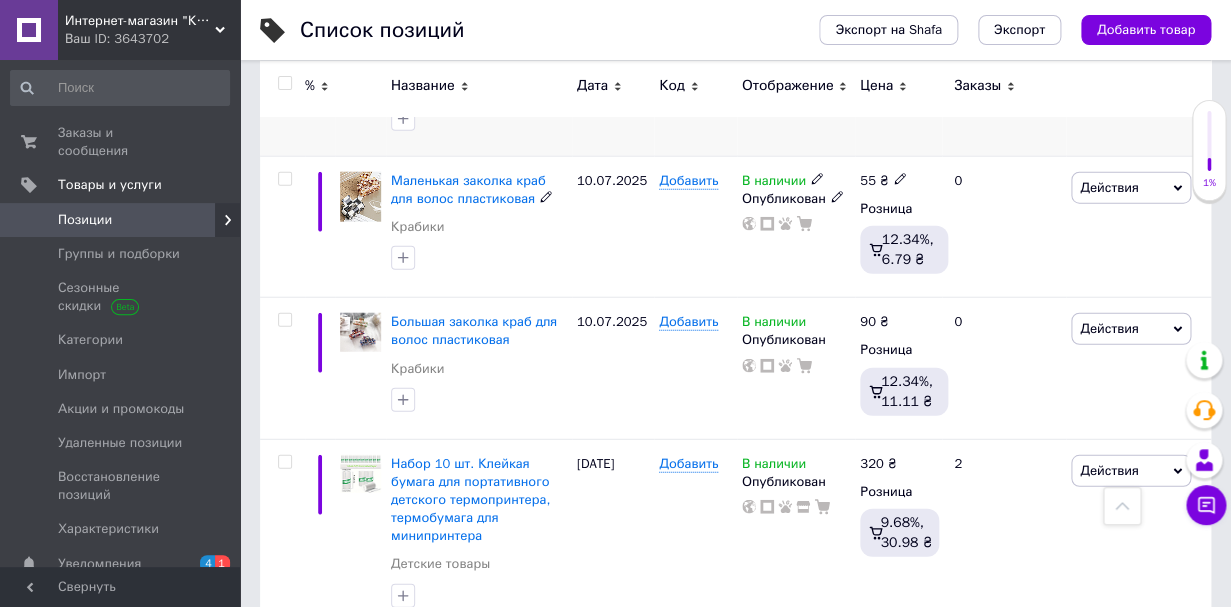 scroll, scrollTop: 1487, scrollLeft: 0, axis: vertical 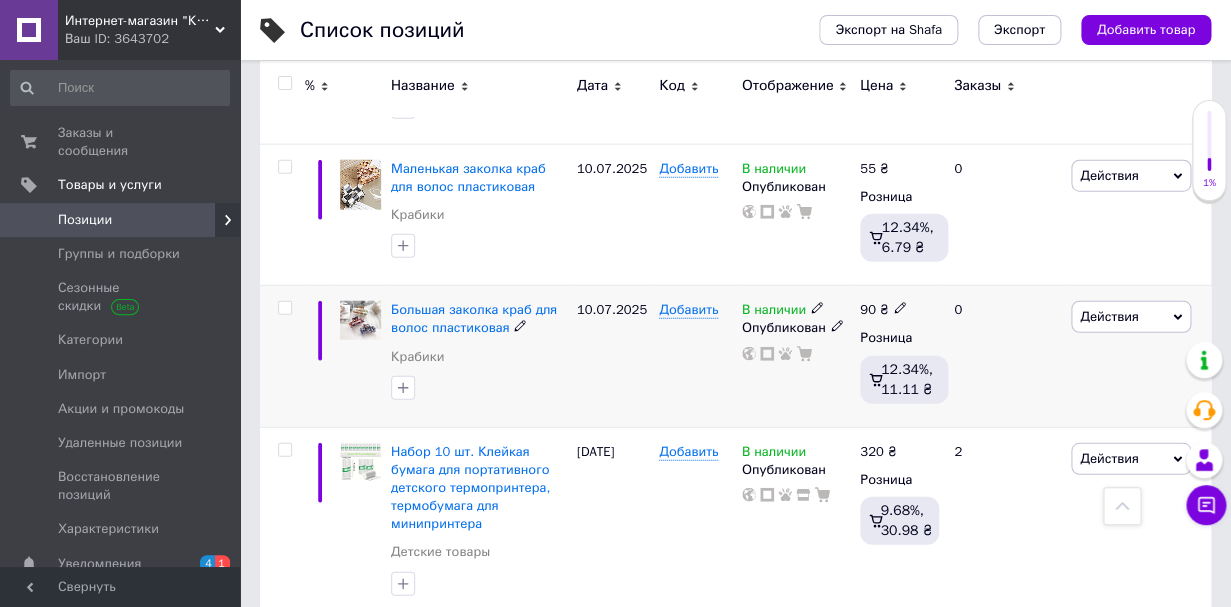 click 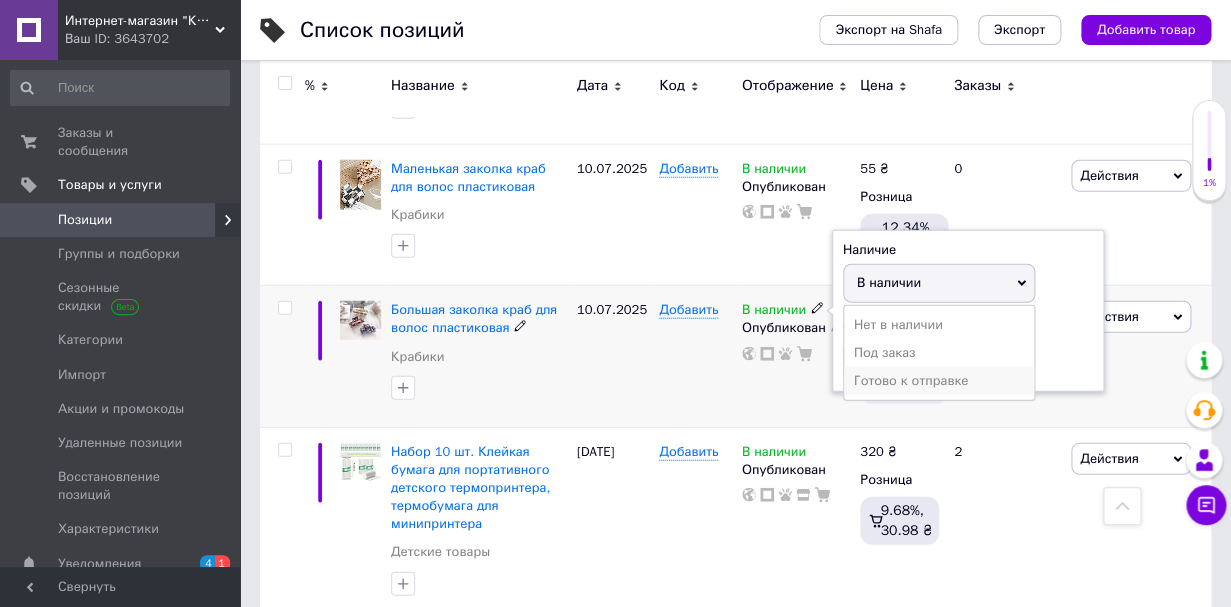 click on "Готово к отправке" at bounding box center [939, 381] 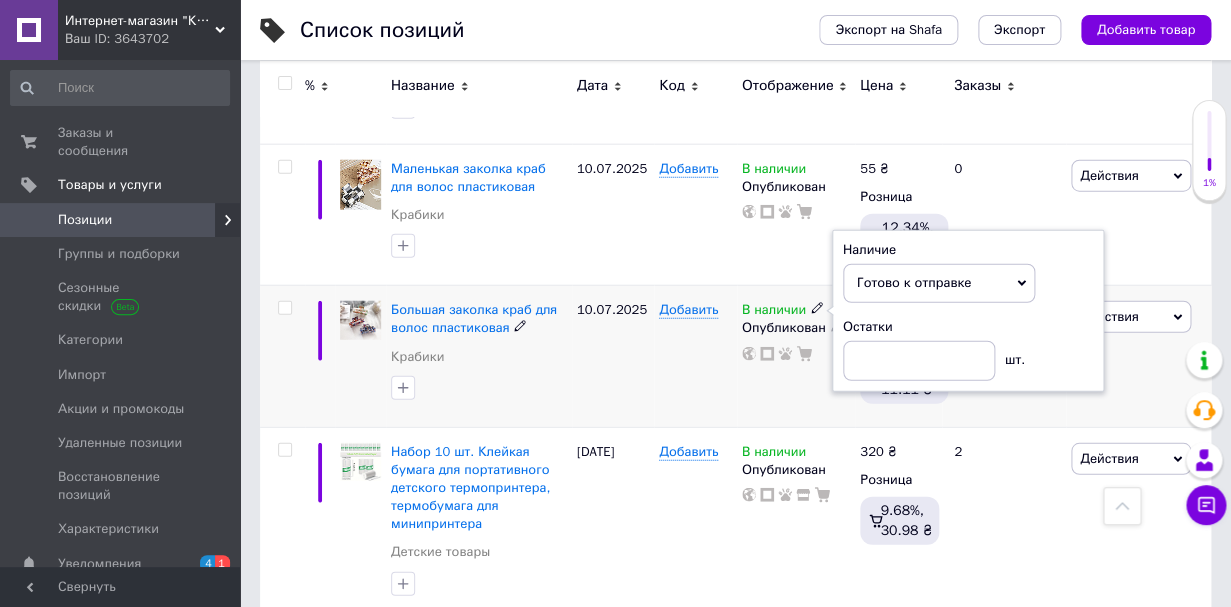 click on "Добавить" at bounding box center [695, 356] 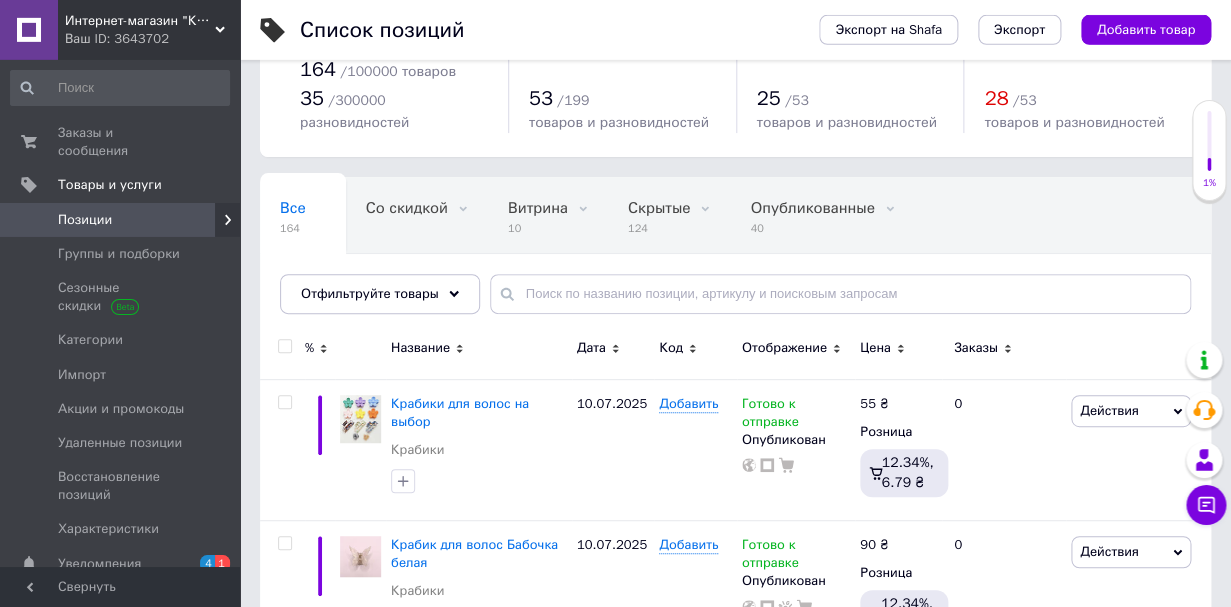 scroll, scrollTop: 111, scrollLeft: 0, axis: vertical 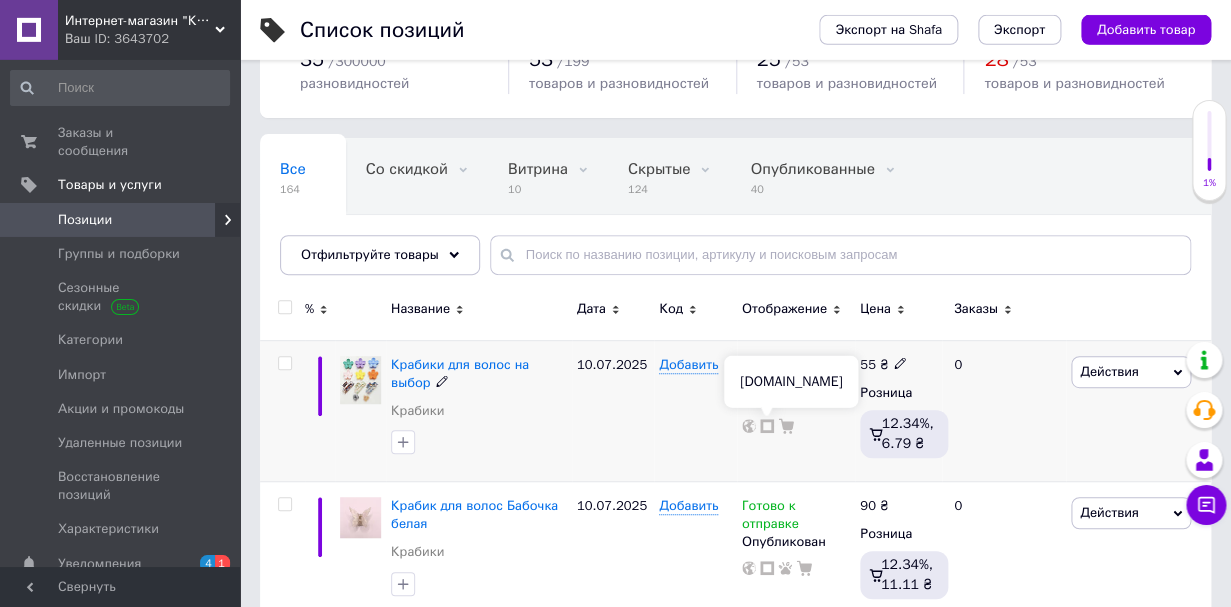 click 